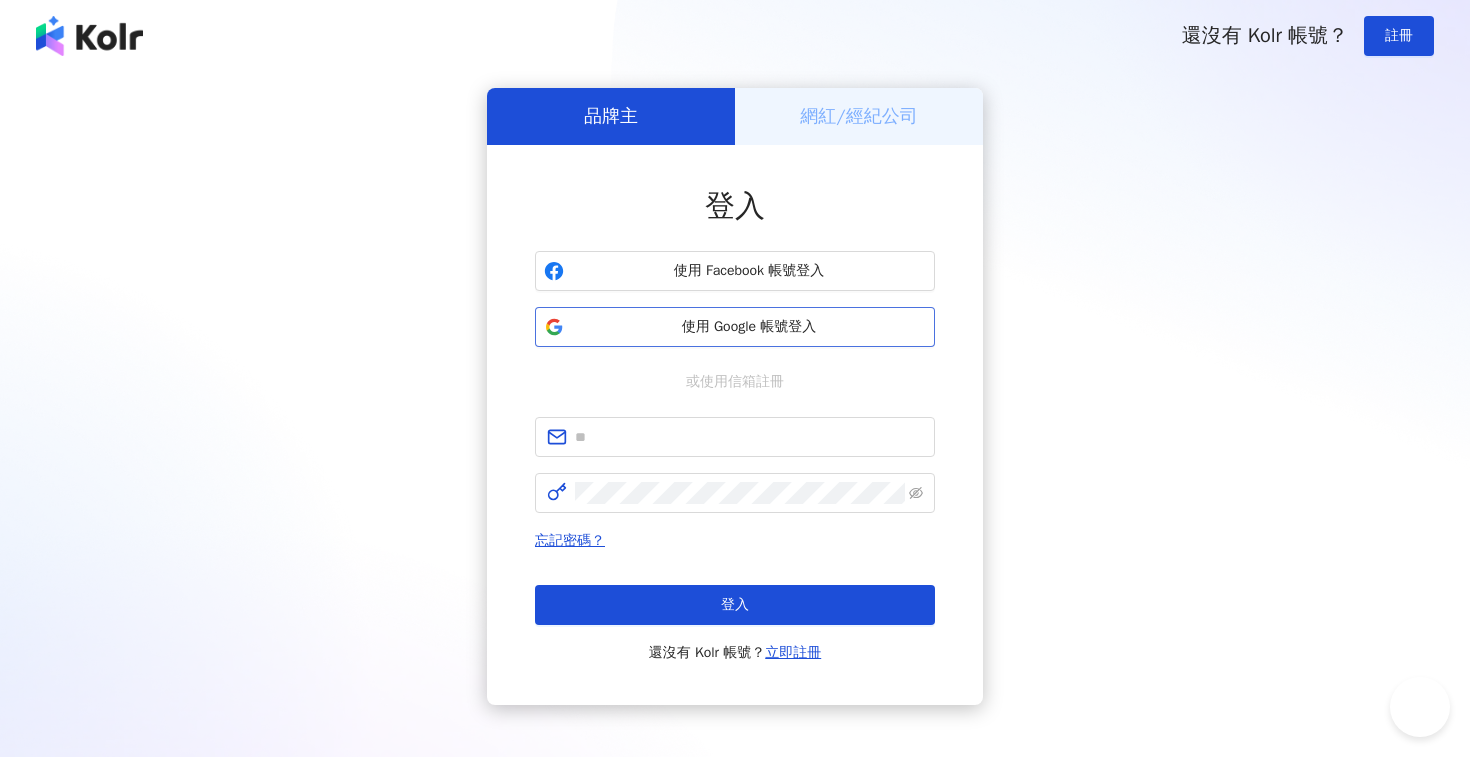 scroll, scrollTop: 0, scrollLeft: 0, axis: both 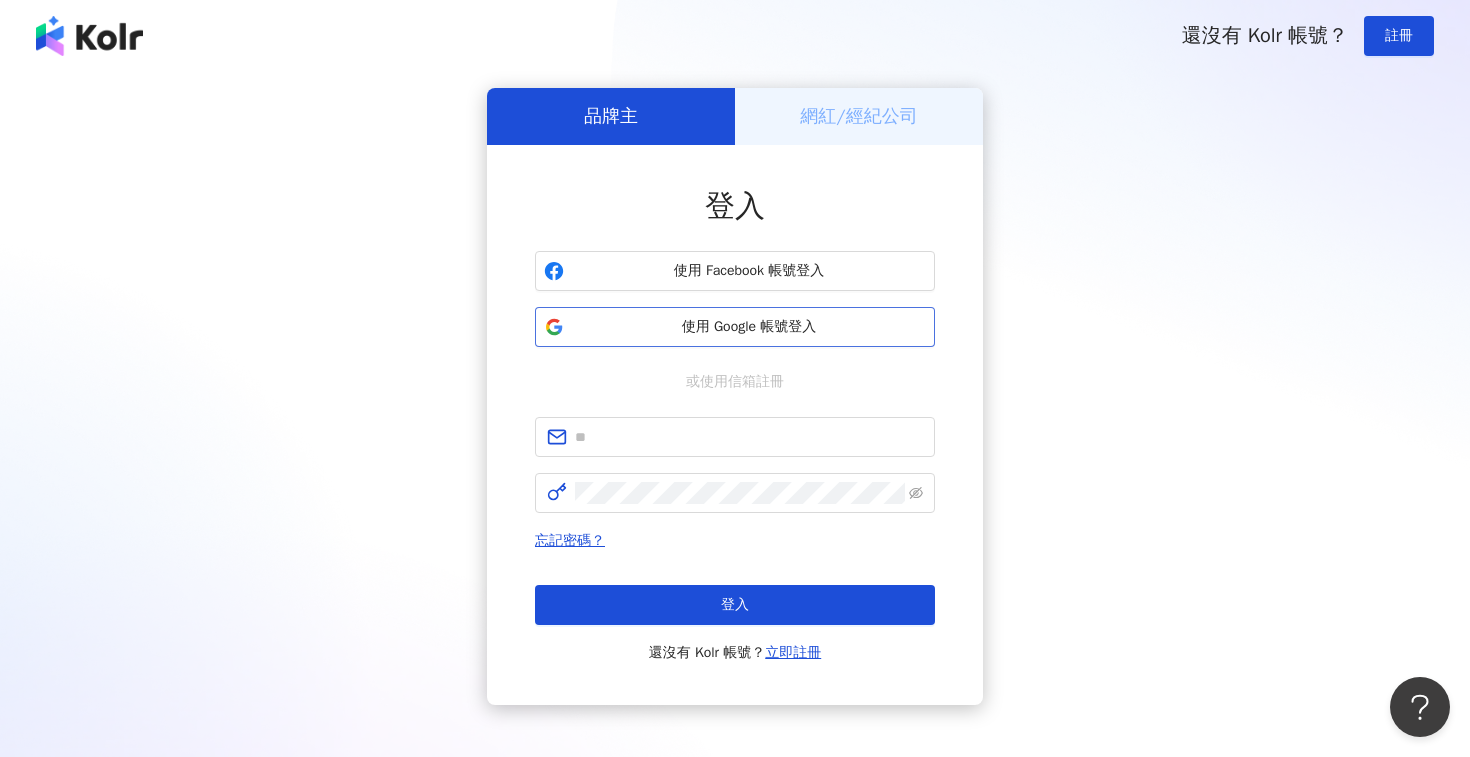 click on "使用 Google 帳號登入" at bounding box center [749, 327] 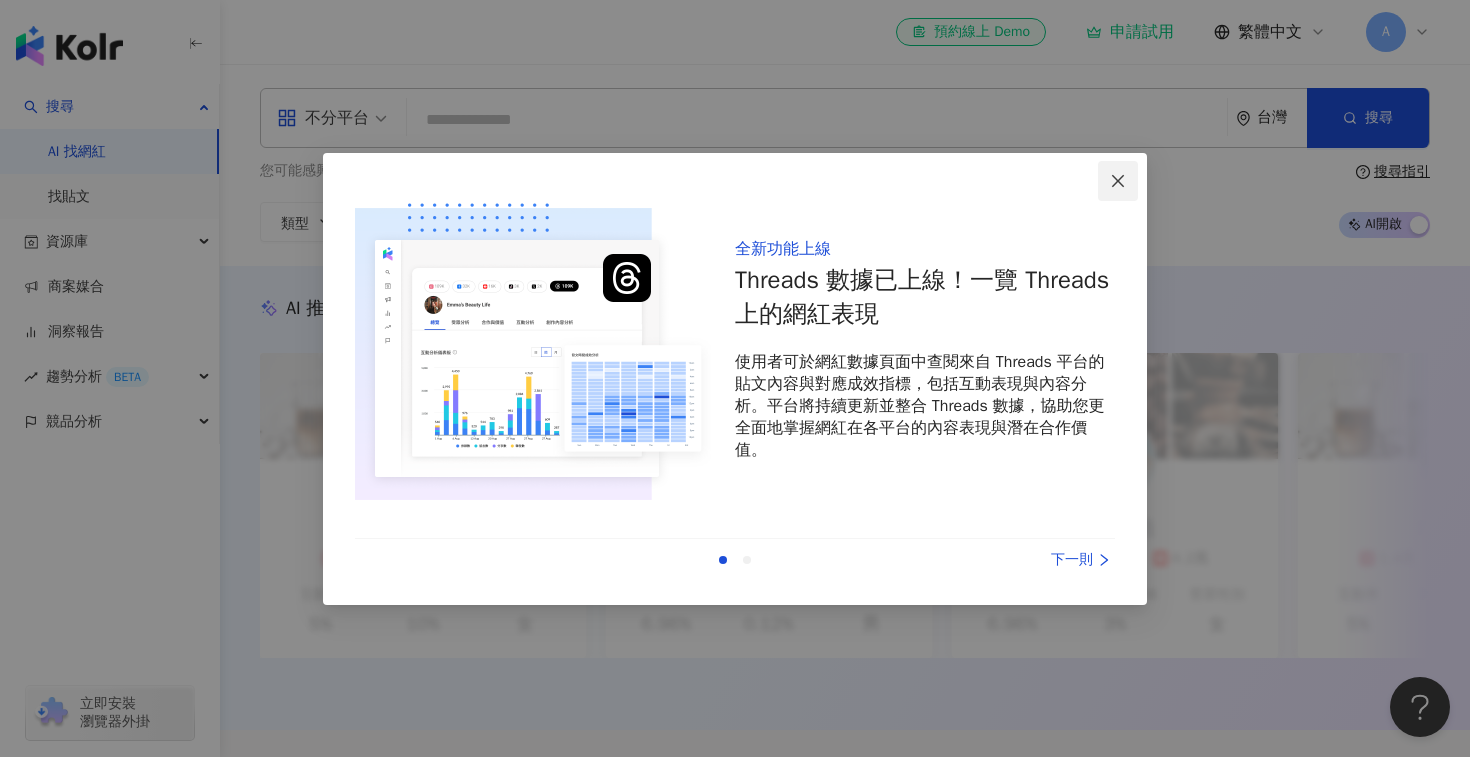 click 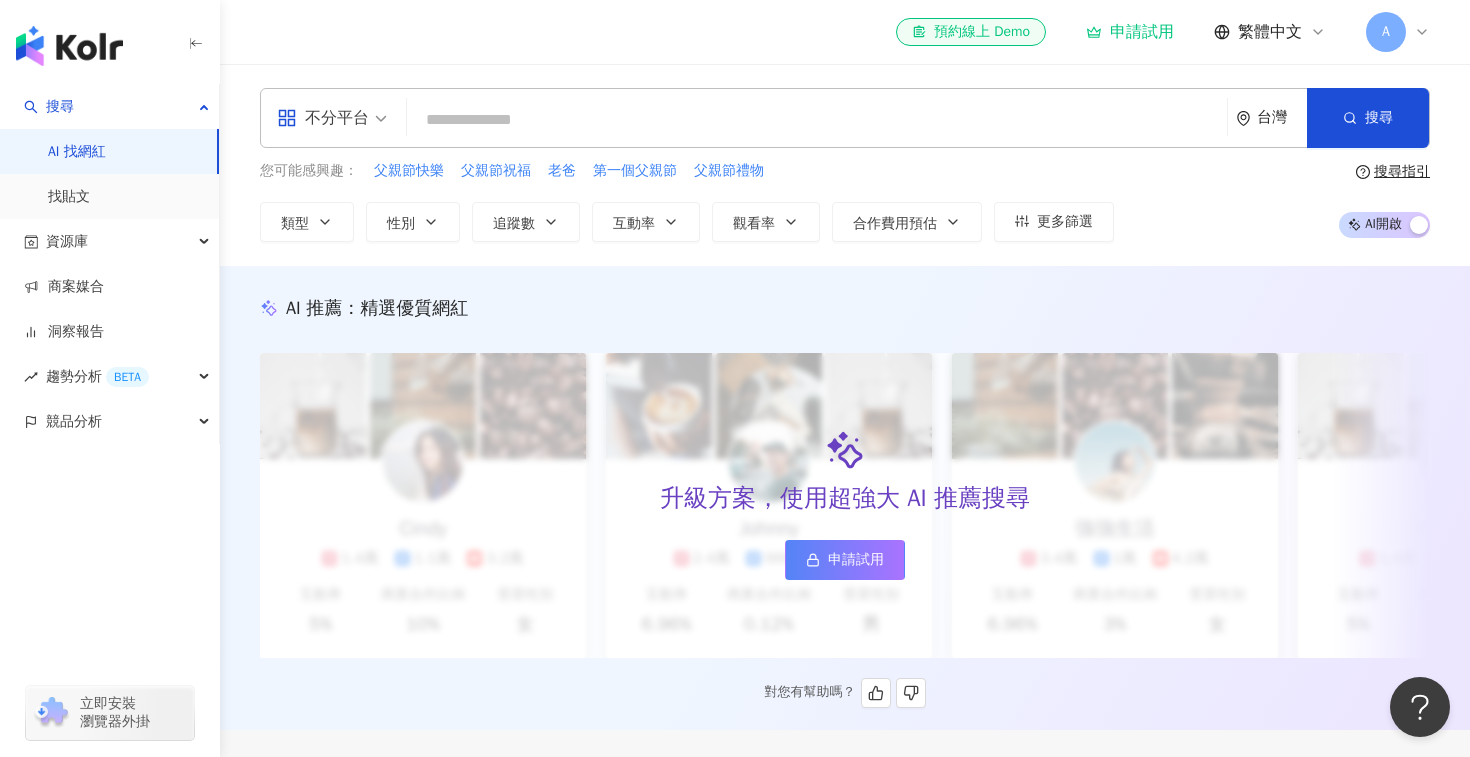 click on "申請試用" at bounding box center (856, 560) 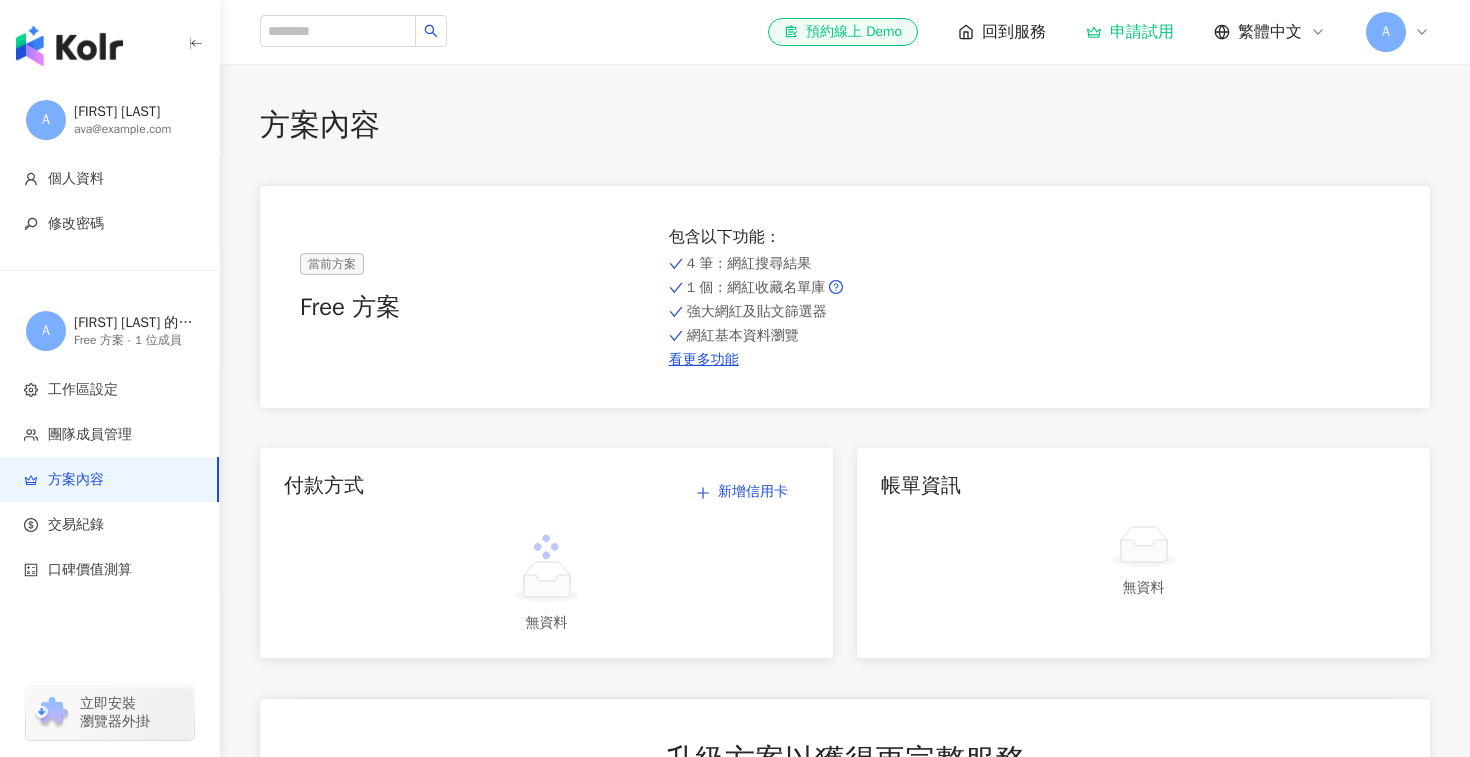 scroll, scrollTop: 0, scrollLeft: 0, axis: both 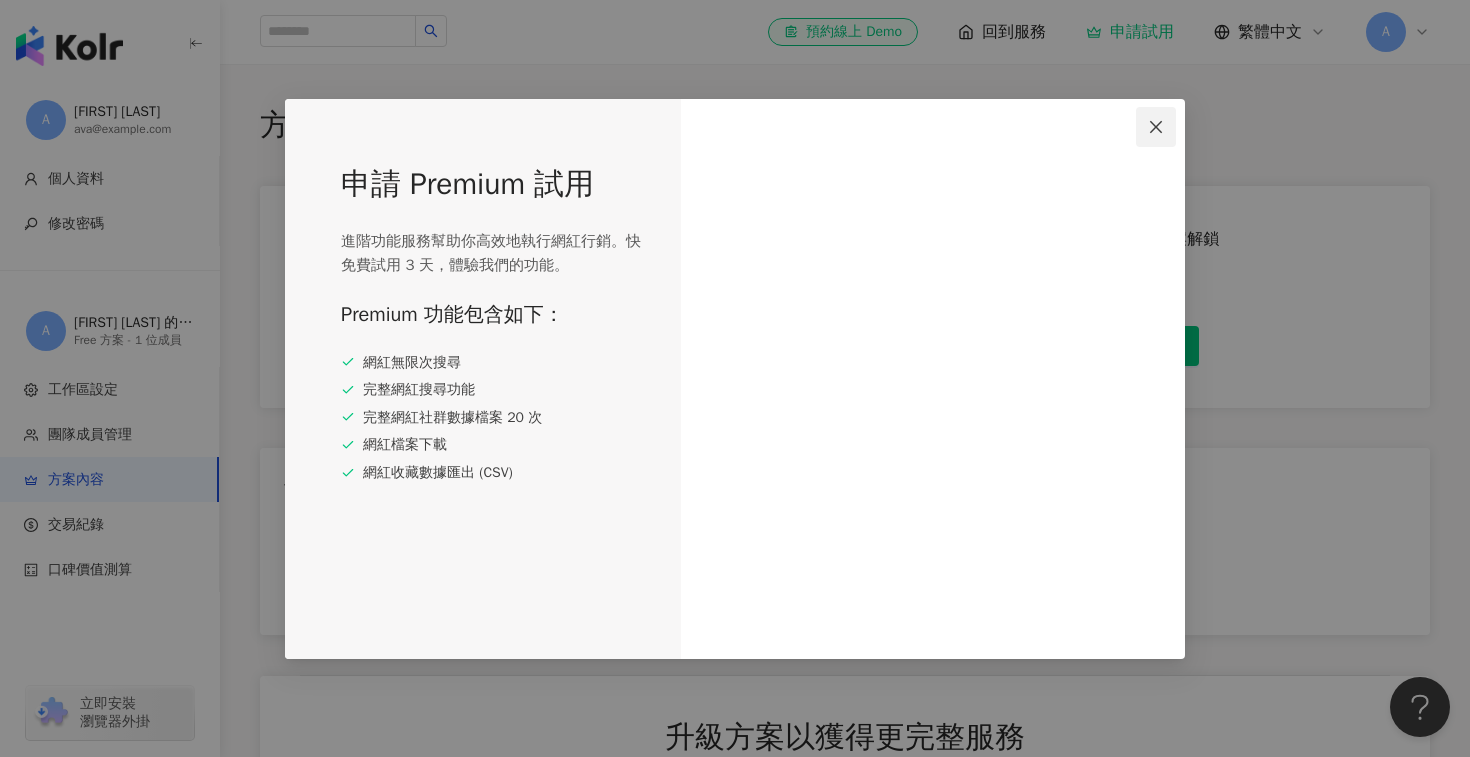 click at bounding box center (1156, 127) 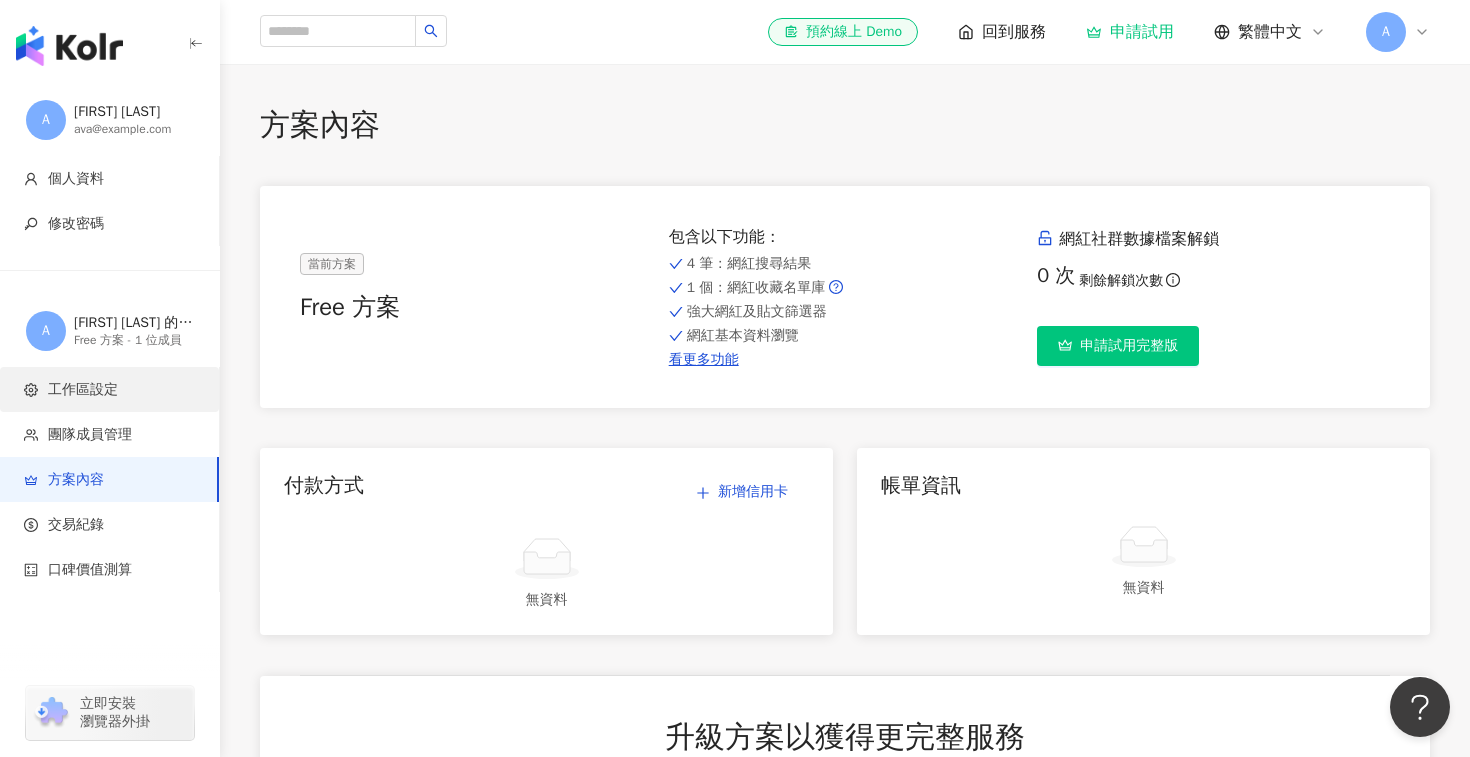 click on "工作區設定" at bounding box center (83, 390) 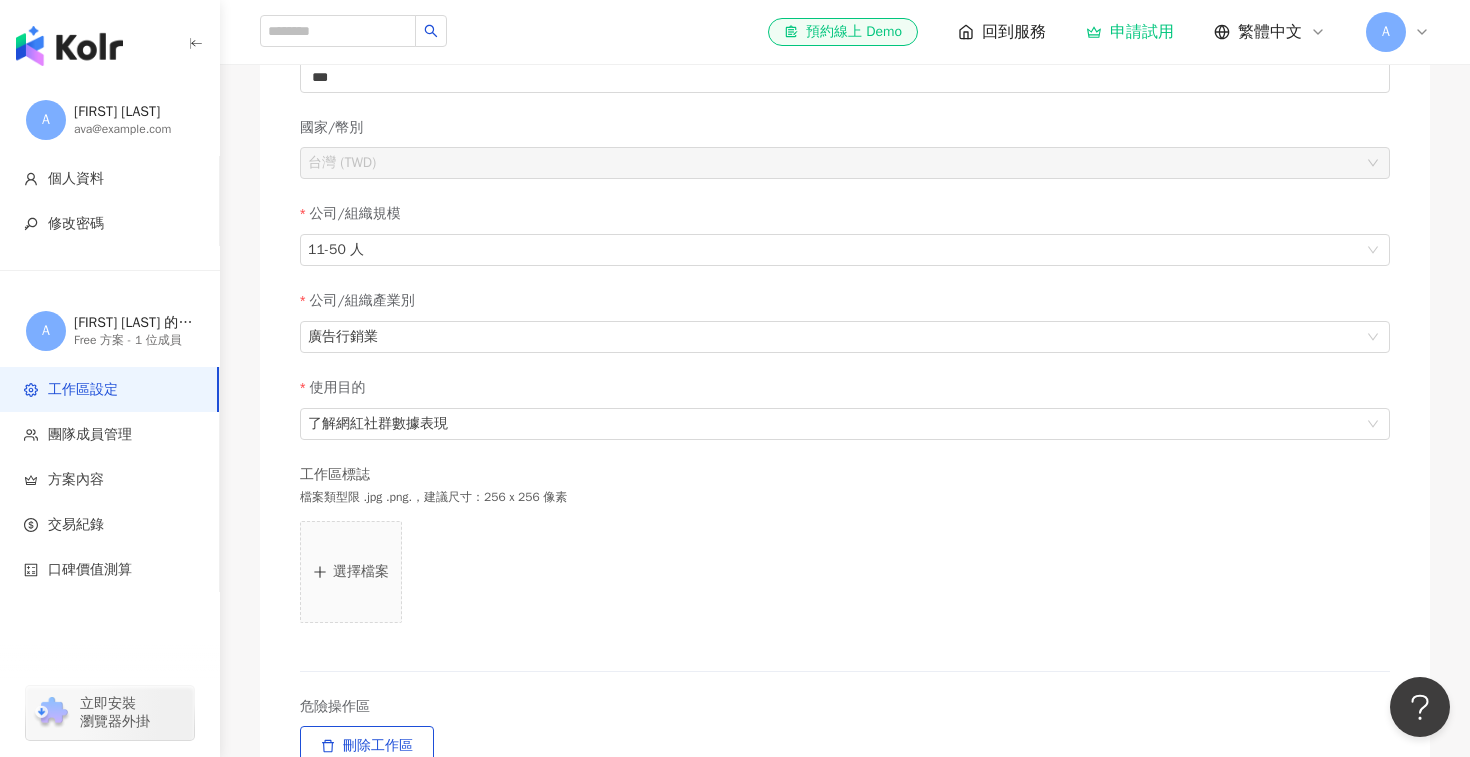 scroll, scrollTop: 0, scrollLeft: 0, axis: both 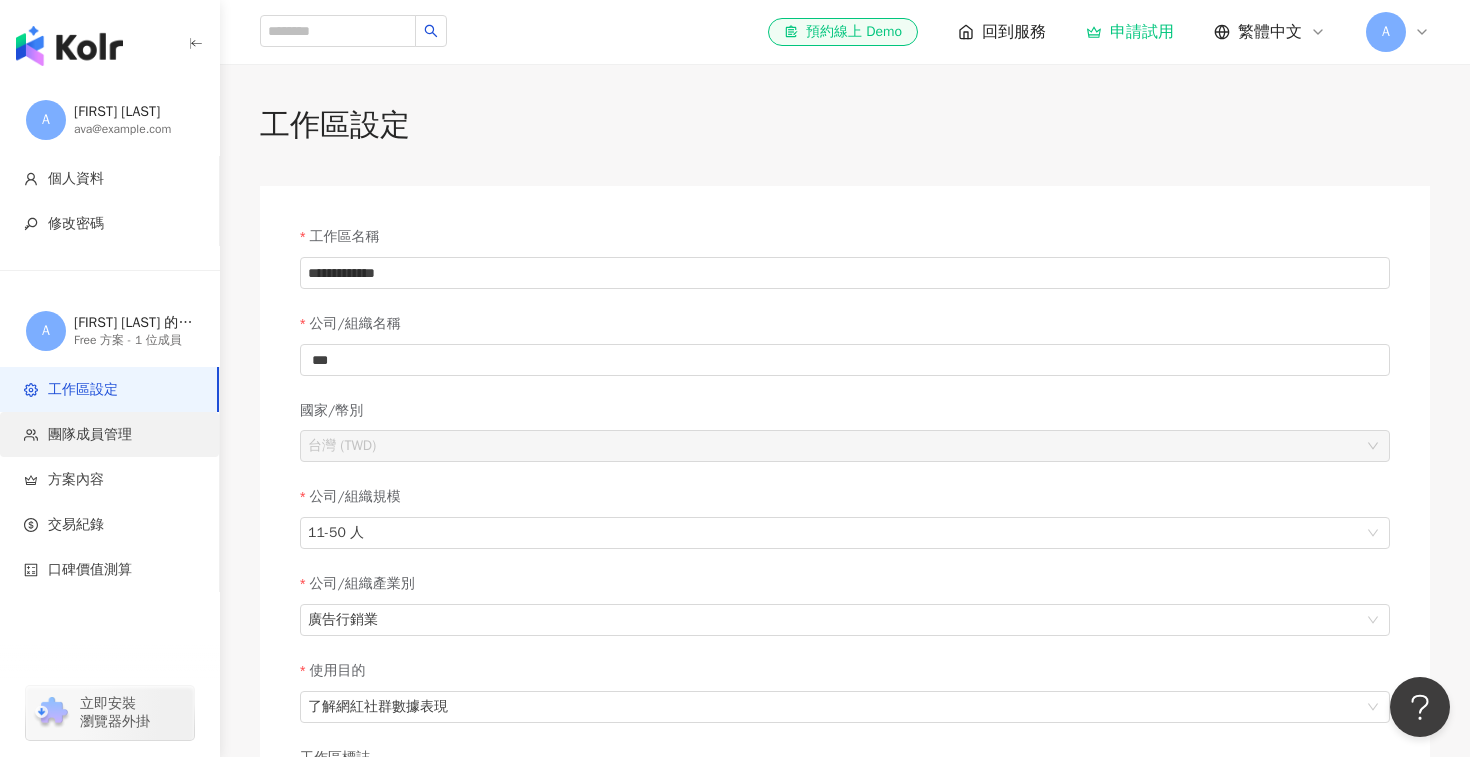 click on "團隊成員管理" at bounding box center [113, 435] 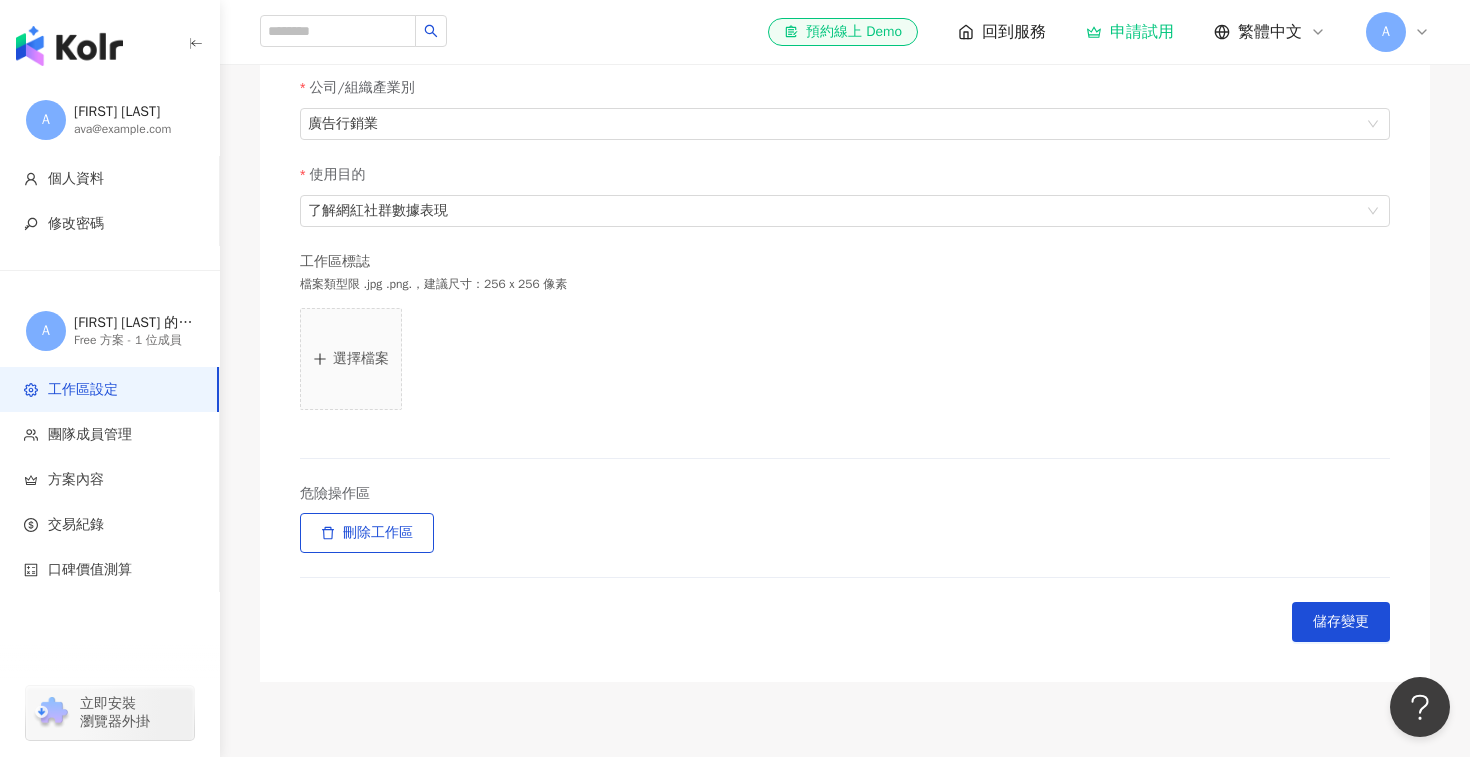 scroll, scrollTop: 0, scrollLeft: 0, axis: both 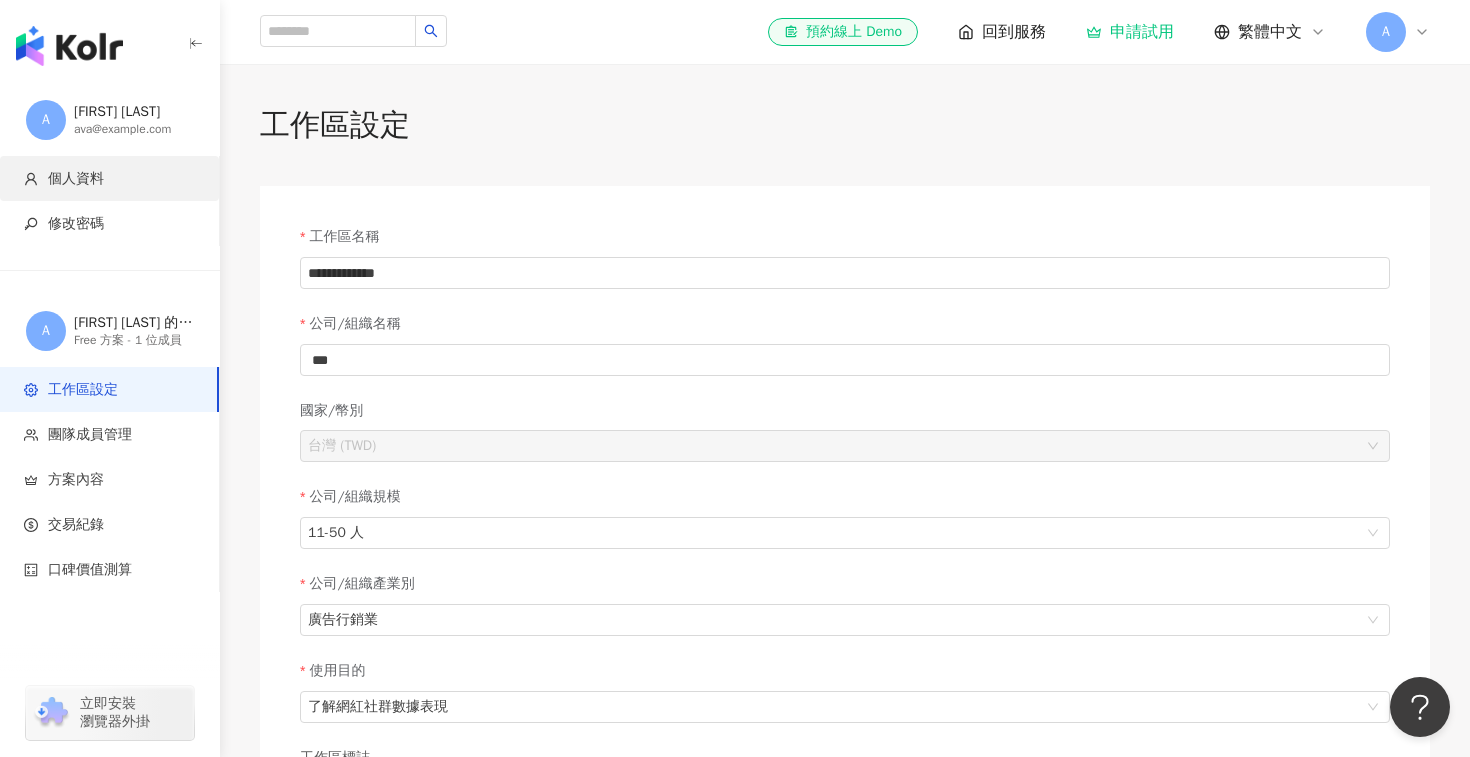 click on "個人資料" at bounding box center [76, 179] 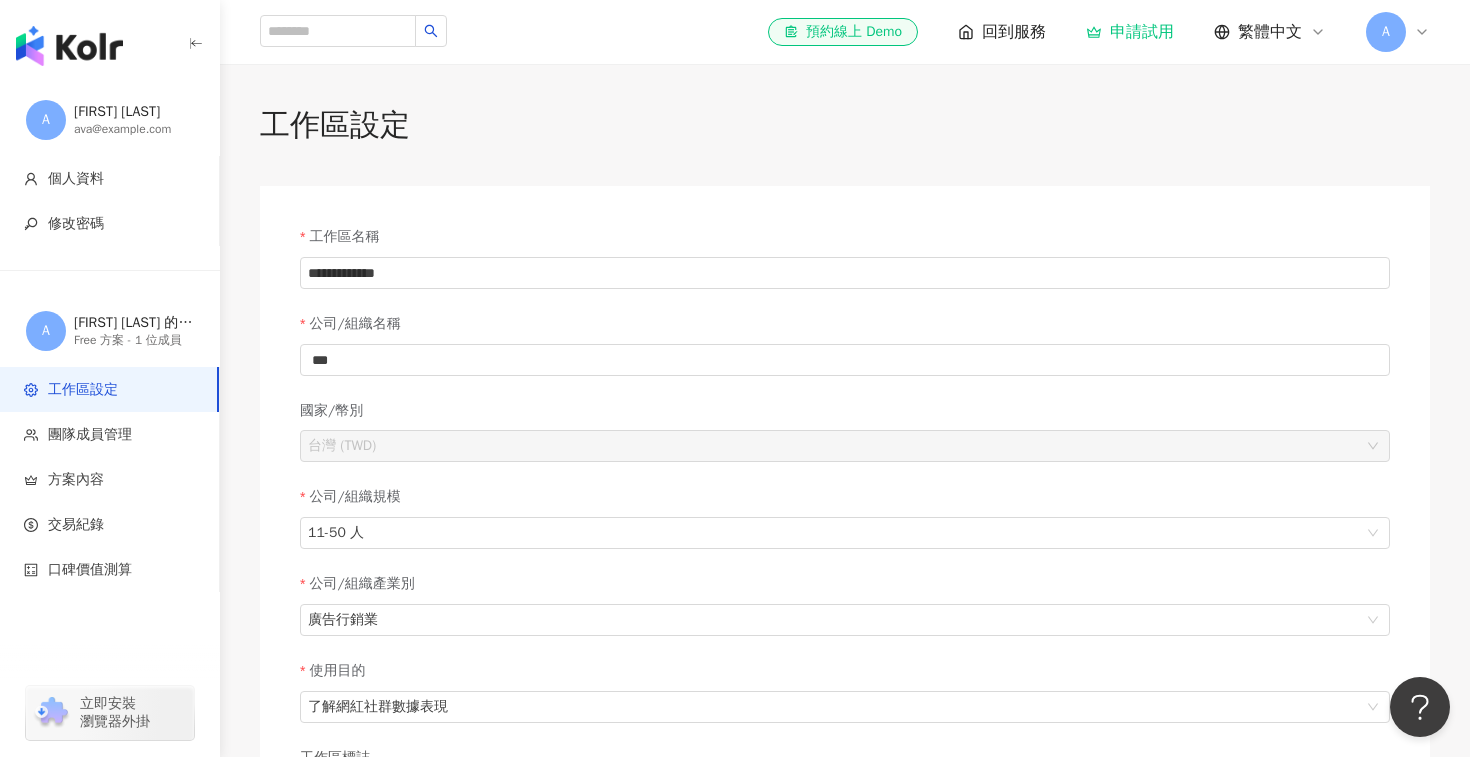 click 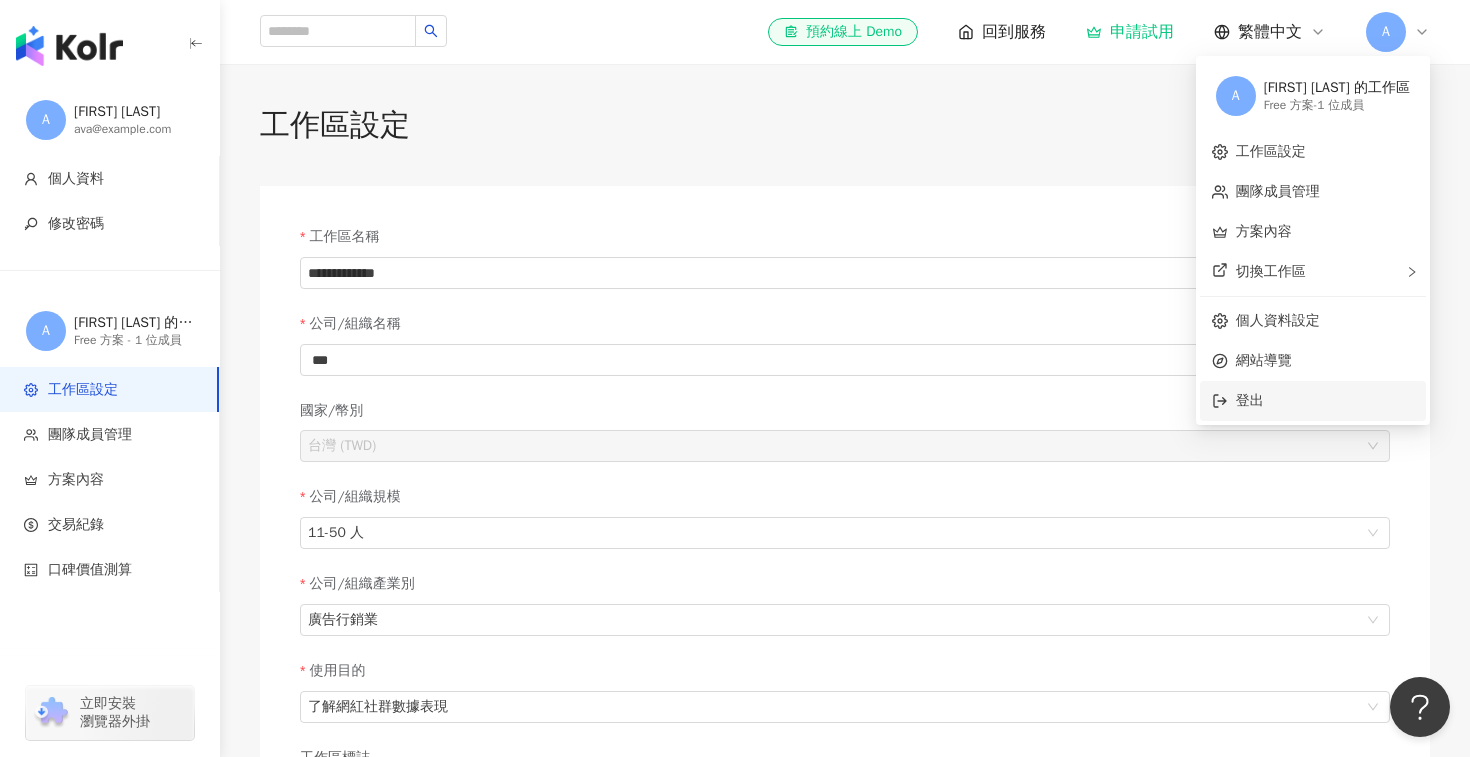 click on "登出" at bounding box center (1325, 401) 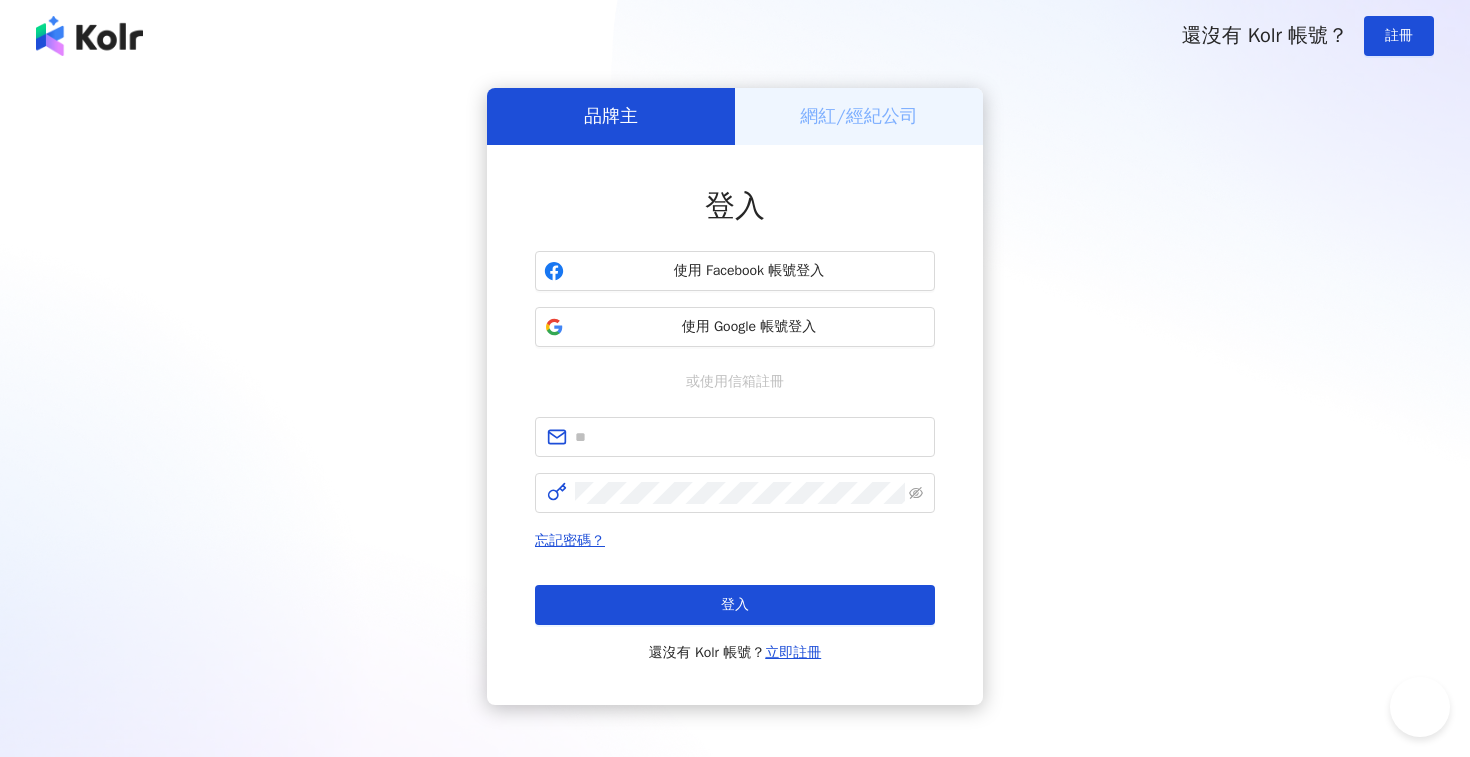 scroll, scrollTop: 0, scrollLeft: 0, axis: both 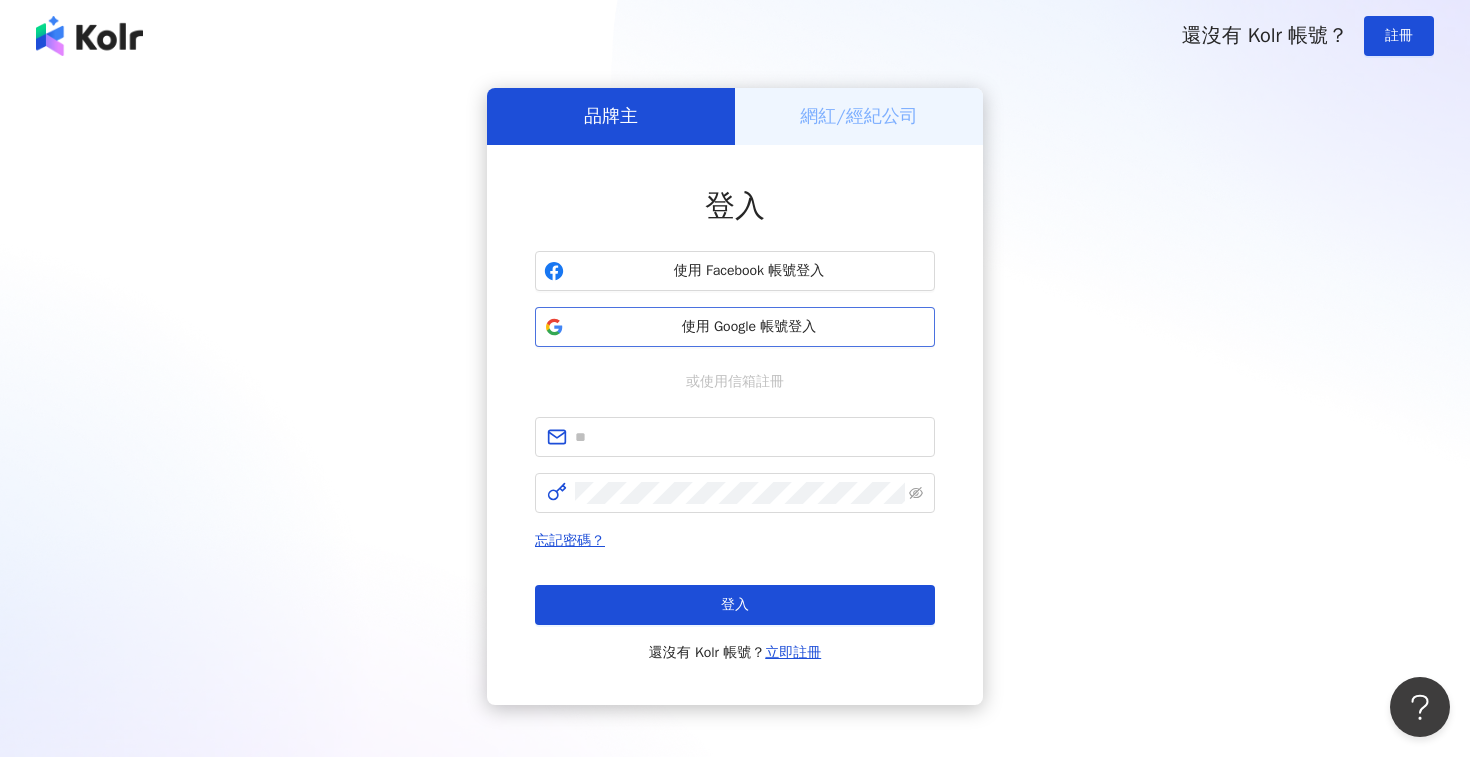 click on "使用 Google 帳號登入" at bounding box center [749, 327] 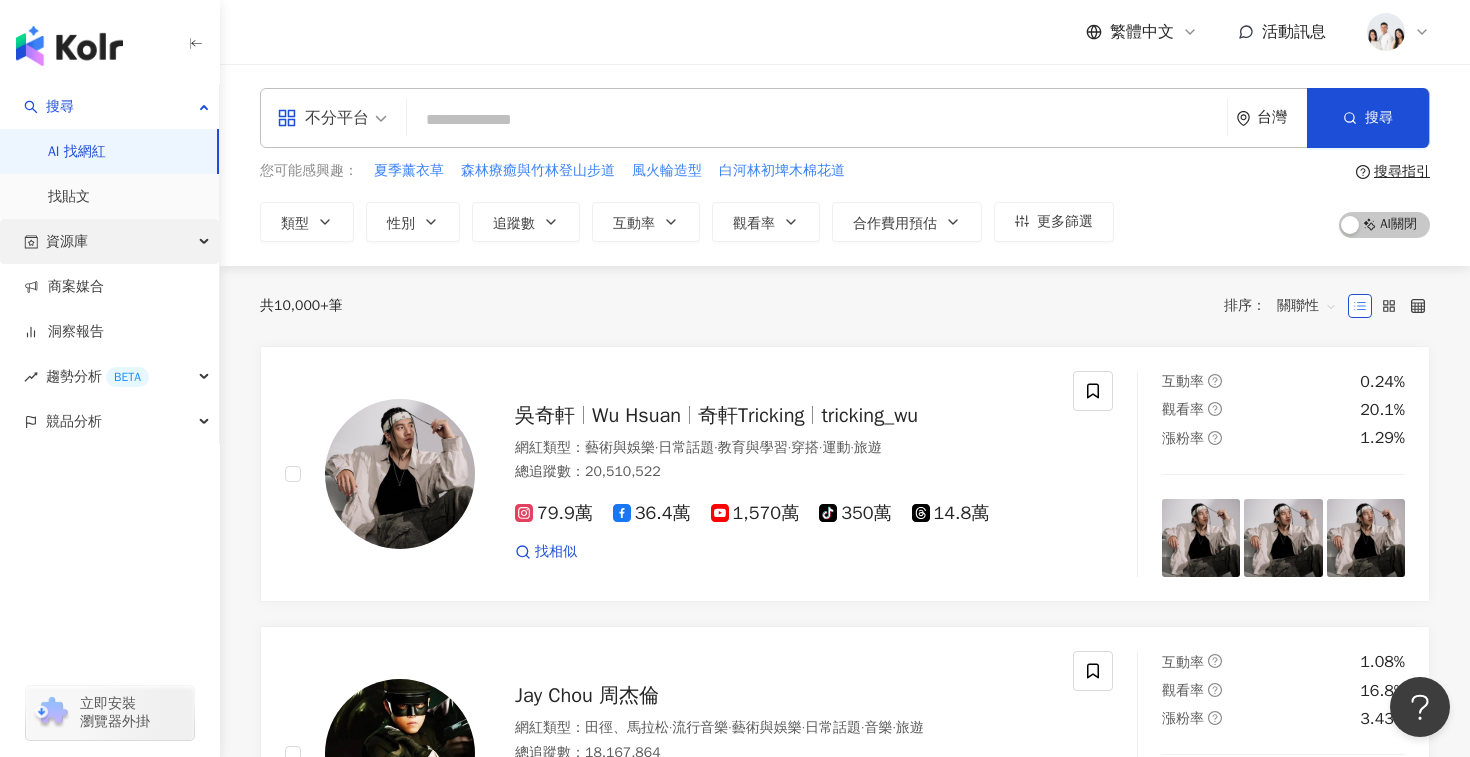 click on "資源庫" at bounding box center [109, 241] 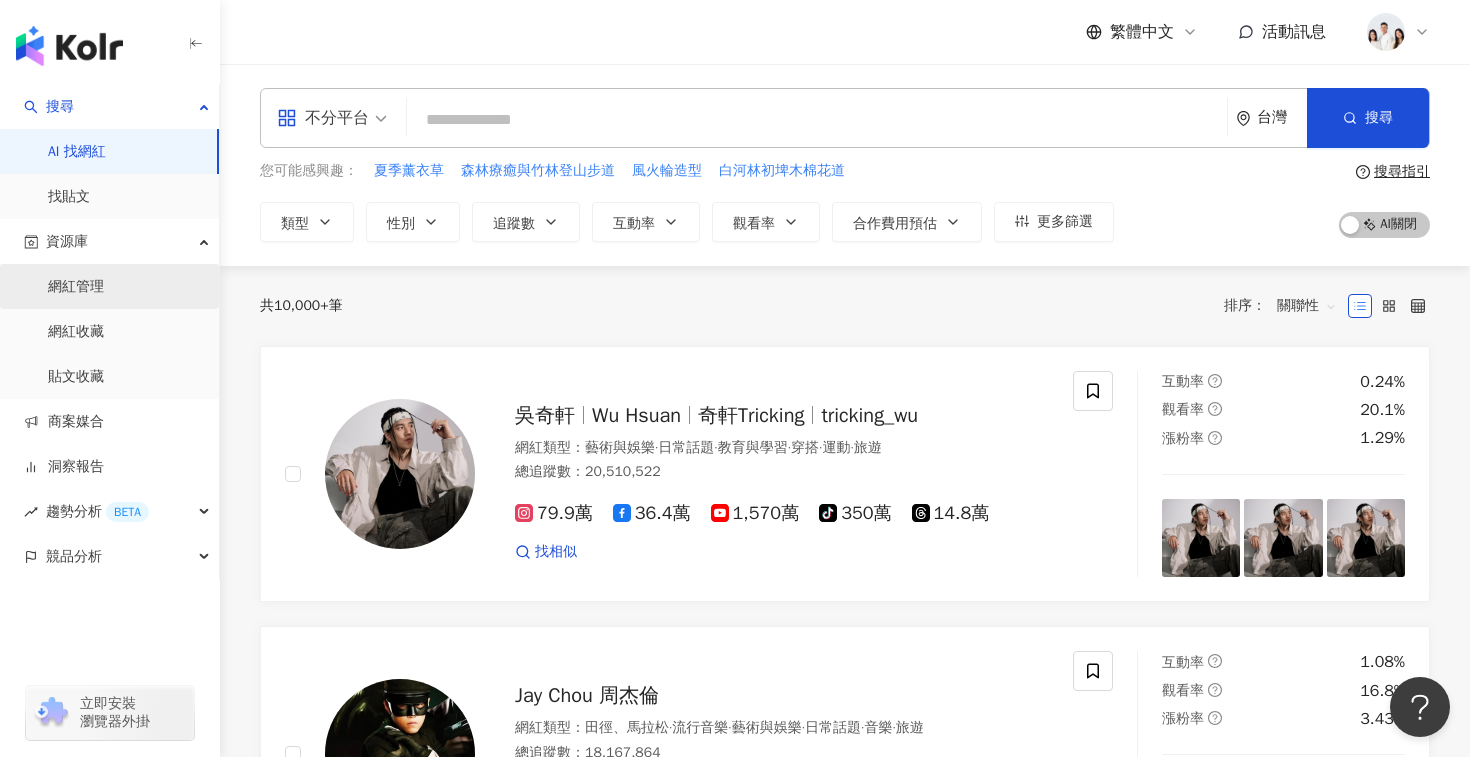 click on "網紅管理" at bounding box center [76, 287] 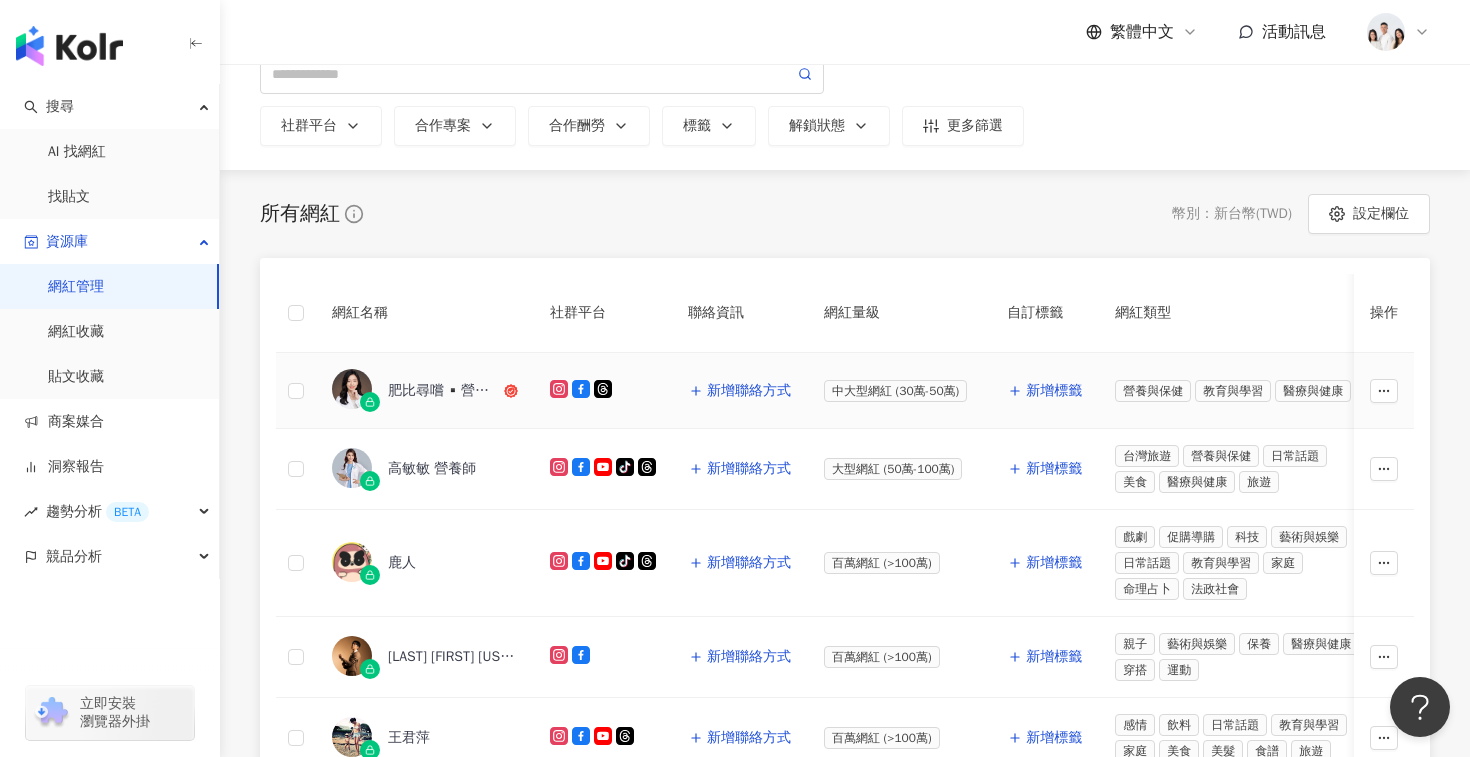 scroll, scrollTop: 97, scrollLeft: 0, axis: vertical 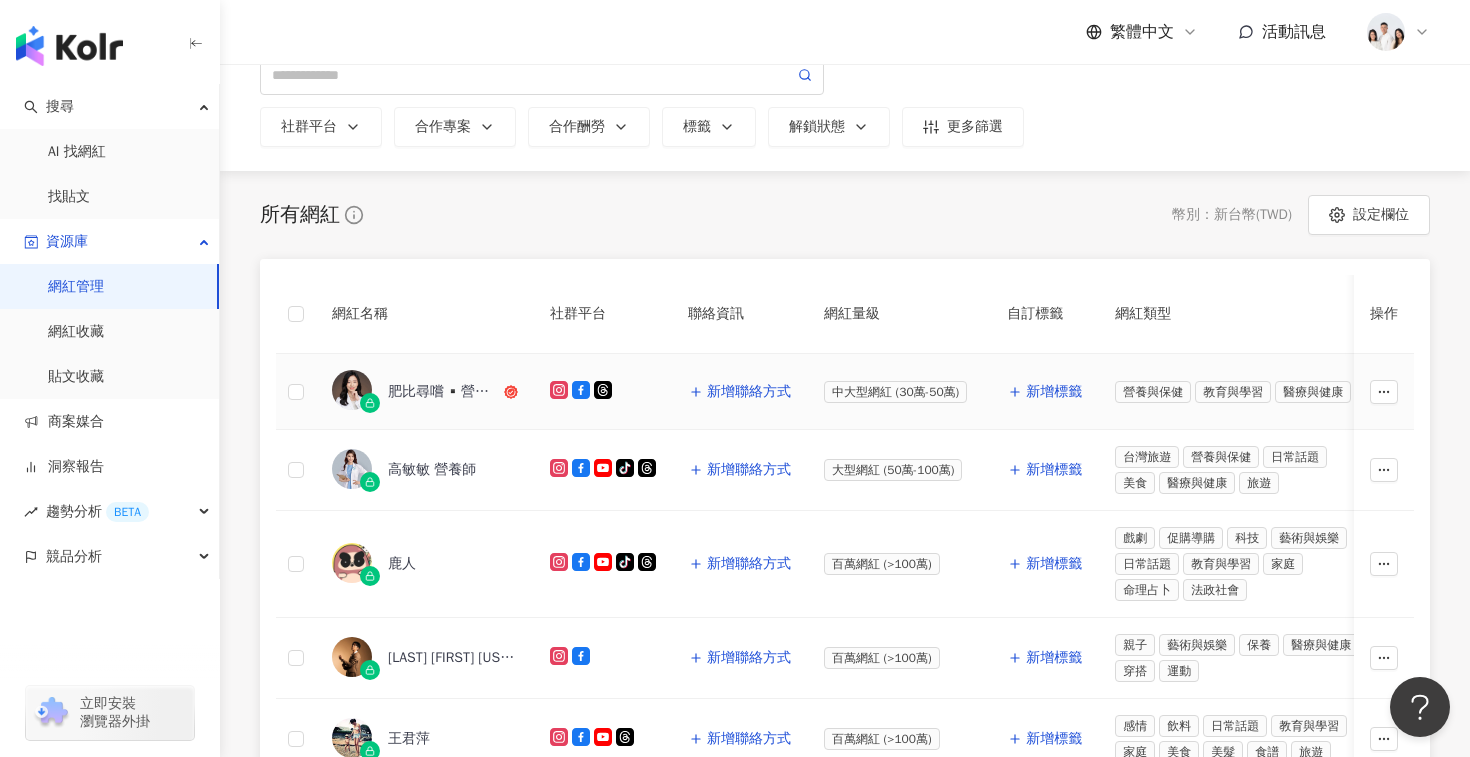 click on "營養與保健" at bounding box center [1153, 392] 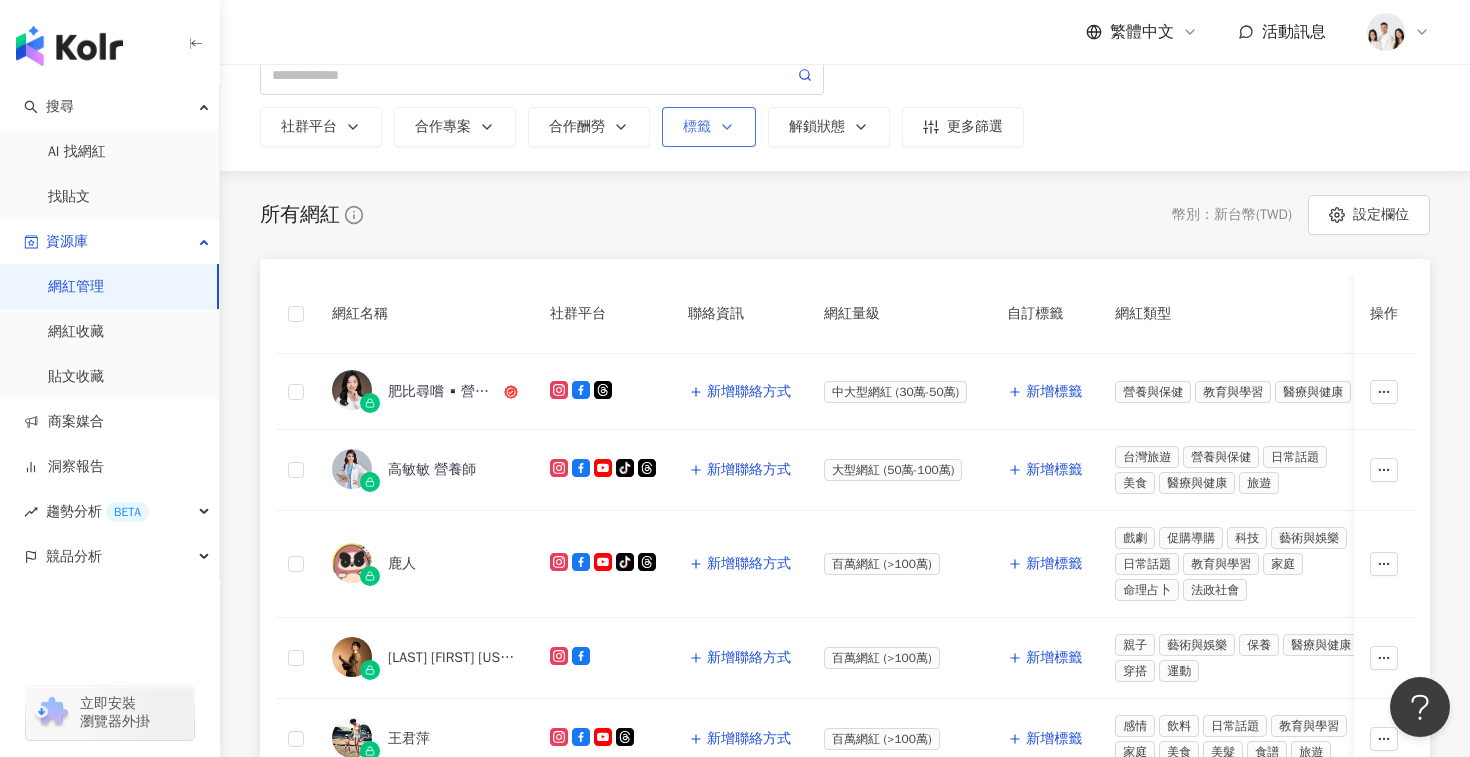 click on "標籤" at bounding box center [709, 127] 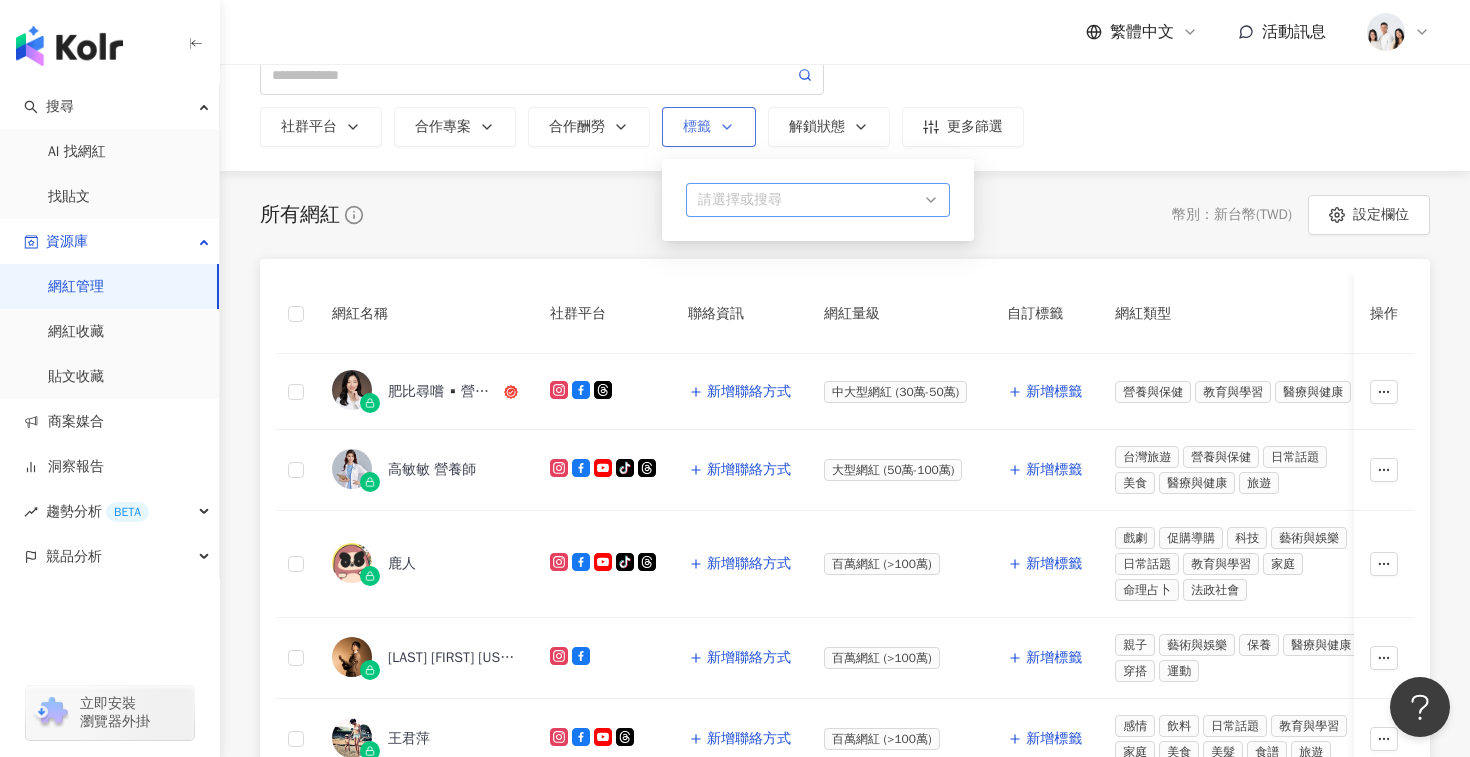 click at bounding box center (807, 200) 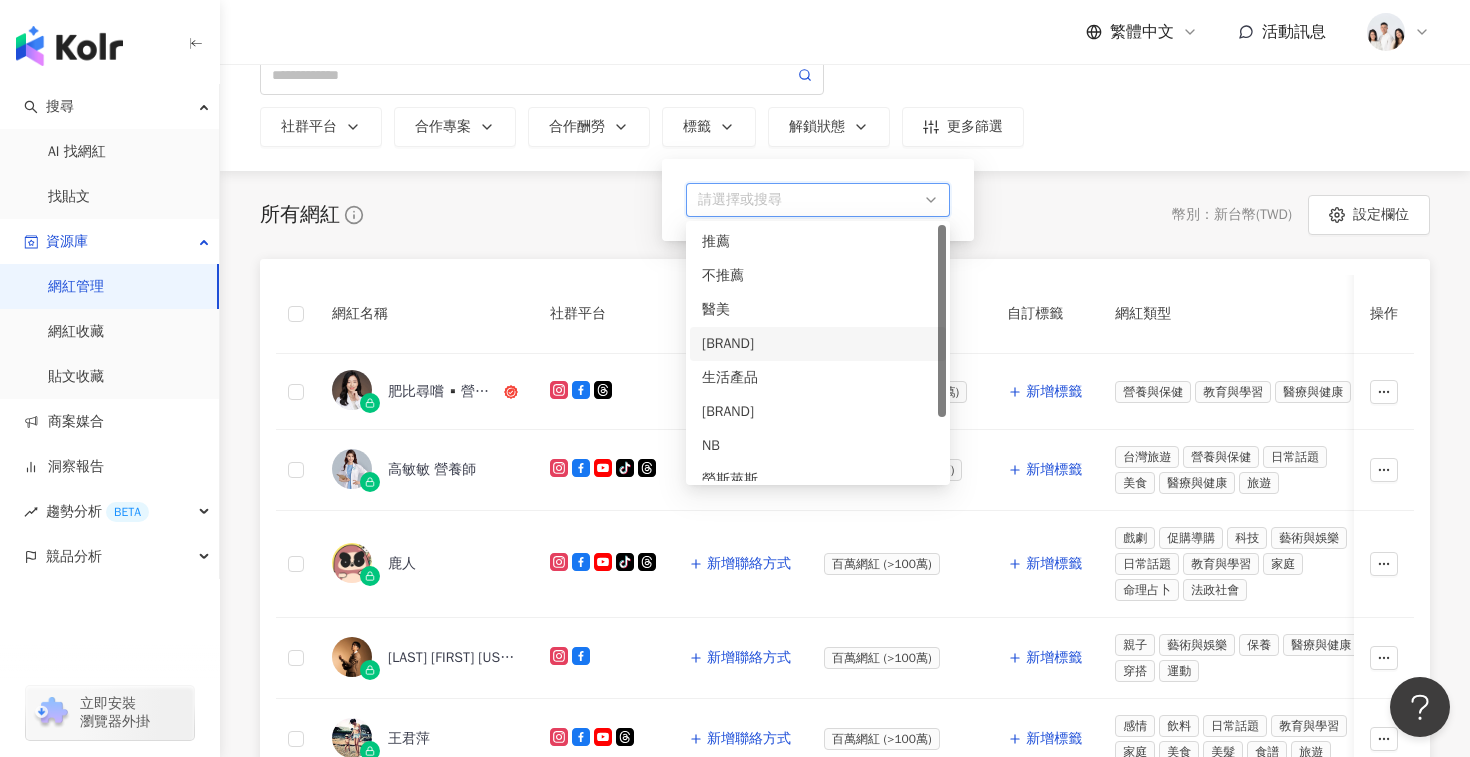 scroll, scrollTop: 0, scrollLeft: 0, axis: both 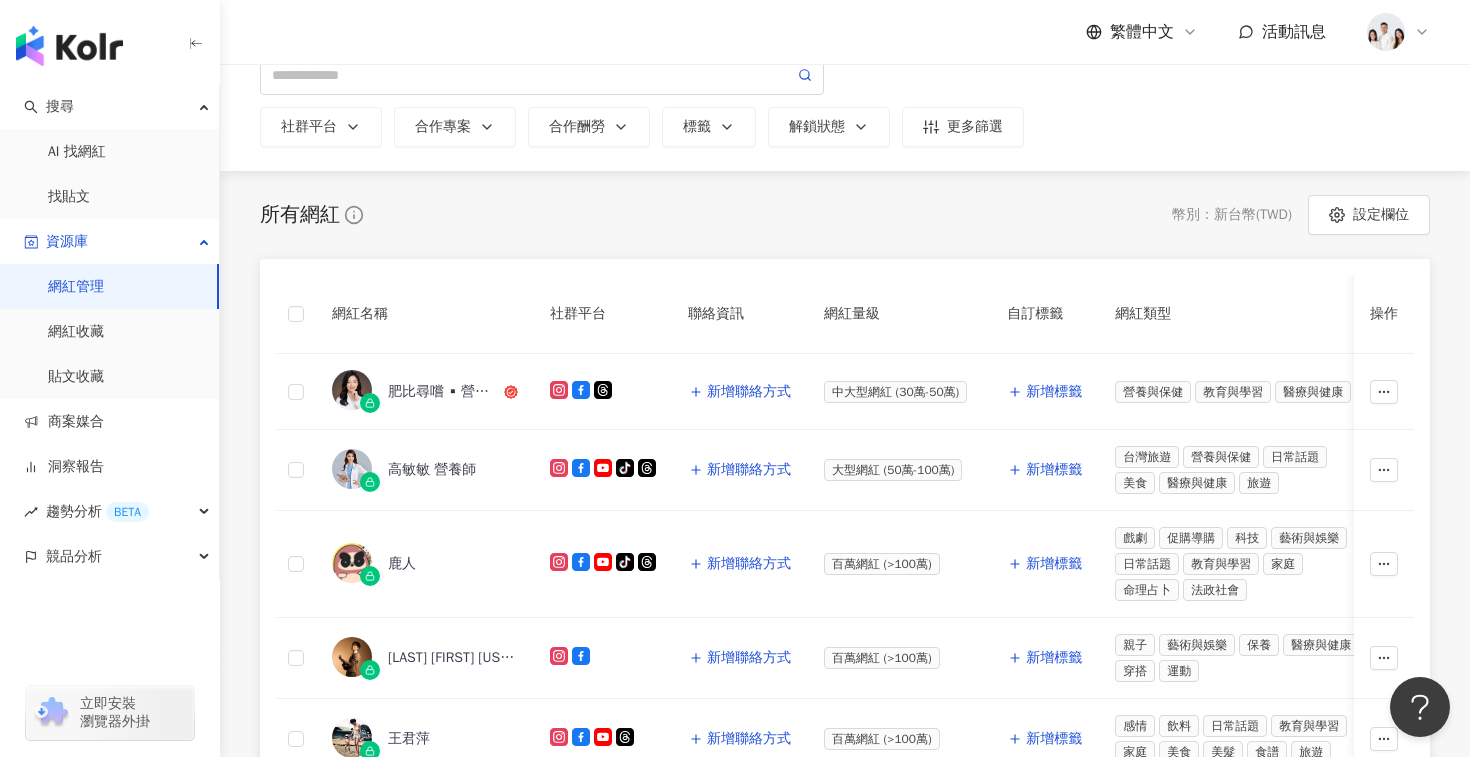 click on "所有網紅 幣別 ： 新台幣 ( TWD ) 設定欄位" at bounding box center [845, 215] 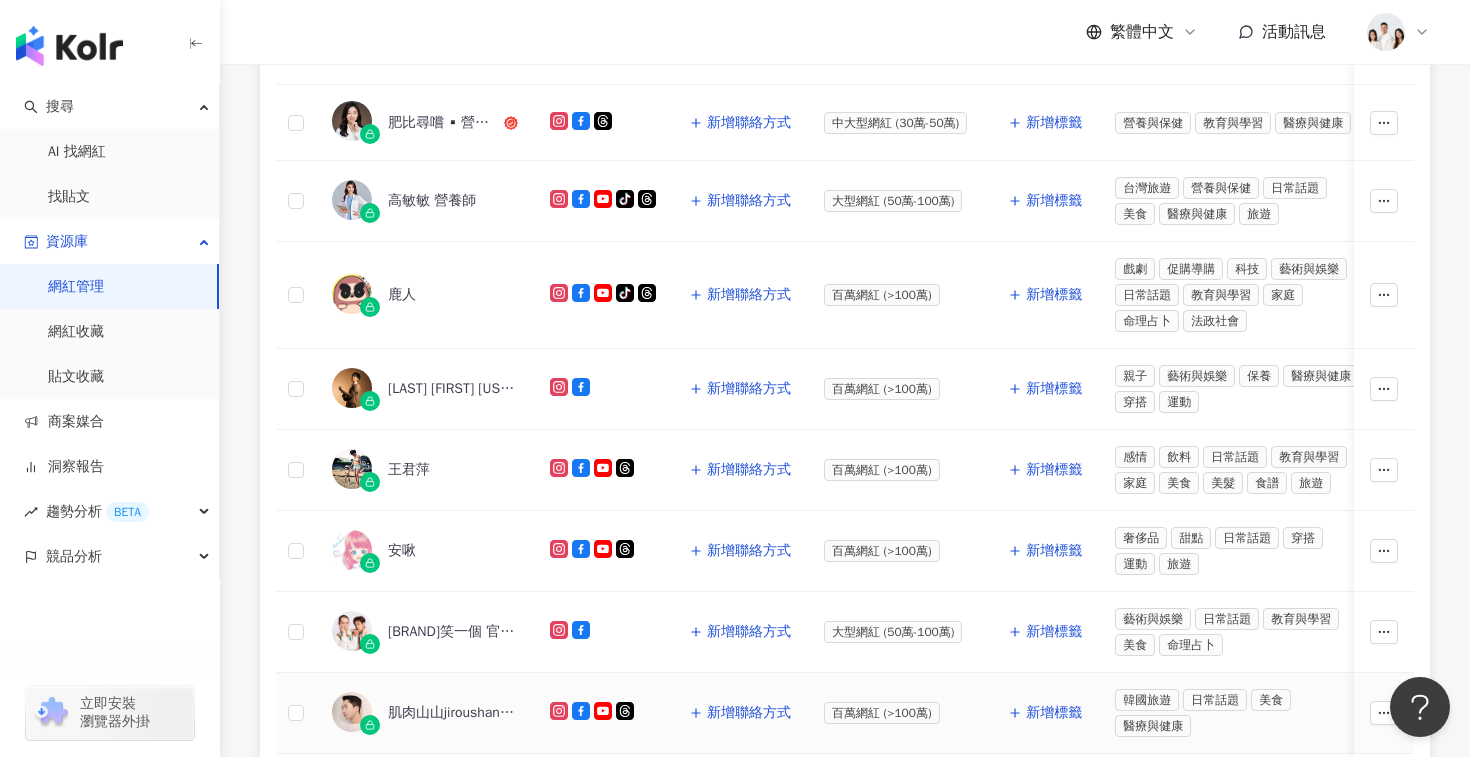scroll, scrollTop: 0, scrollLeft: 0, axis: both 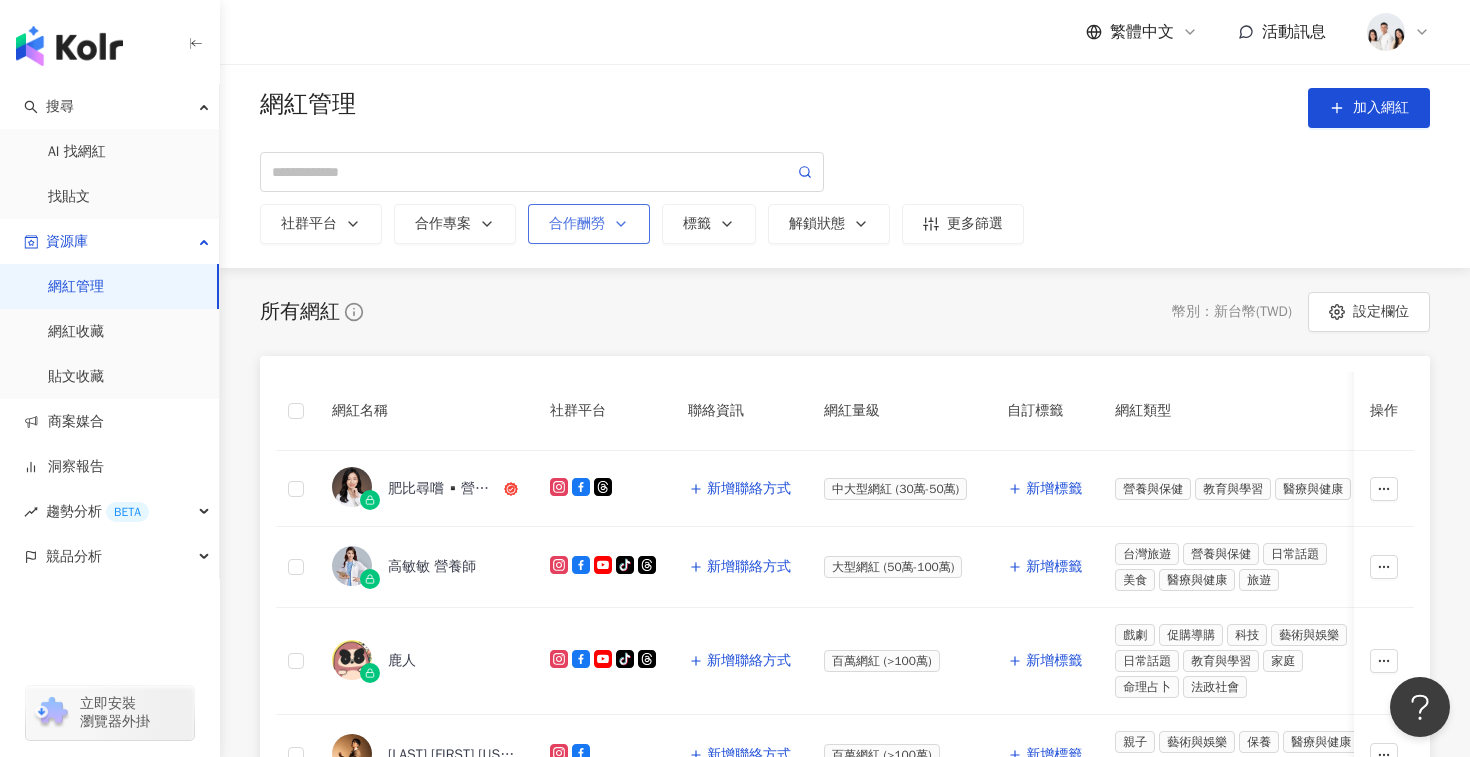 click on "合作酬勞" at bounding box center (589, 224) 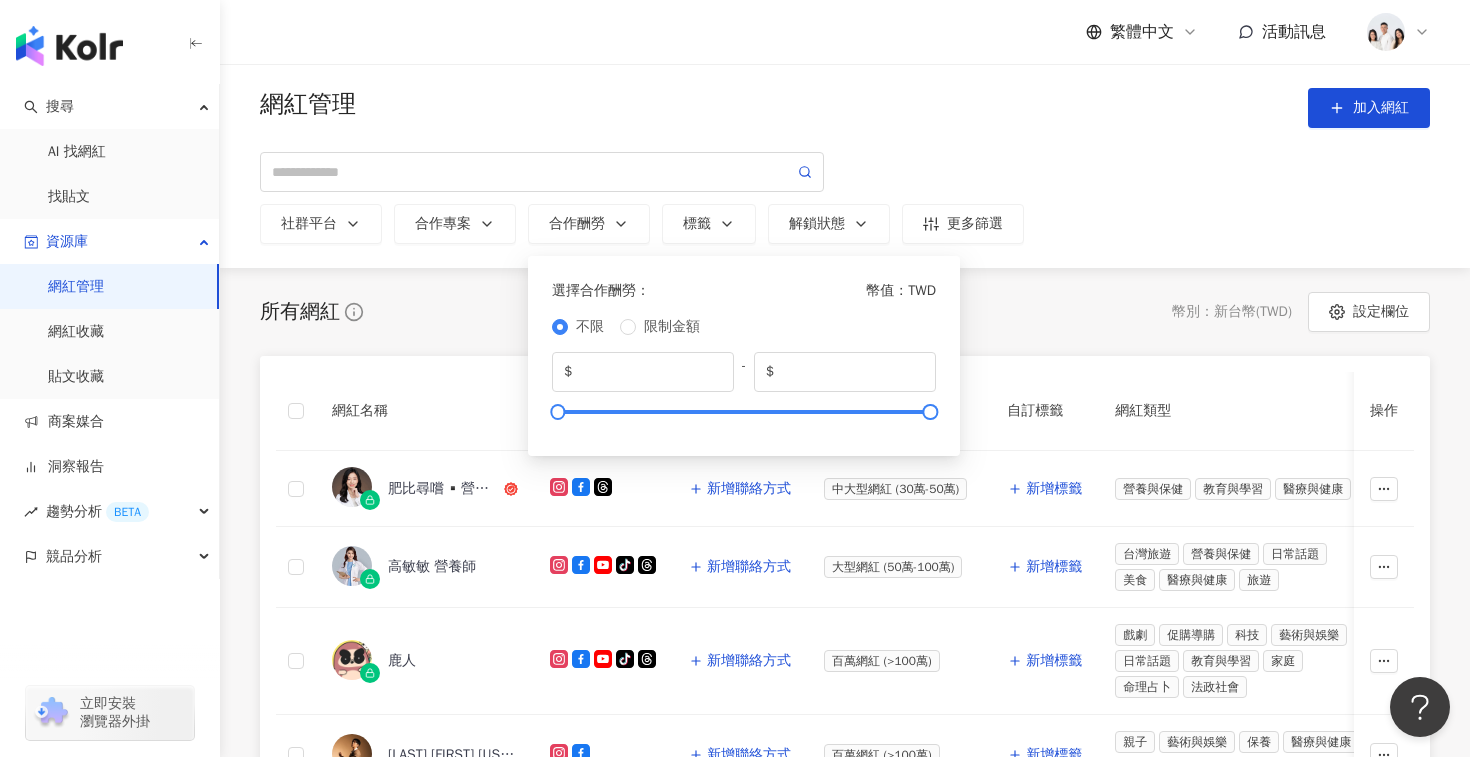 click on "所有網紅 幣別 ： 新台幣 ( TWD ) 設定欄位" at bounding box center [845, 312] 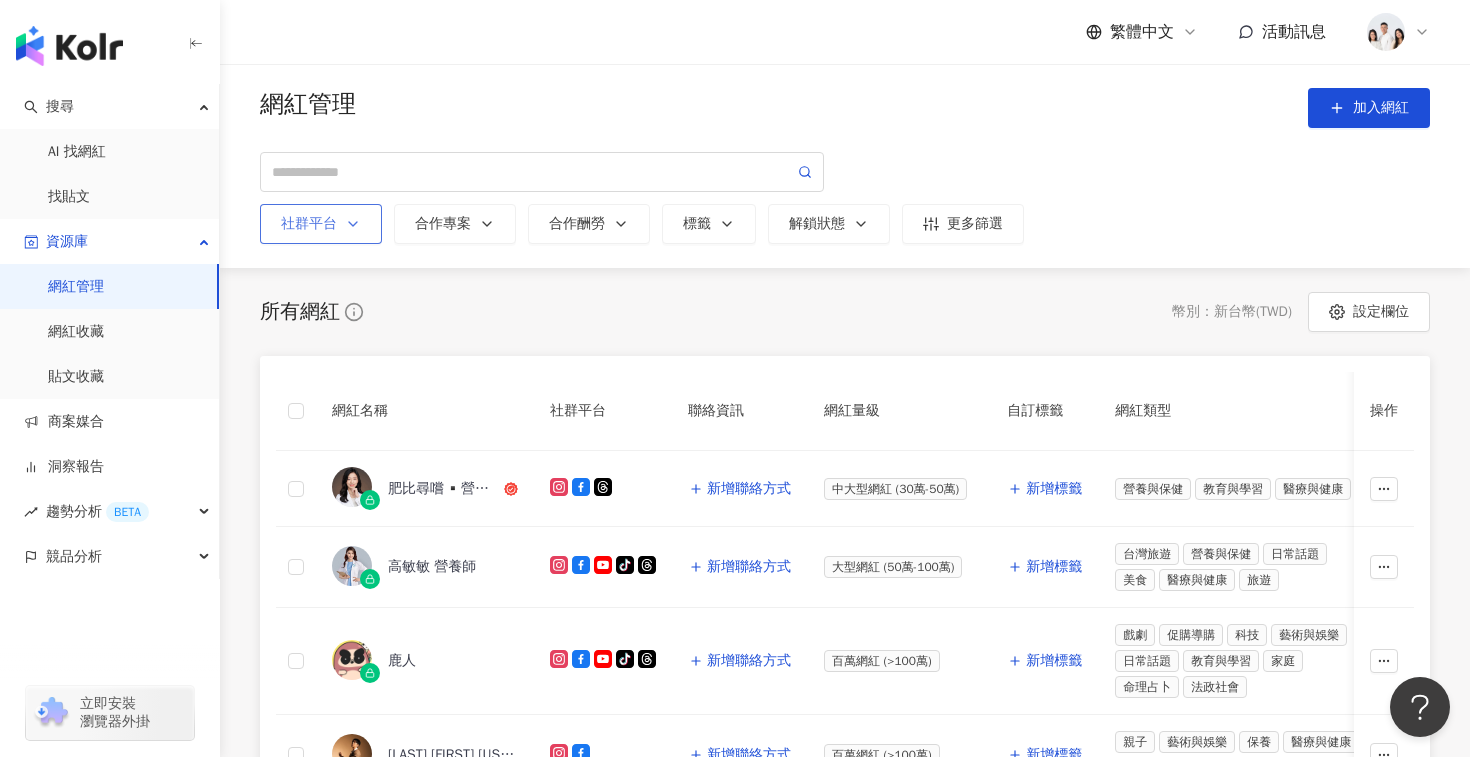 click on "社群平台" at bounding box center (321, 224) 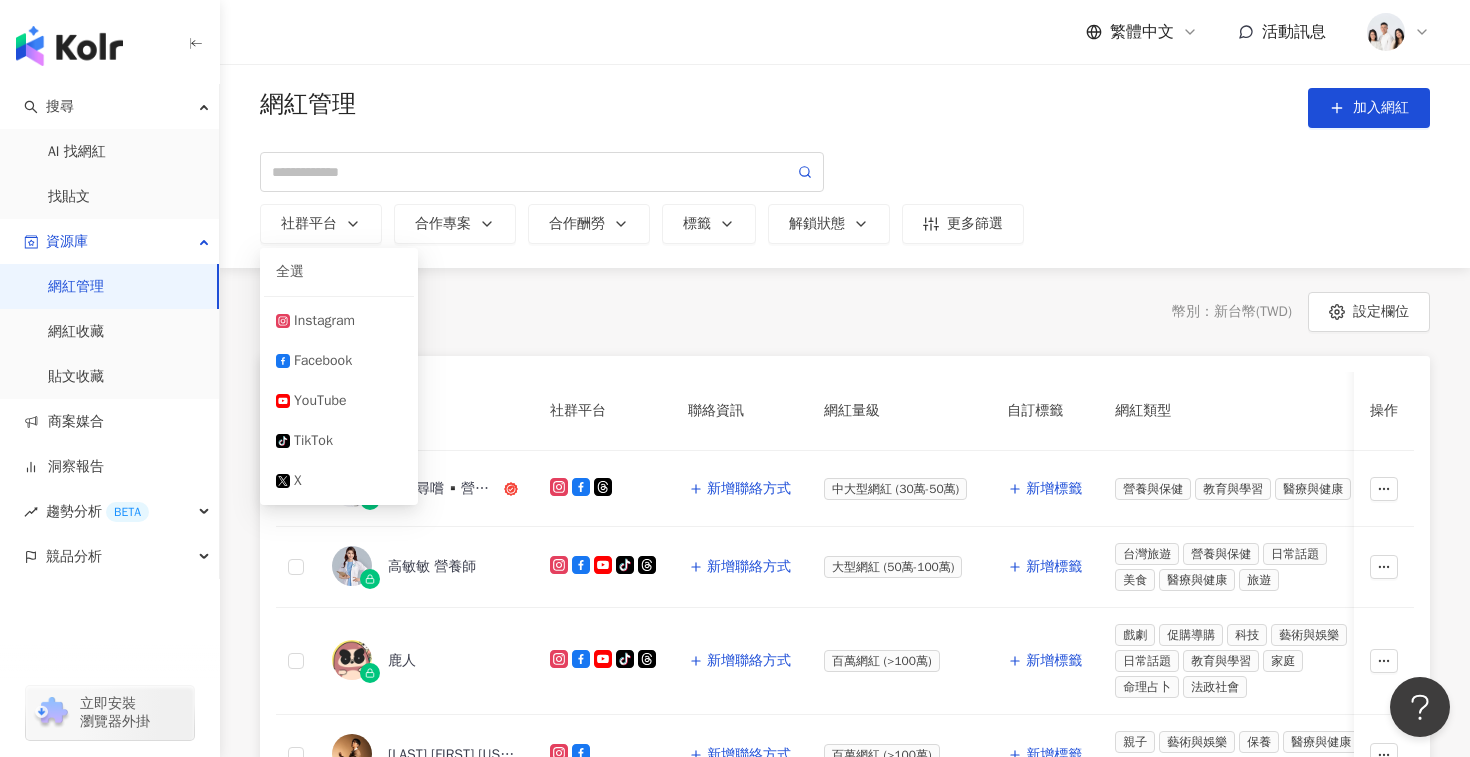 click on "[USERNAME] 中大型網紅 (30萬-50萬) 新增標籤 營養與保健 教育與學習 醫療與健康 [NUMBER] 85 20-24 歲 (46.7%) 女性 (46.7%) 0.14% 0.02% 16.7% 50% - - - 已解鎖 [USERNAME] 網紅數據 85" at bounding box center [845, 807] 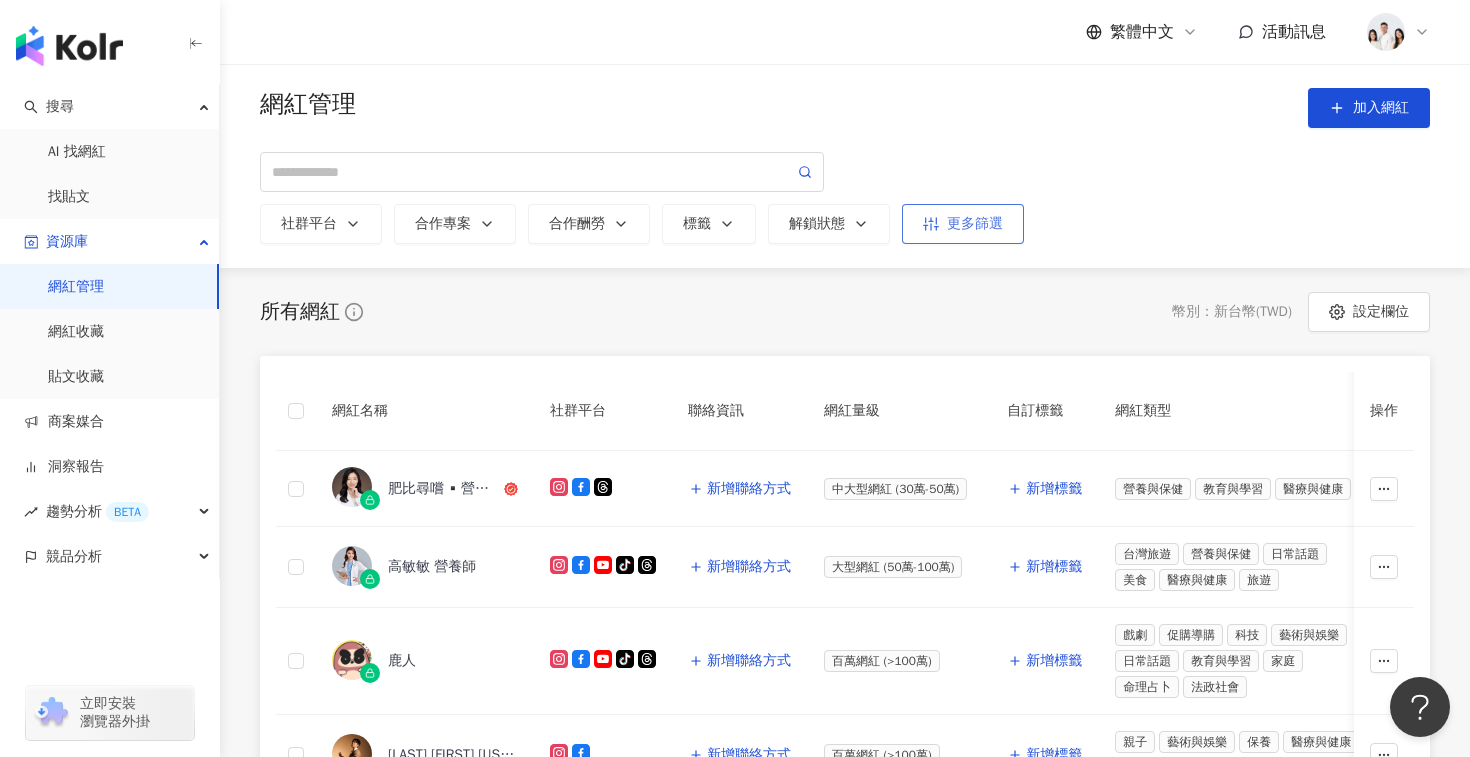 click on "更多篩選" at bounding box center (963, 224) 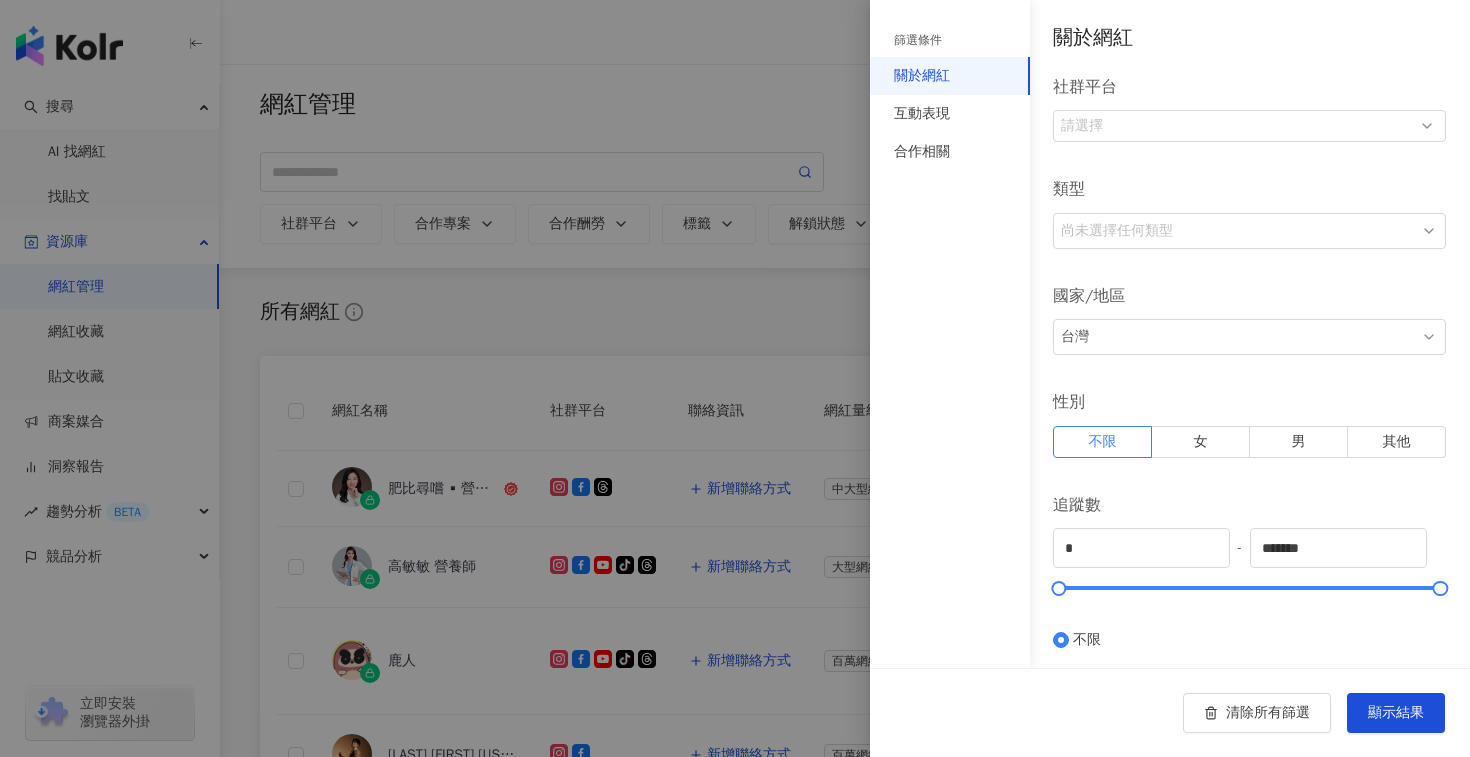 click at bounding box center (735, 378) 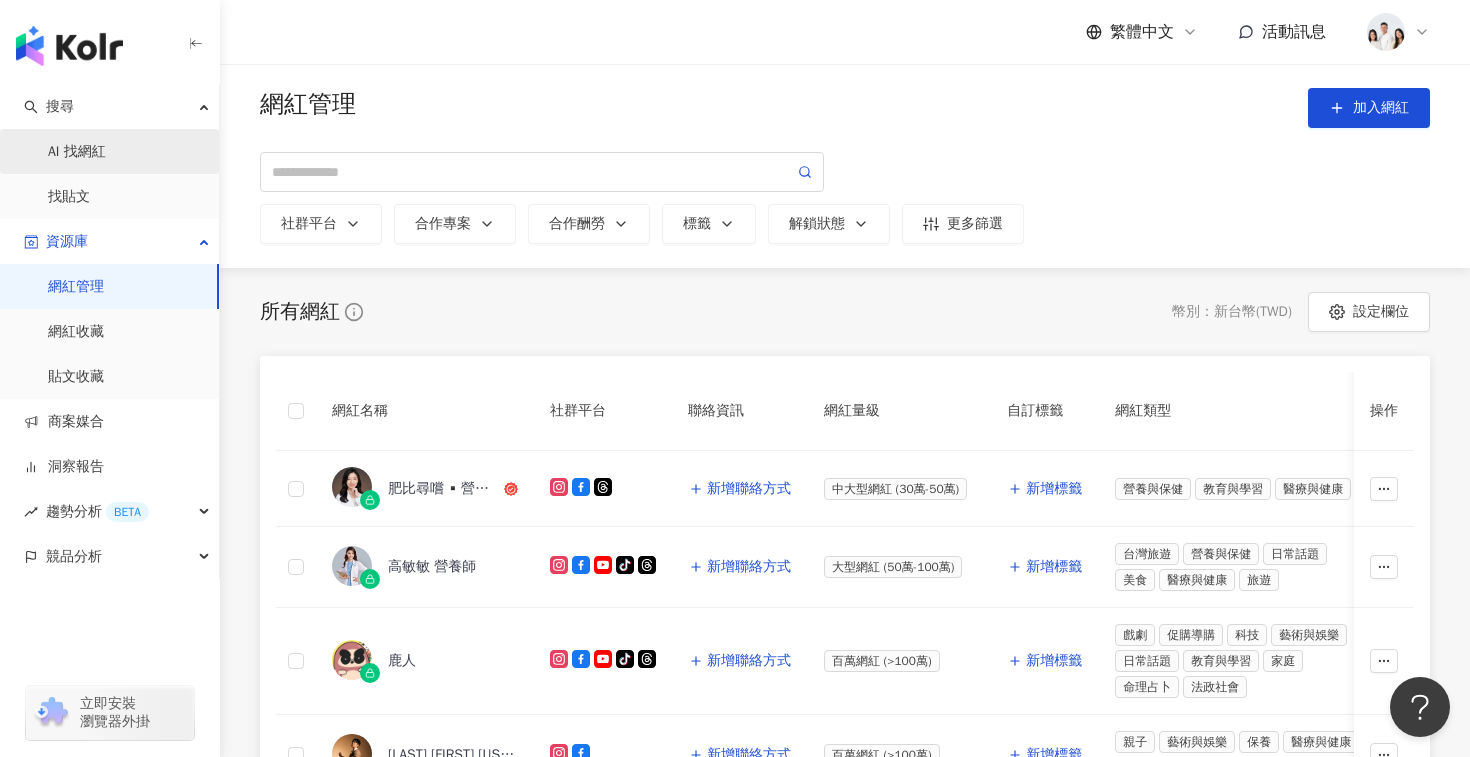 click on "AI 找網紅" at bounding box center (77, 152) 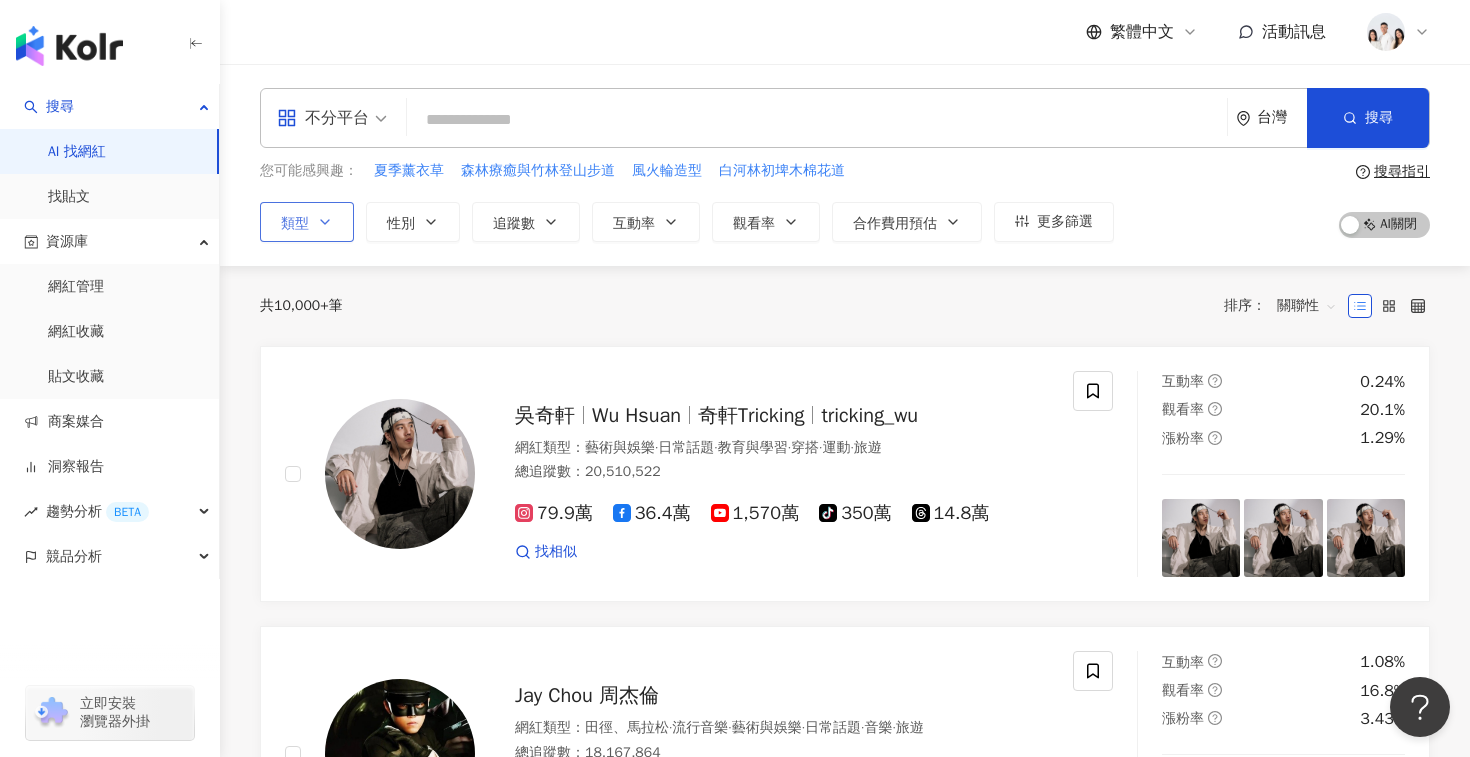 click on "類型" at bounding box center (307, 222) 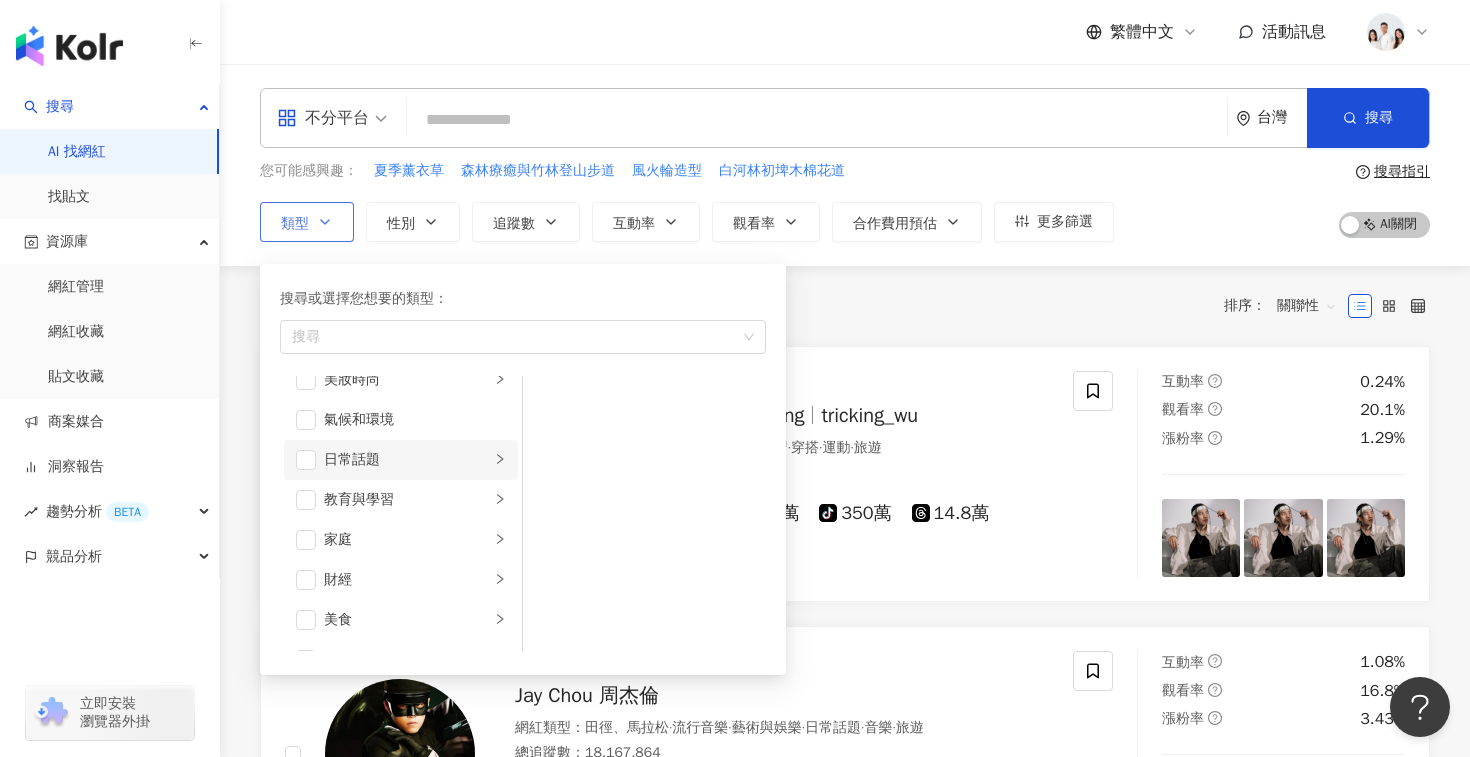 scroll, scrollTop: 62, scrollLeft: 0, axis: vertical 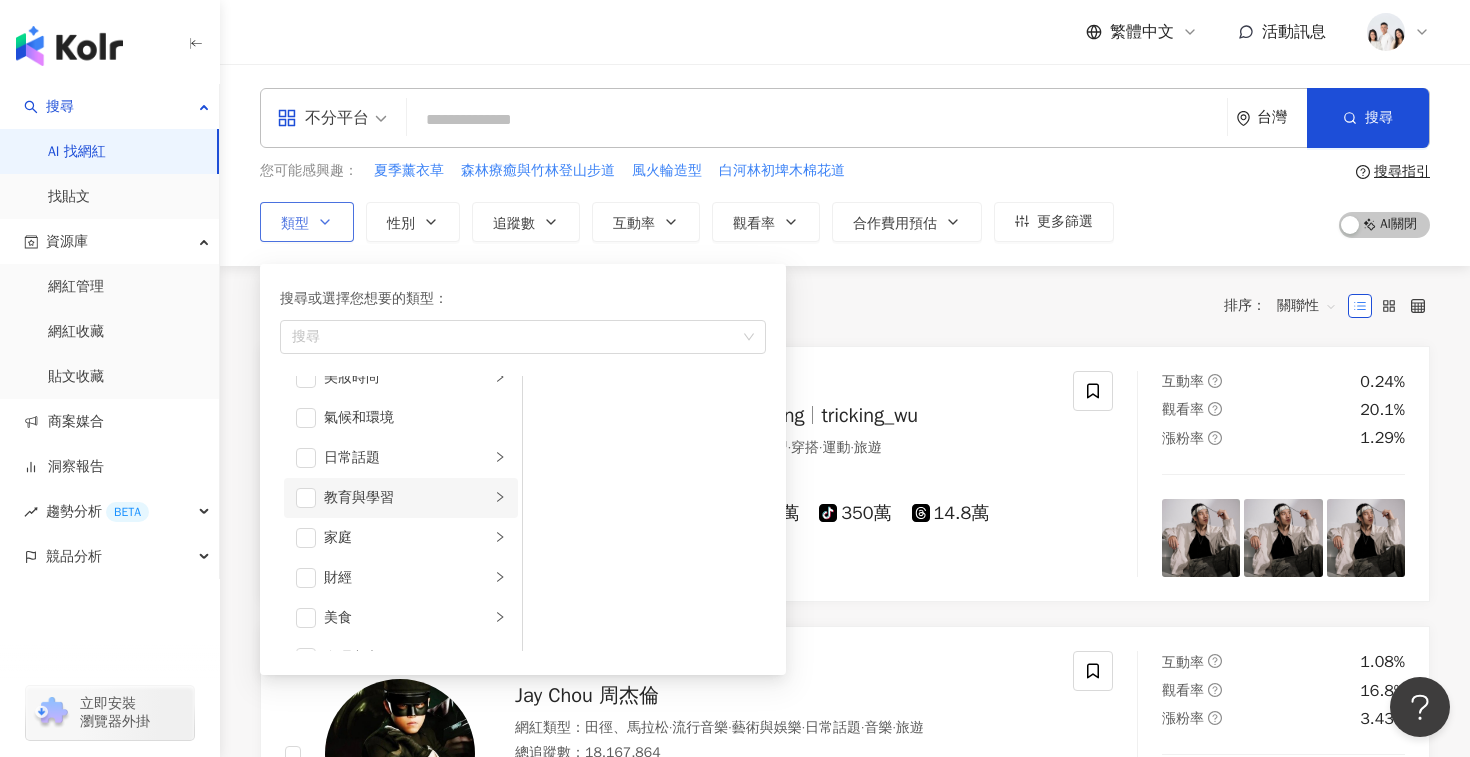 click on "教育與學習" at bounding box center (407, 498) 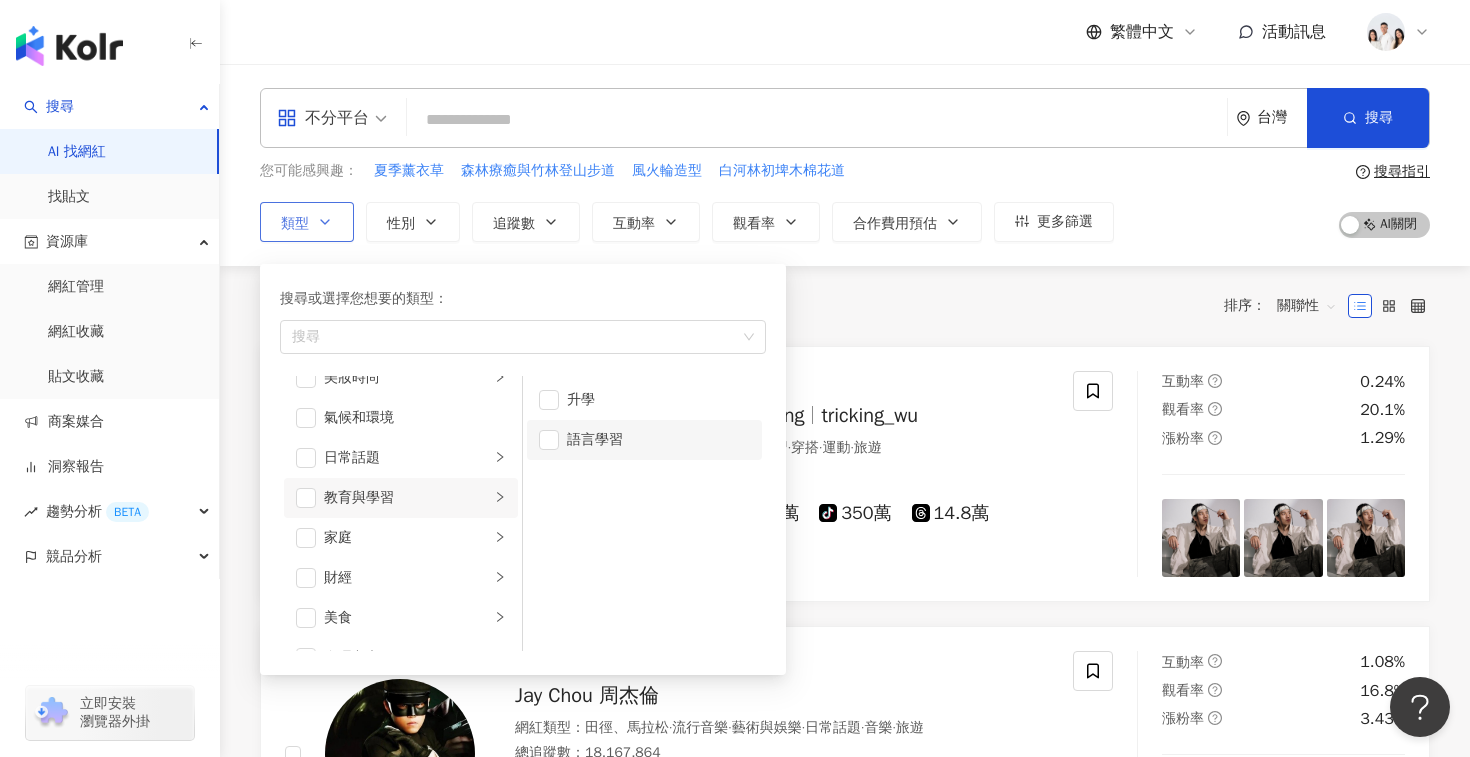 scroll, scrollTop: 63, scrollLeft: 0, axis: vertical 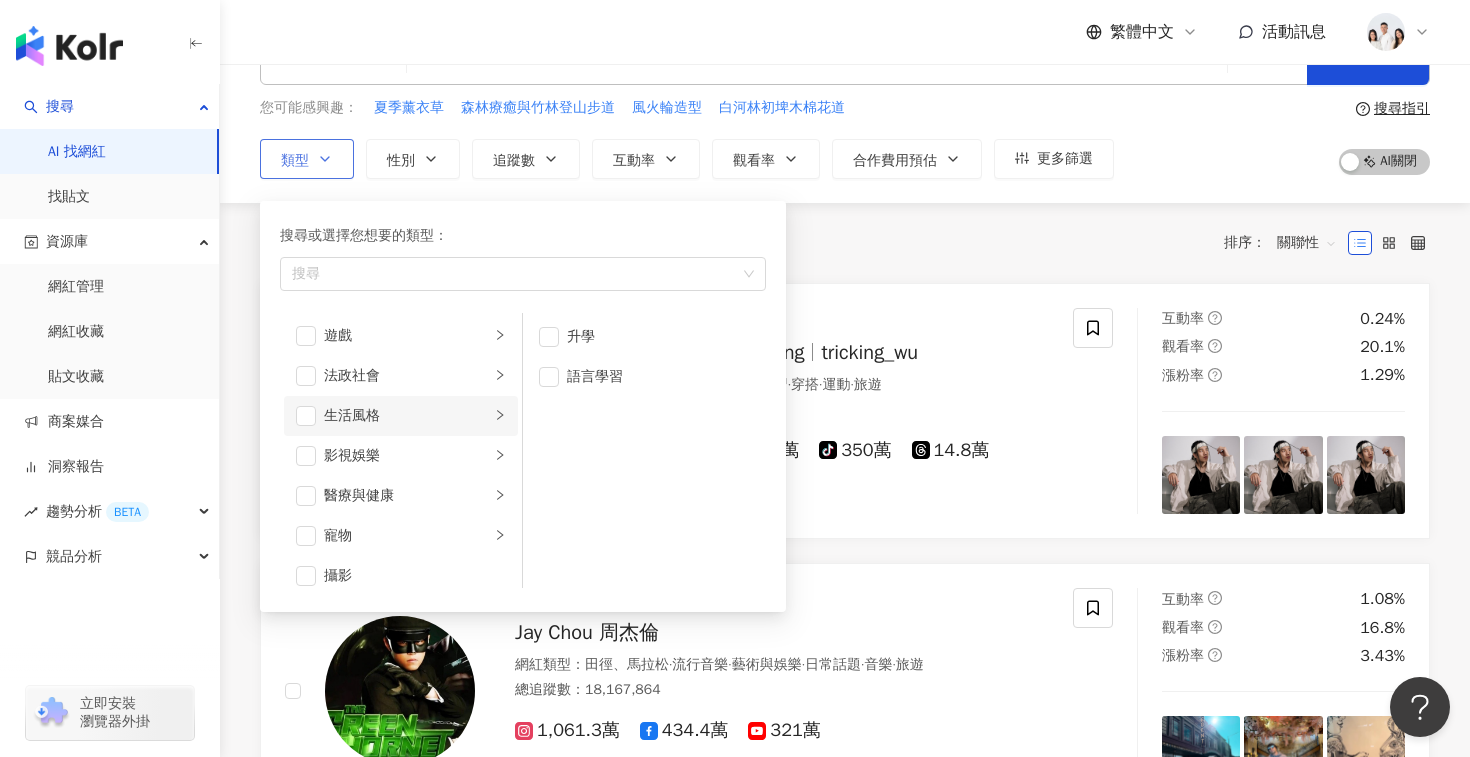 click on "生活風格" at bounding box center [407, 416] 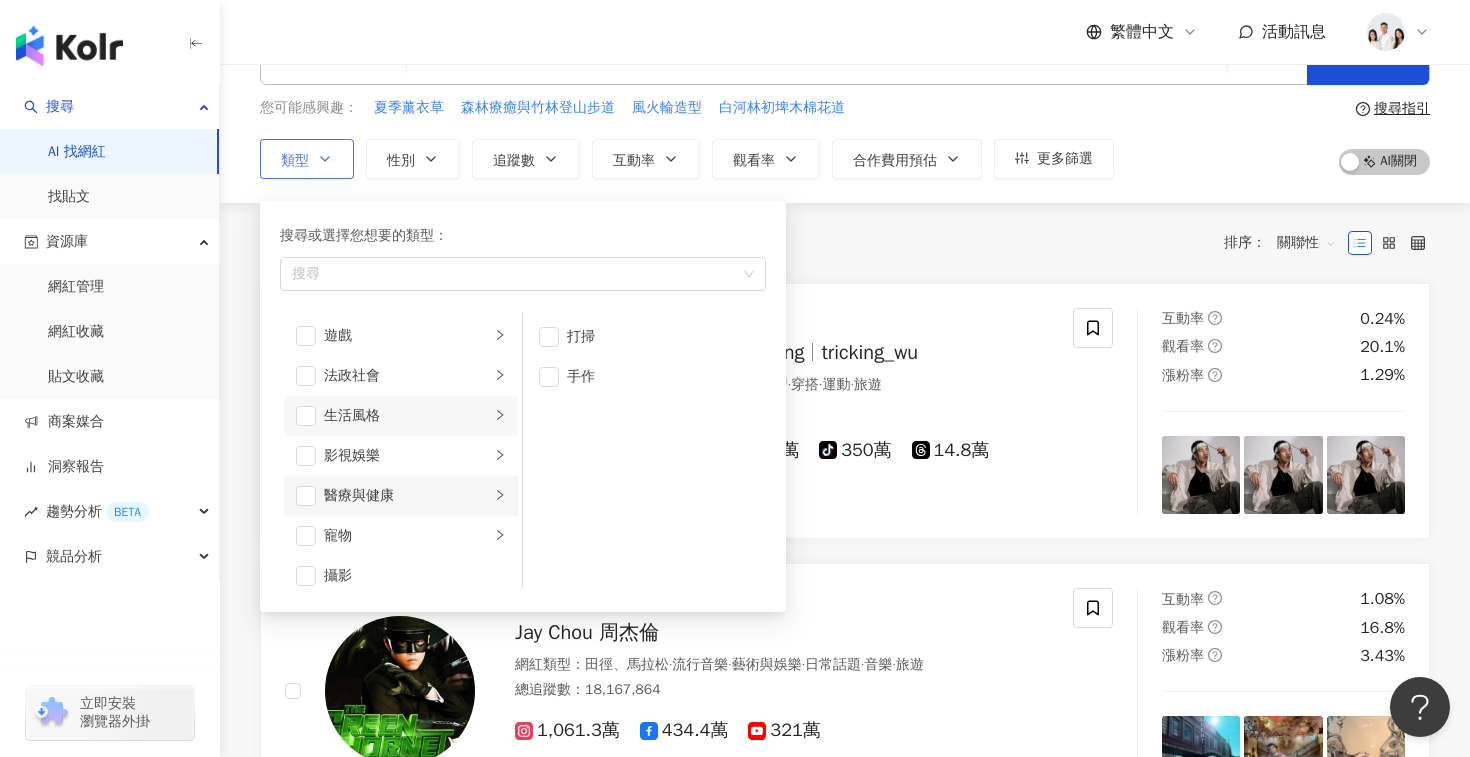 click on "醫療與健康" at bounding box center (407, 496) 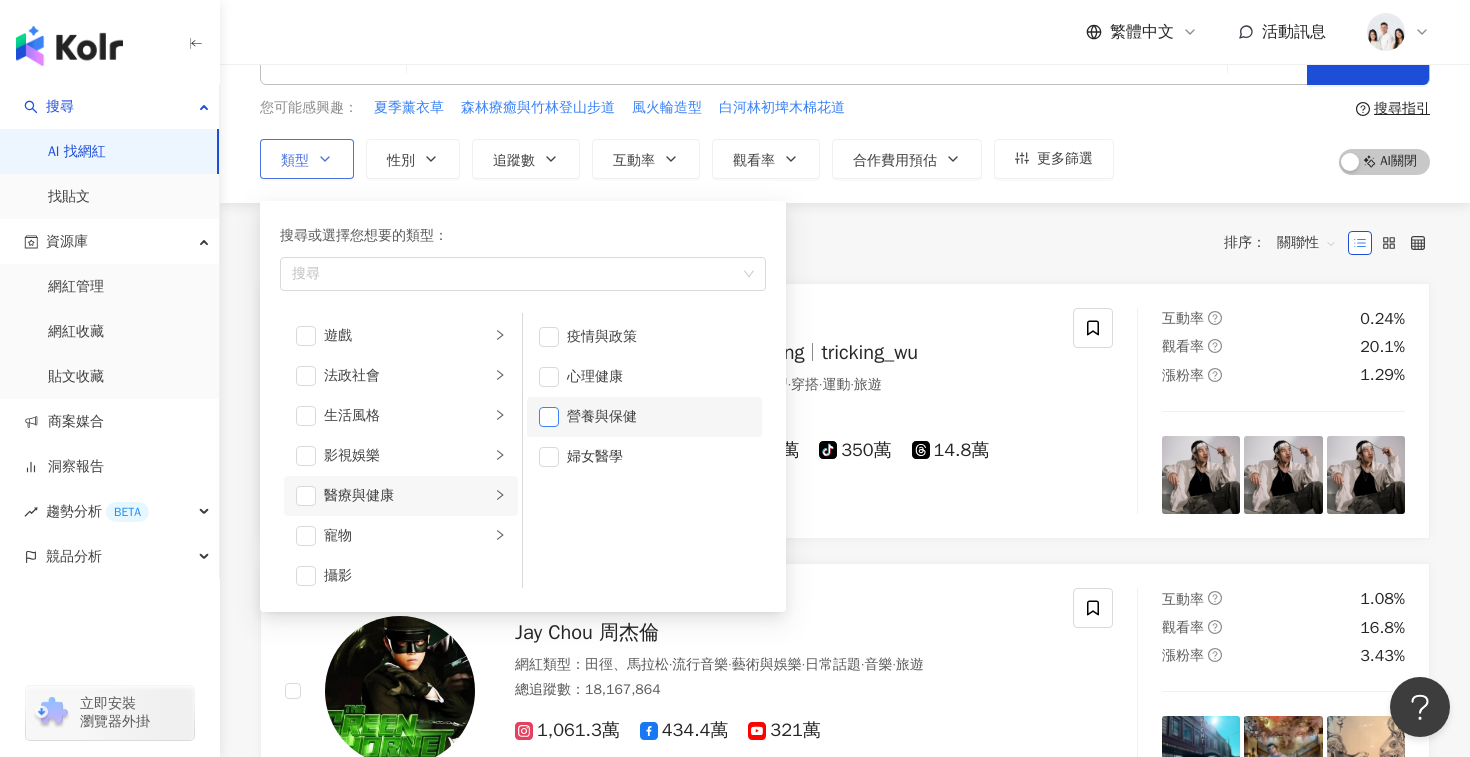 click at bounding box center (549, 417) 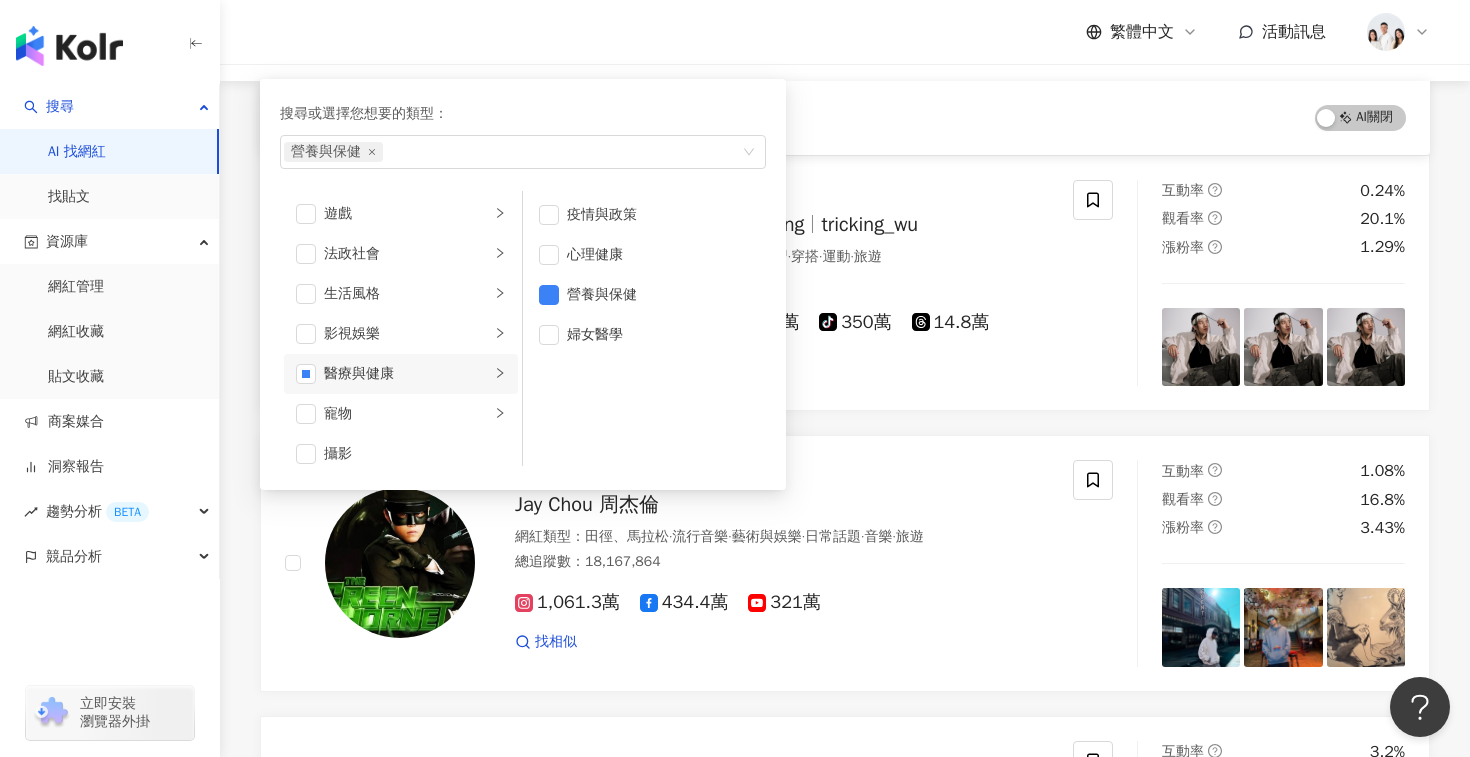 scroll, scrollTop: 226, scrollLeft: 0, axis: vertical 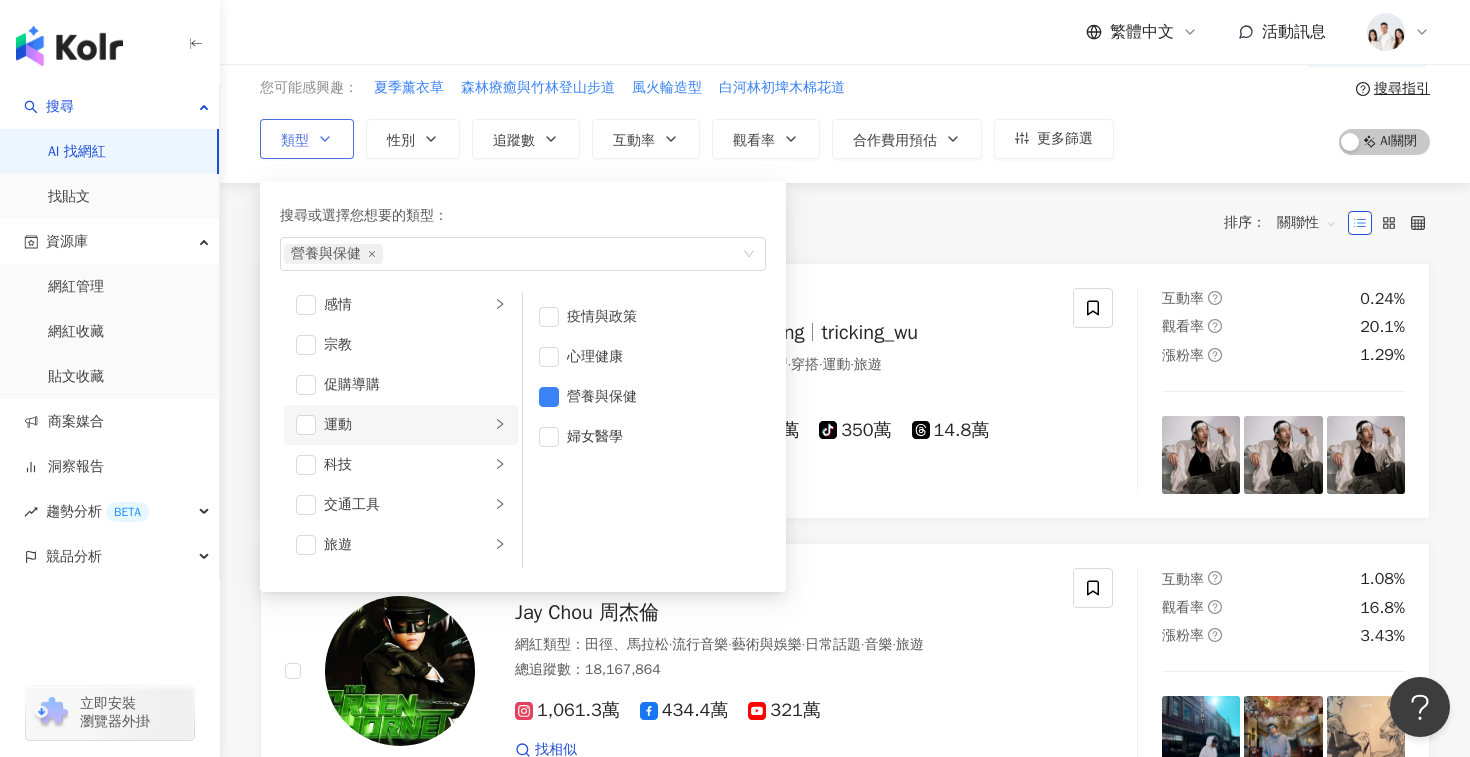 click on "運動" at bounding box center [407, 425] 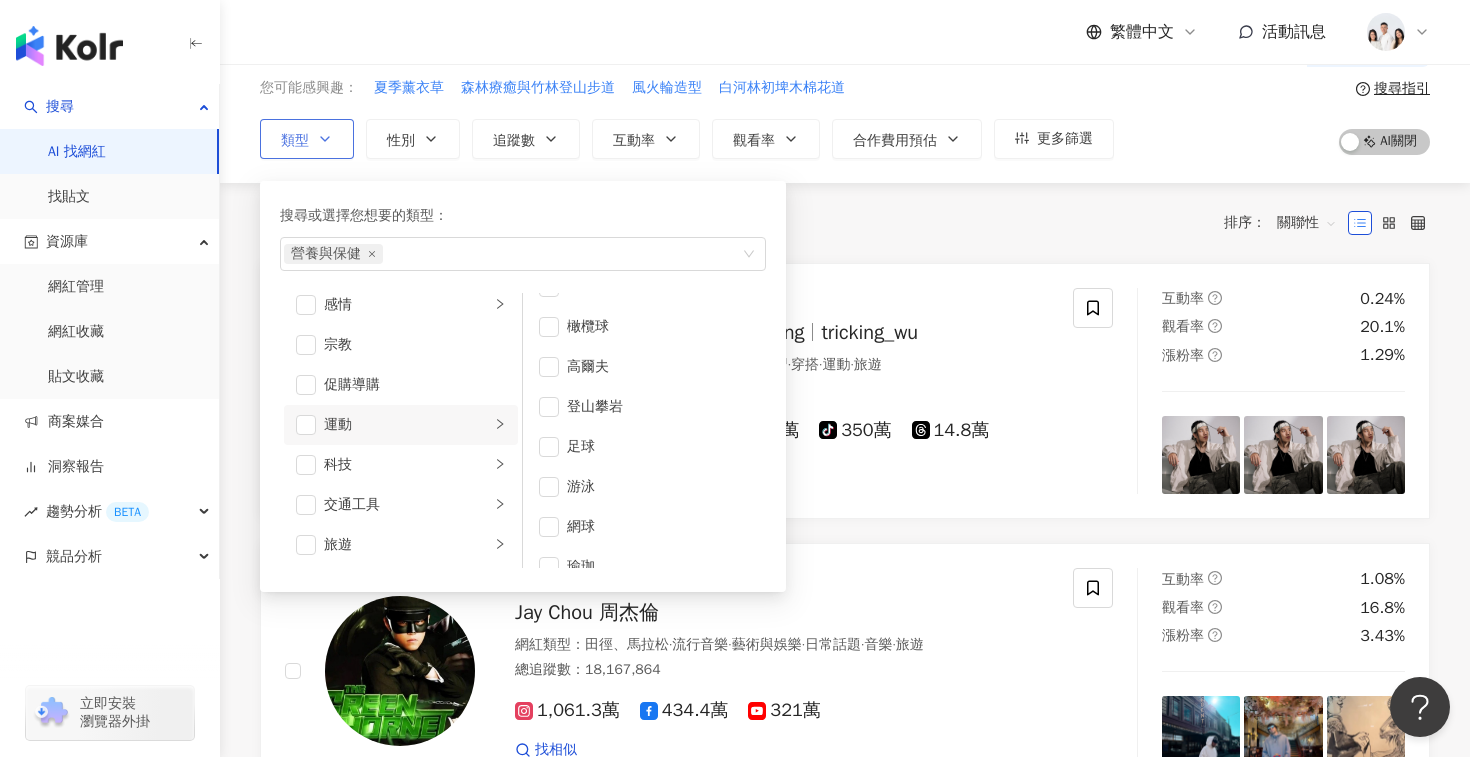 scroll, scrollTop: 253, scrollLeft: 0, axis: vertical 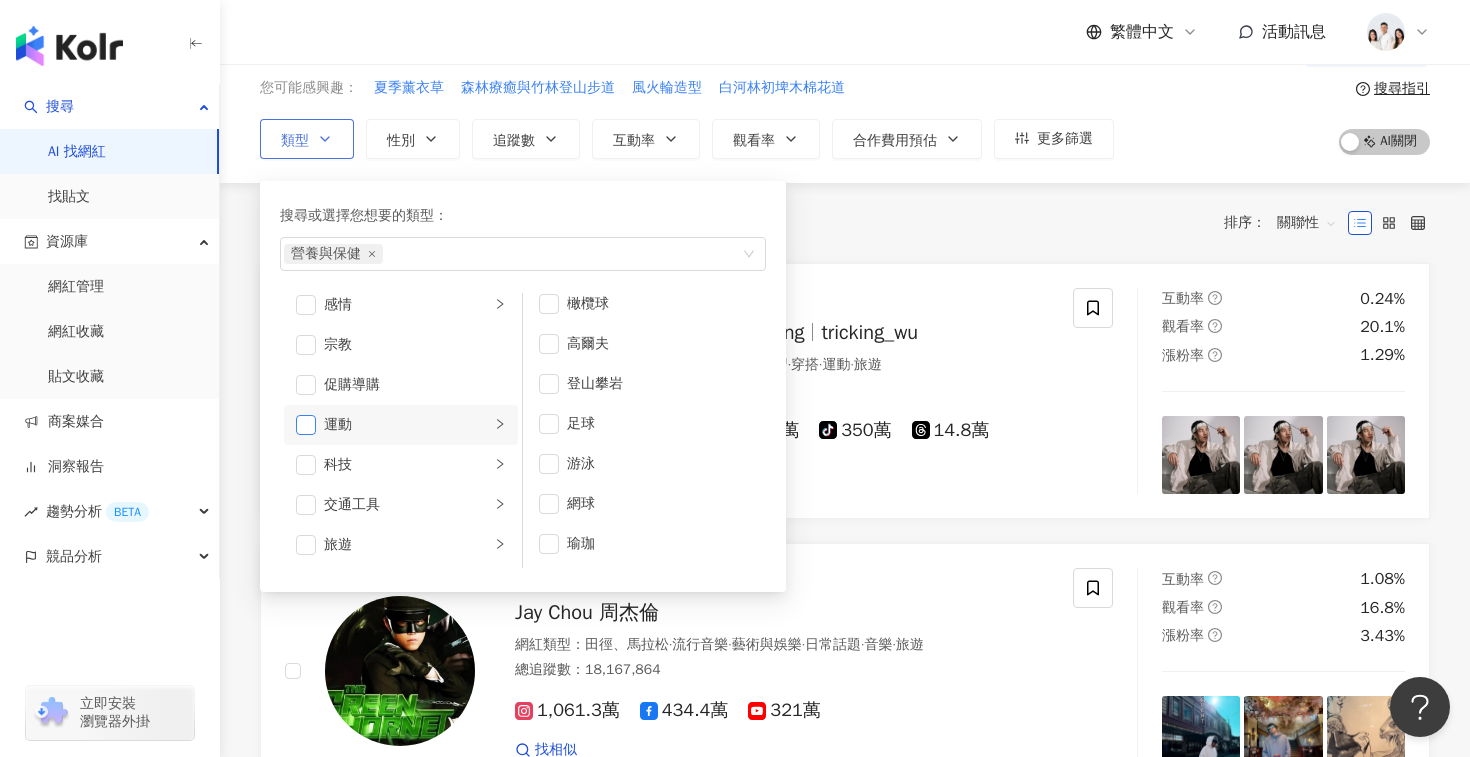 click at bounding box center (306, 425) 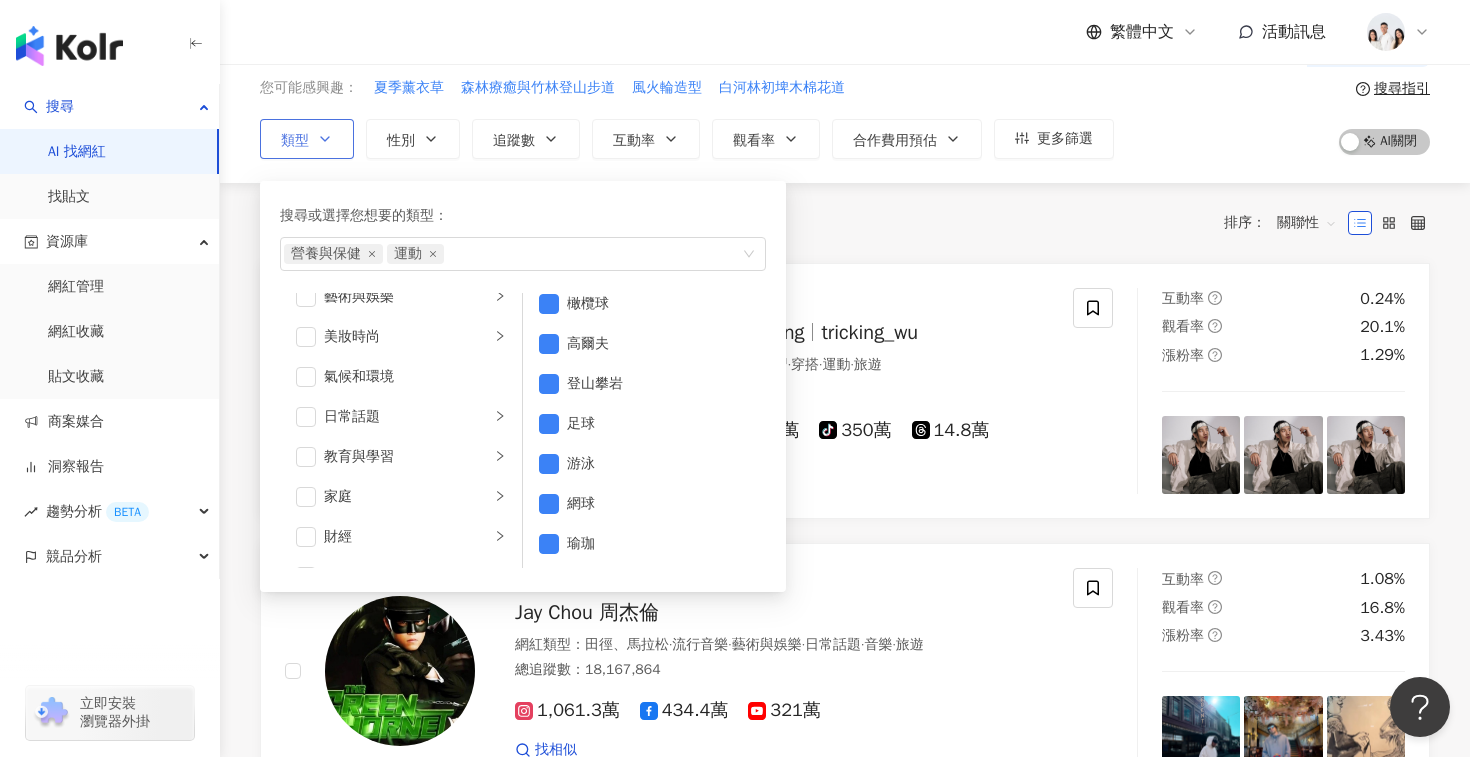 scroll, scrollTop: 18, scrollLeft: 0, axis: vertical 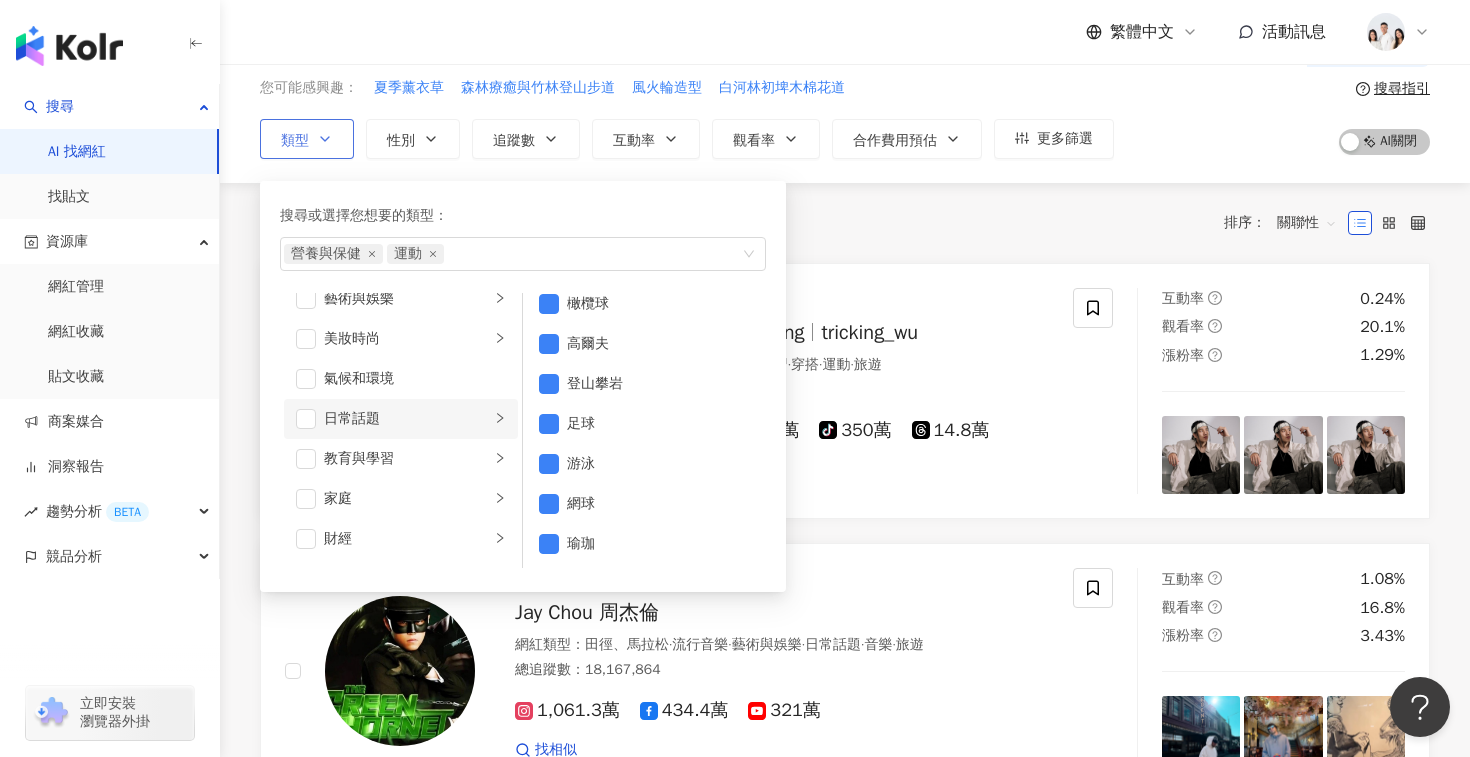 click on "日常話題" at bounding box center [407, 419] 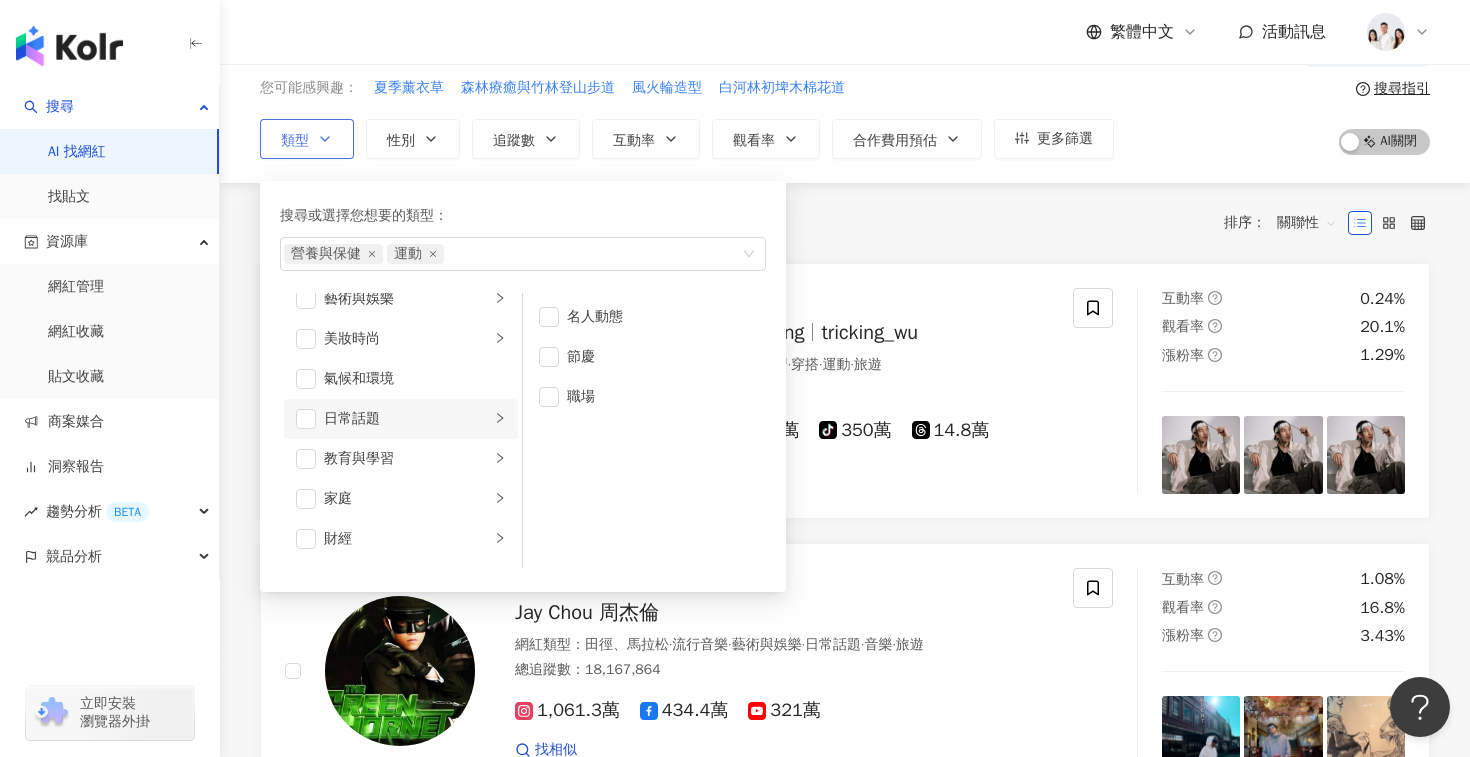 scroll, scrollTop: 0, scrollLeft: 0, axis: both 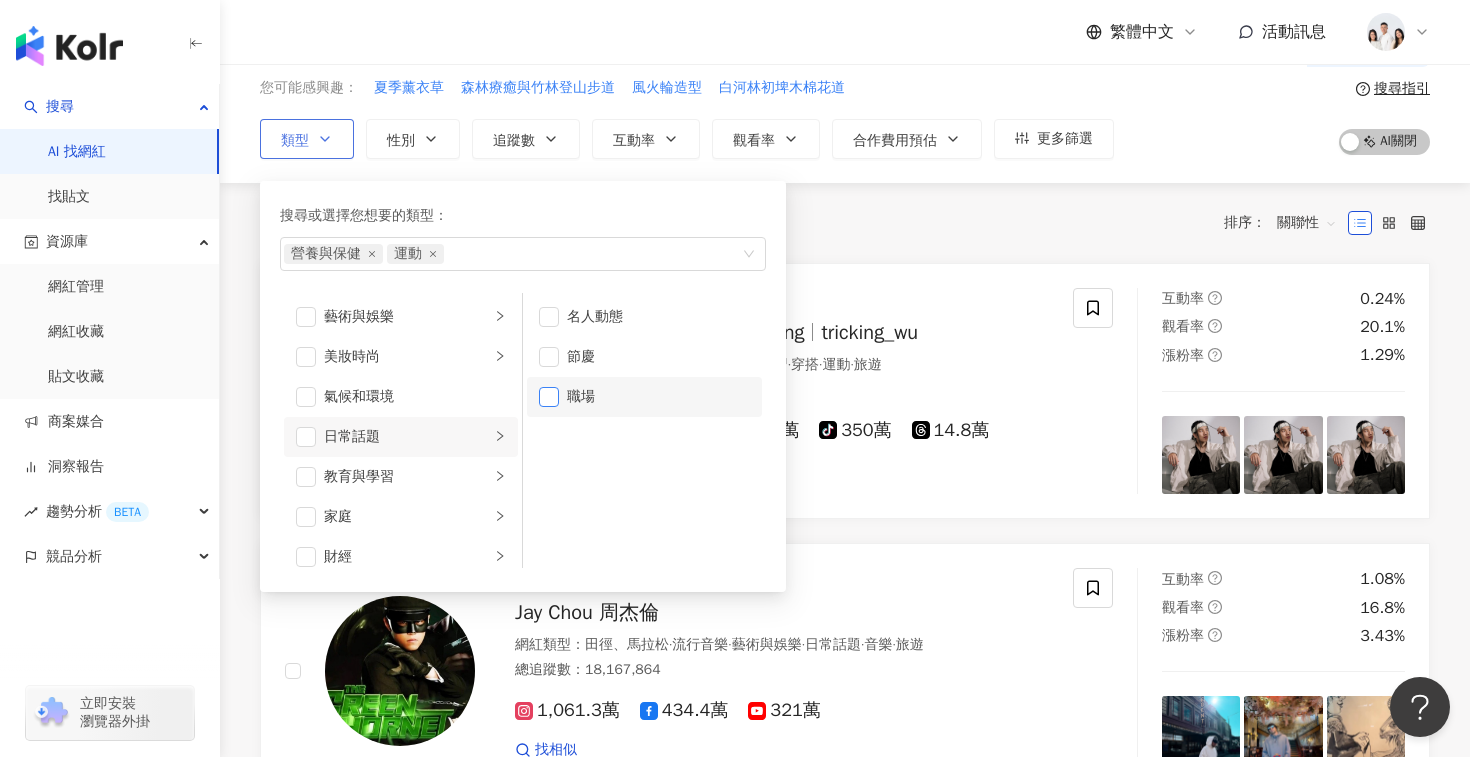 click at bounding box center (549, 397) 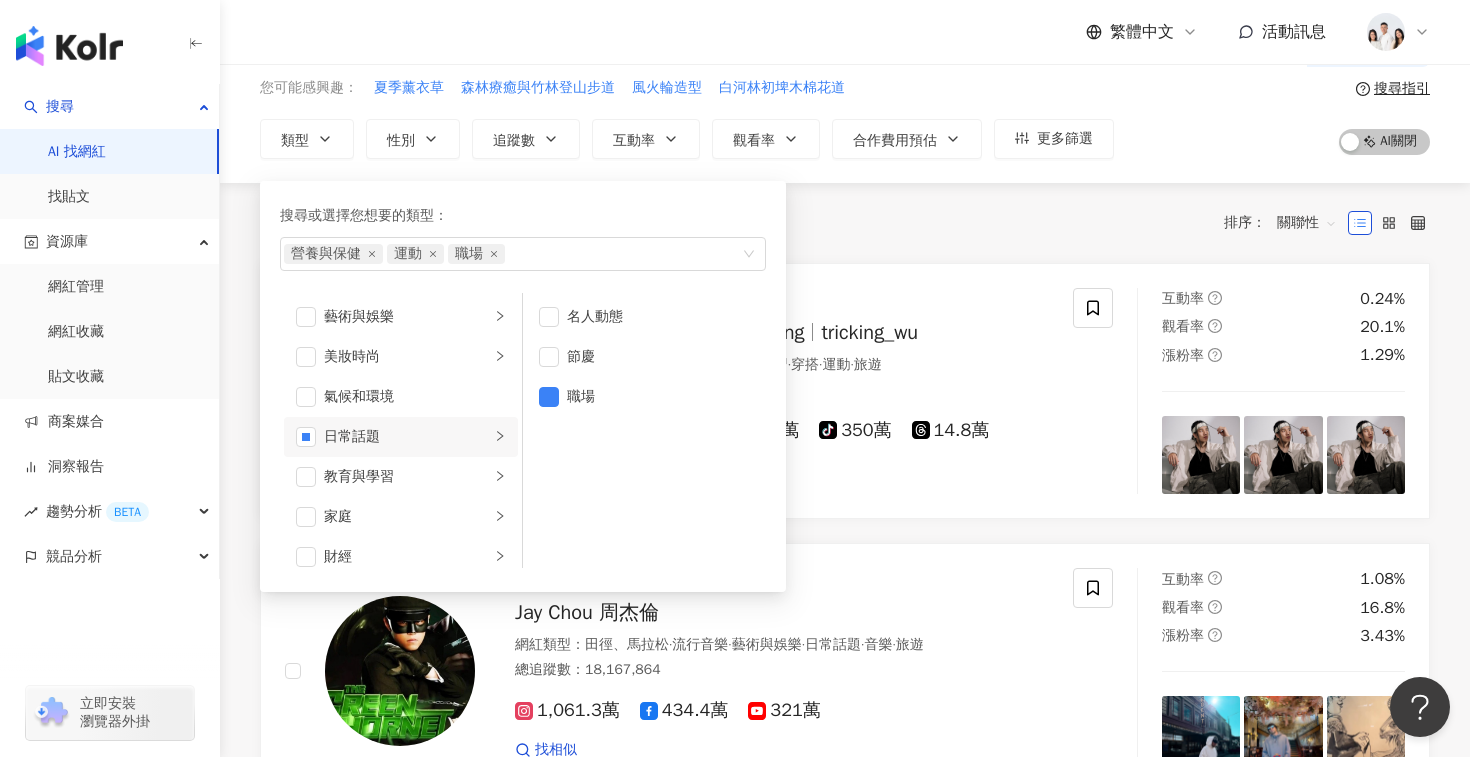 click on "共  10,000+  筆 排序： 關聯性" at bounding box center (845, 223) 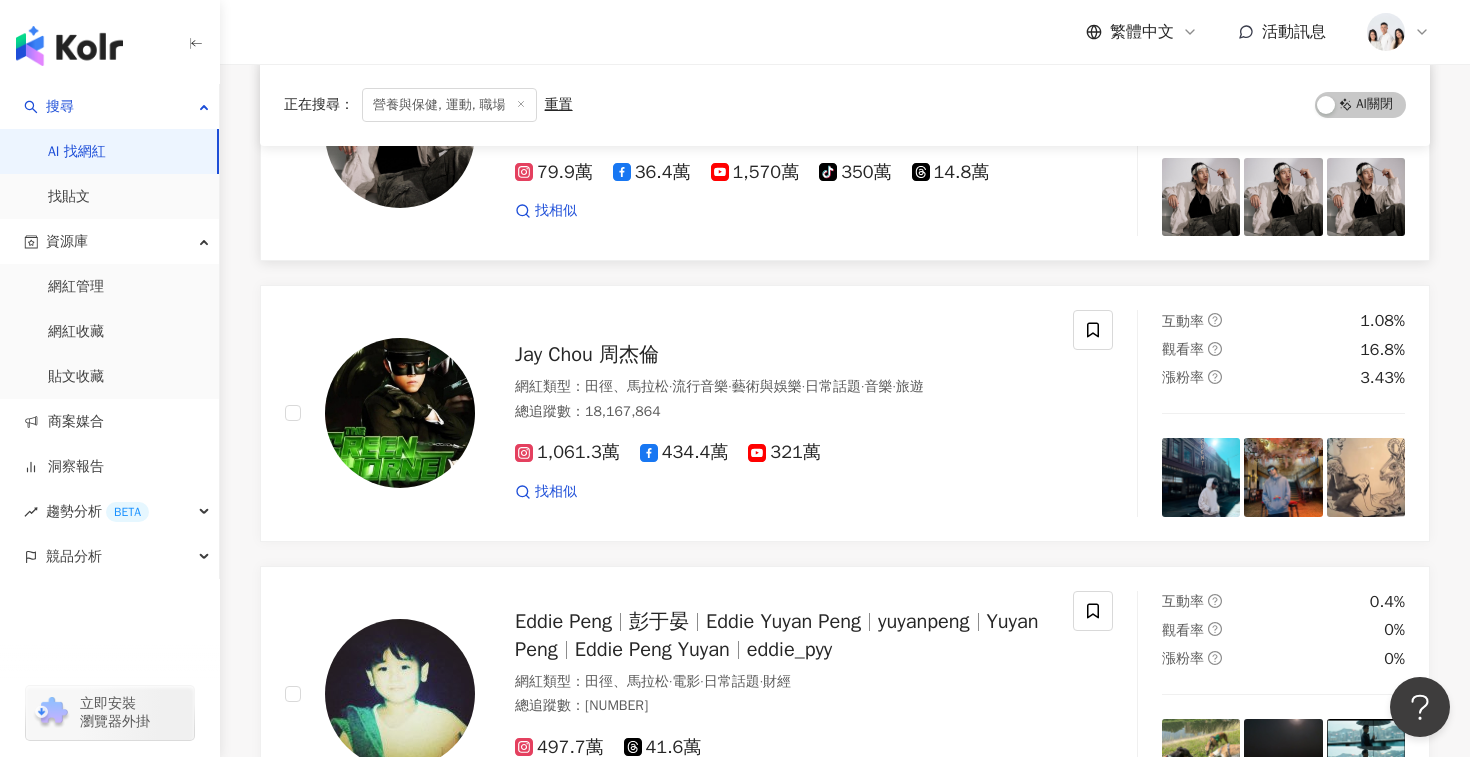 scroll, scrollTop: 0, scrollLeft: 0, axis: both 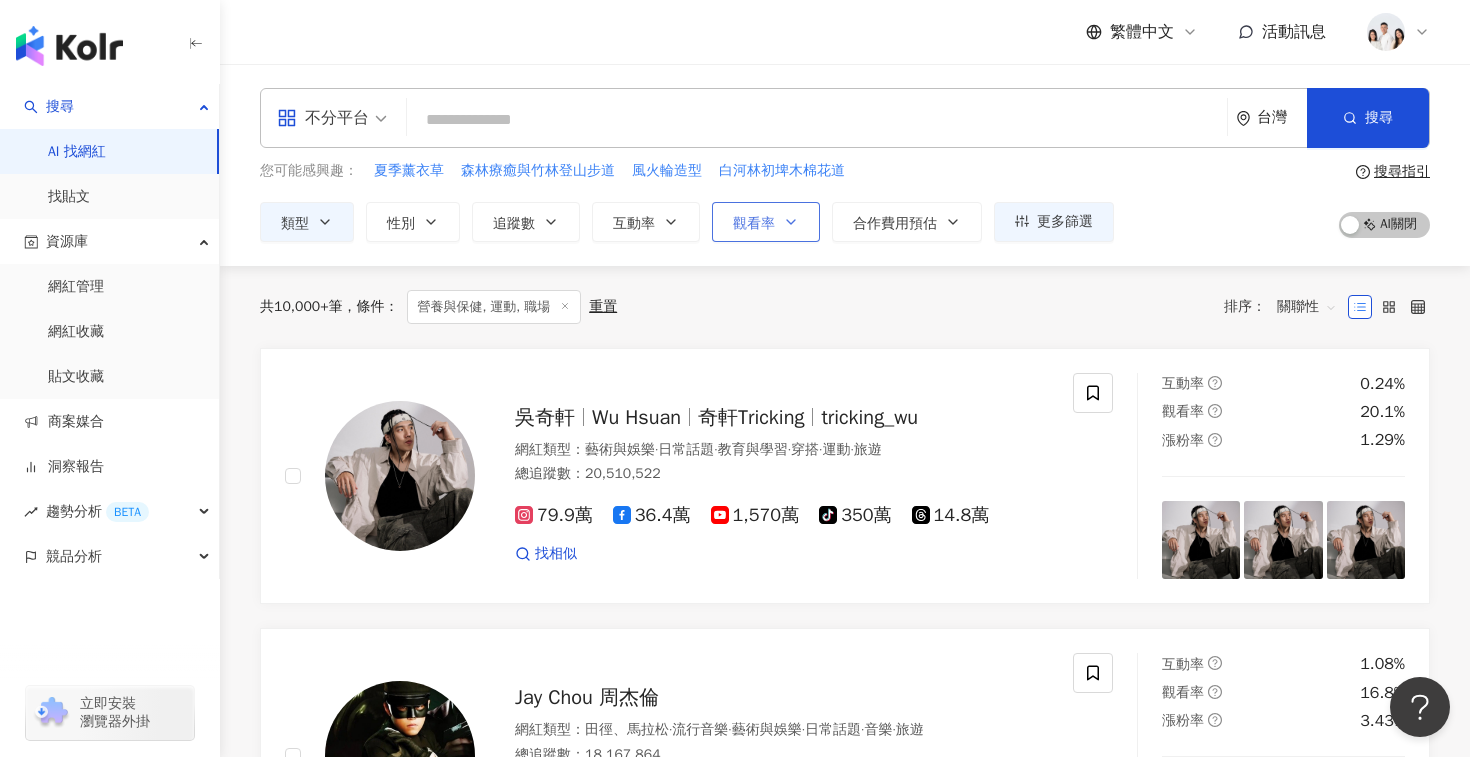 click on "觀看率" at bounding box center (754, 224) 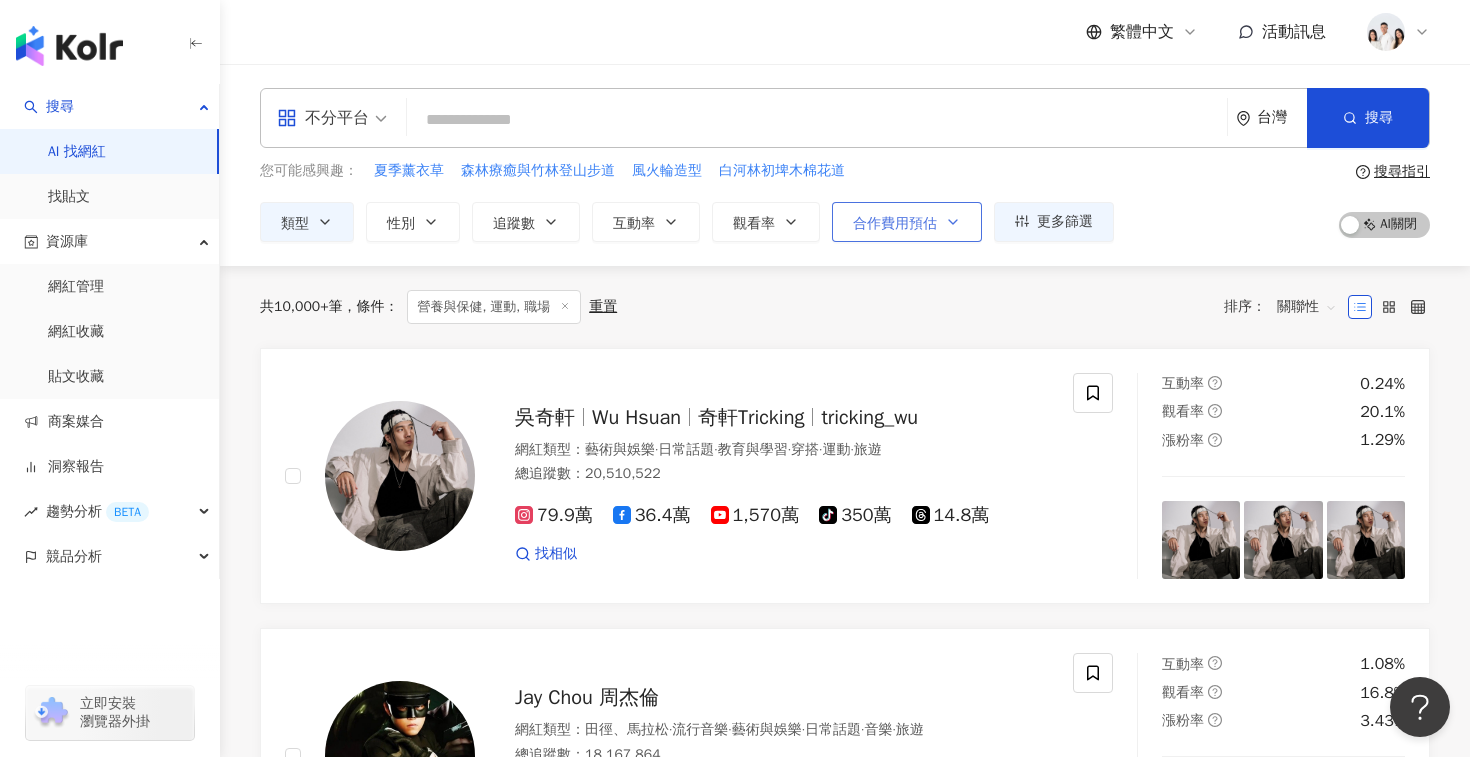 click on "合作費用預估" at bounding box center (907, 222) 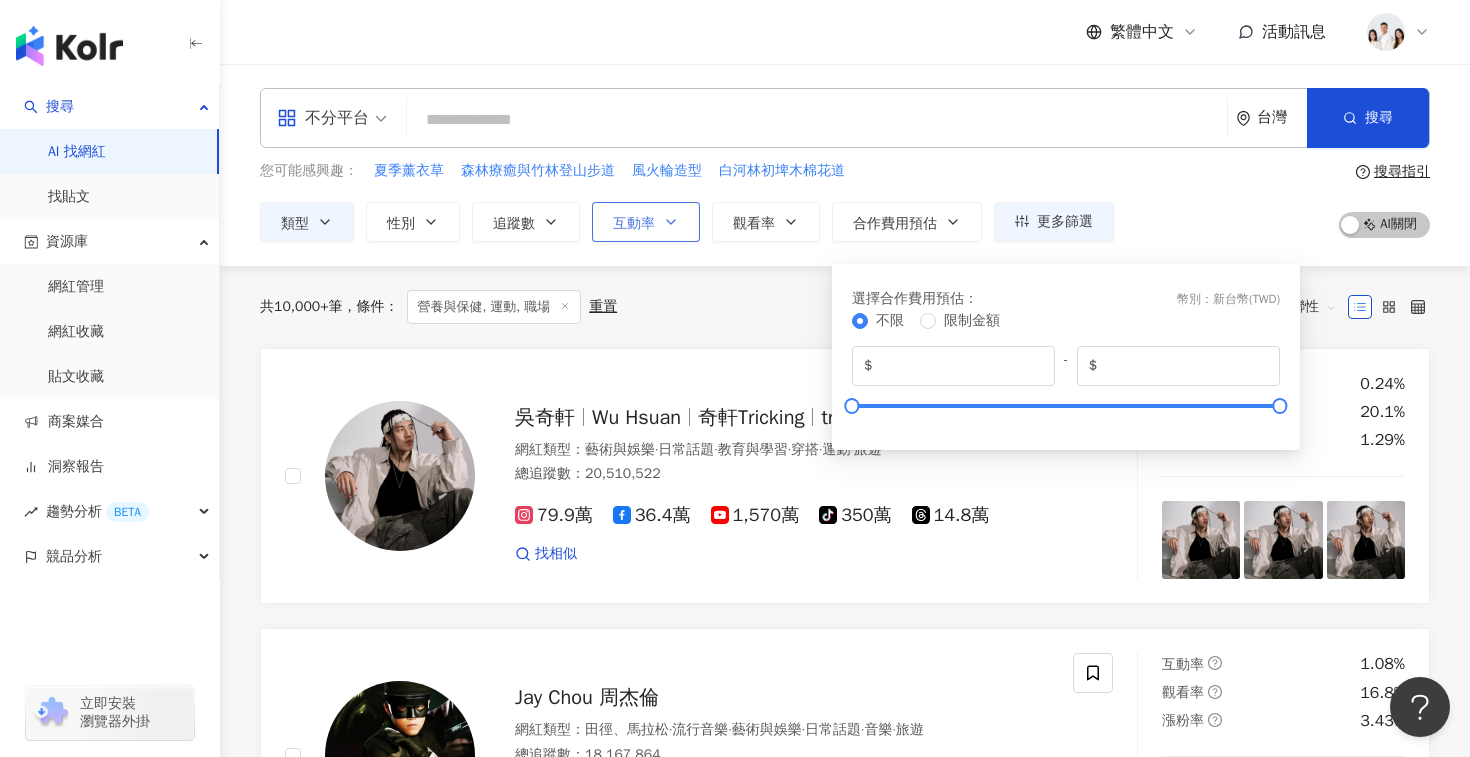 click on "互動率" at bounding box center (634, 224) 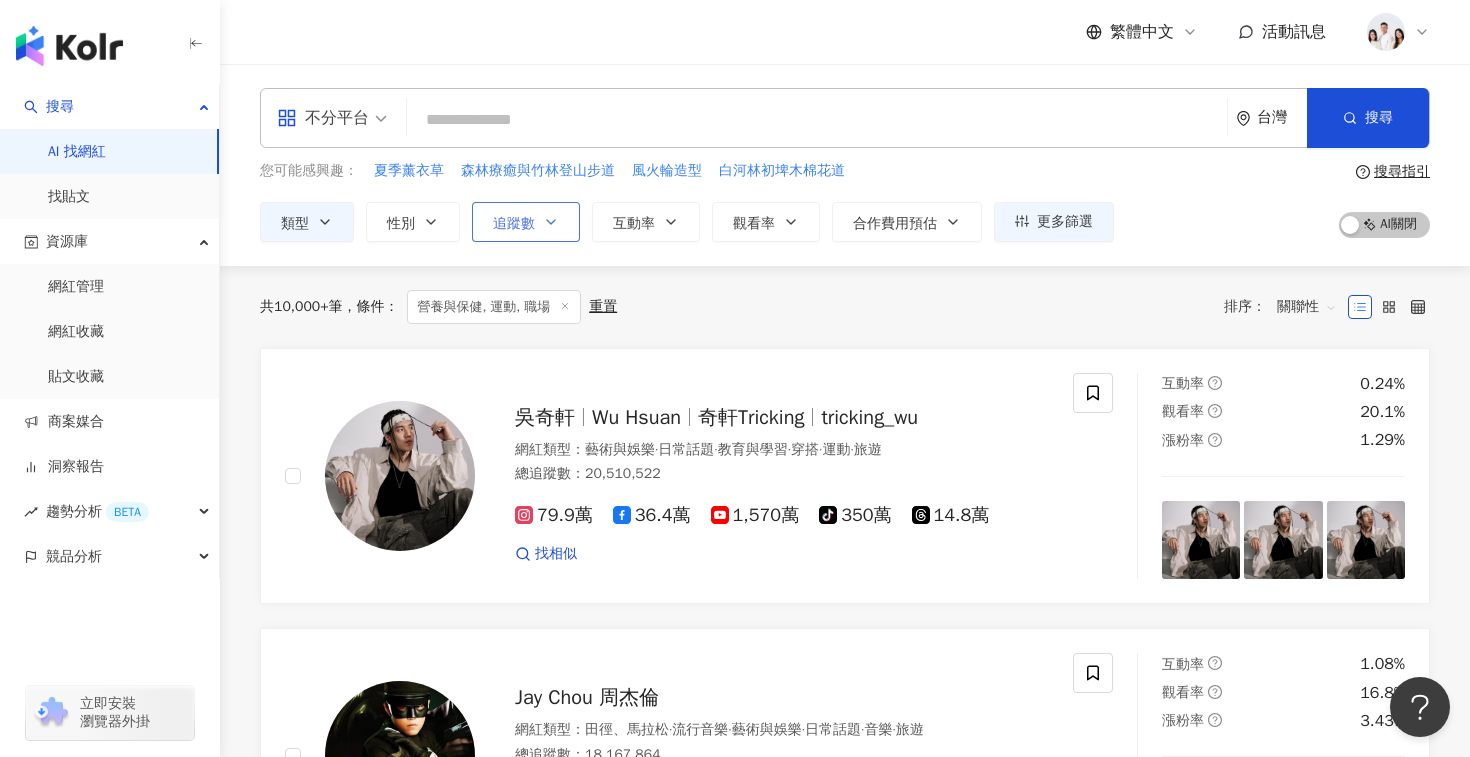click 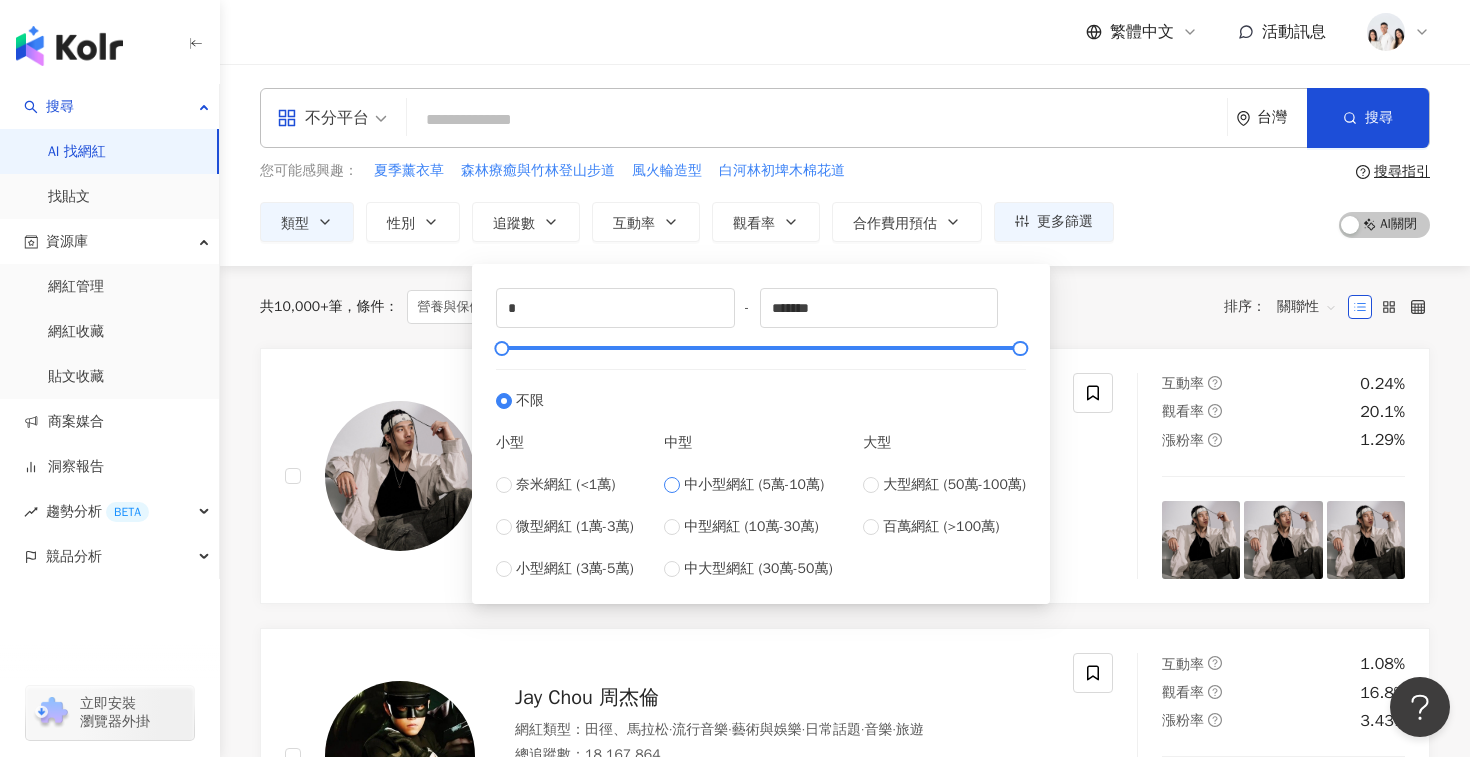 type on "*****" 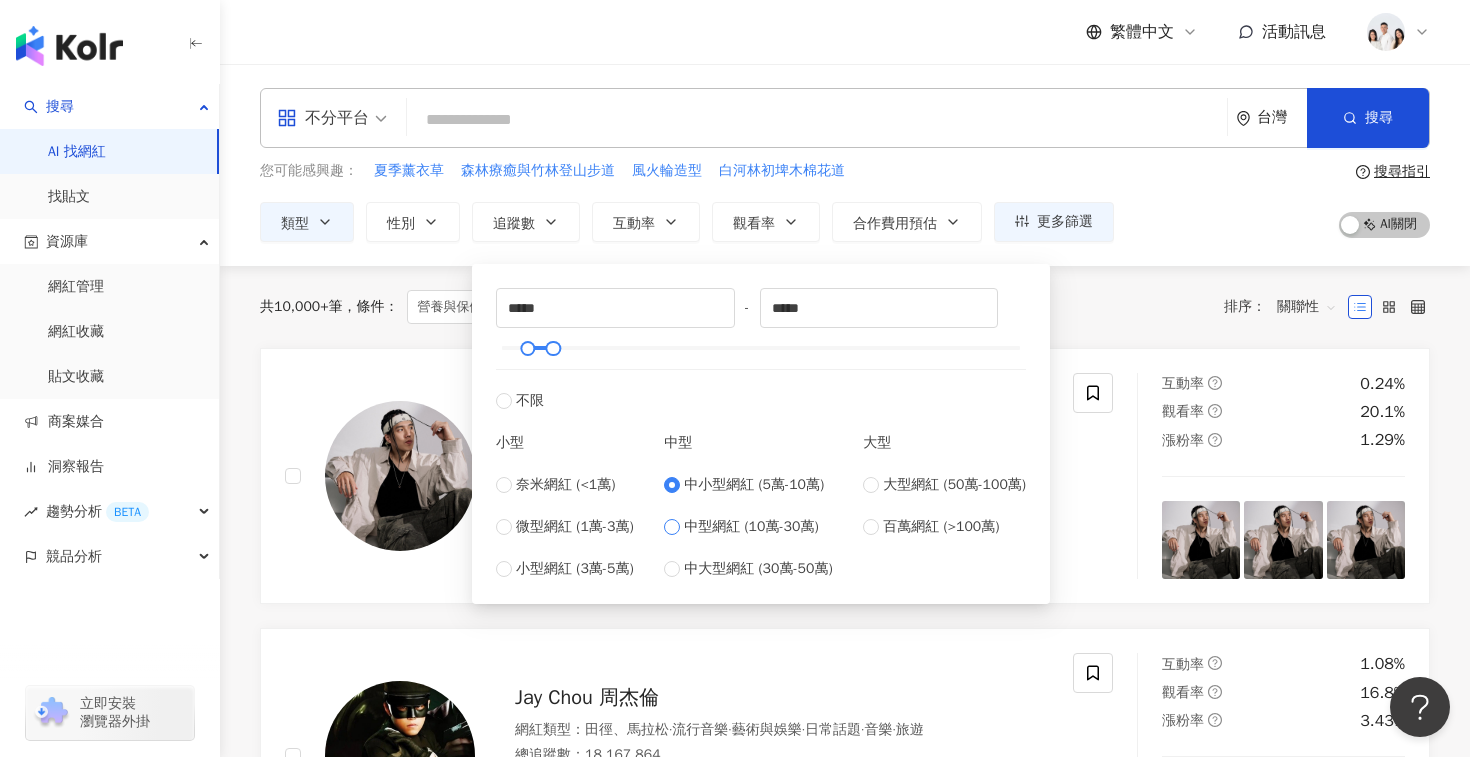 click on "中型網紅 (10萬-30萬)" at bounding box center (751, 527) 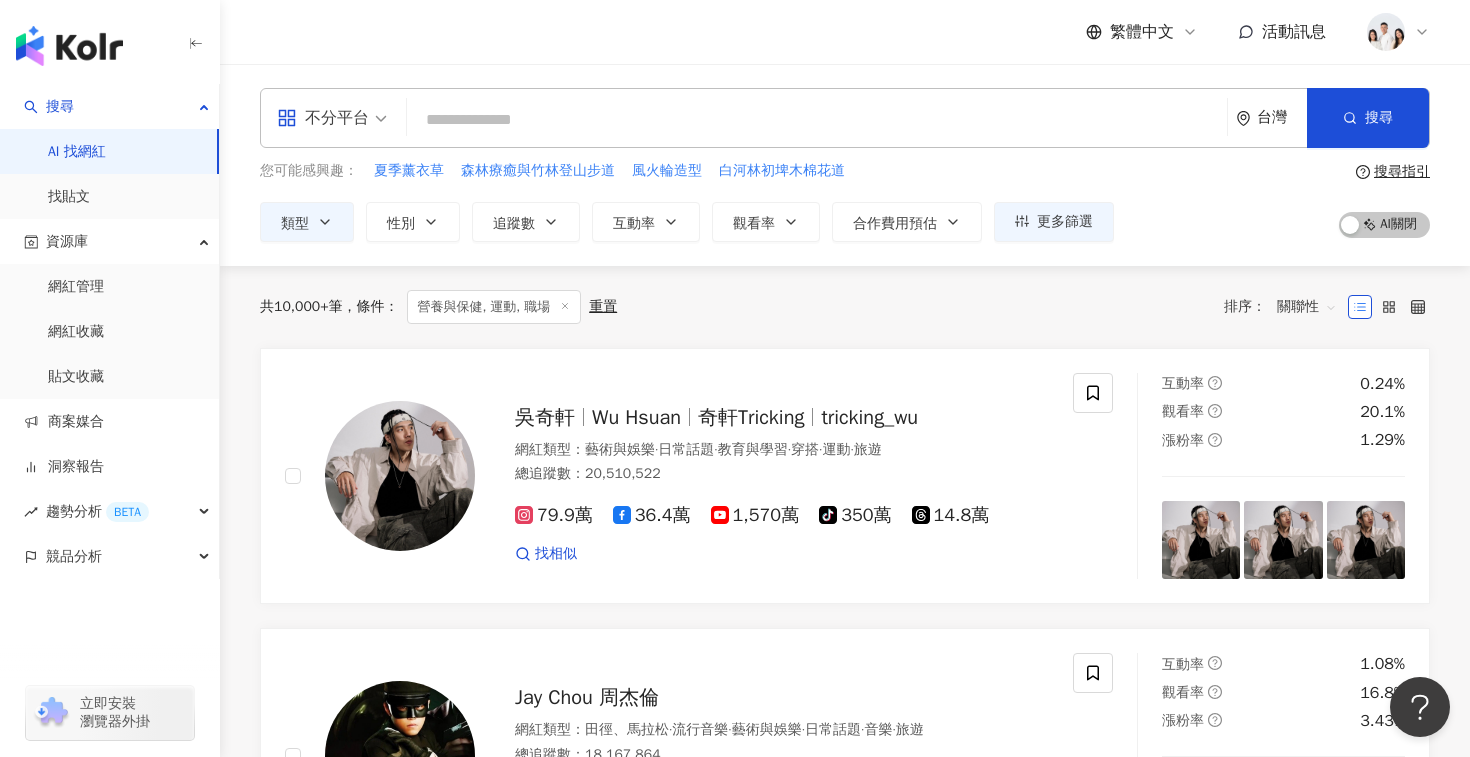 click on "共  10,000+  筆 條件 ： 營養與保健, 運動, 職場 重置 排序： 關聯性" at bounding box center [845, 307] 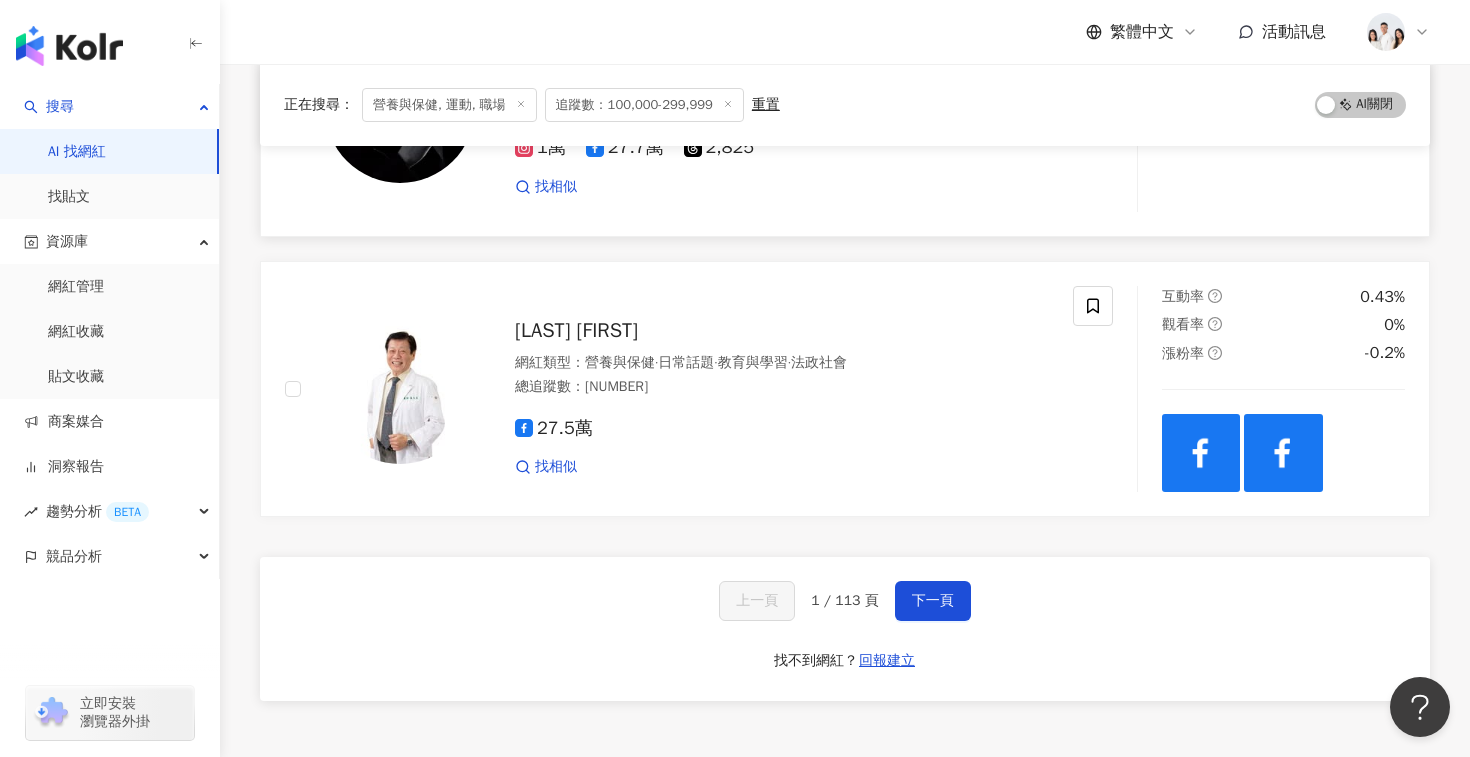 scroll, scrollTop: 3242, scrollLeft: 0, axis: vertical 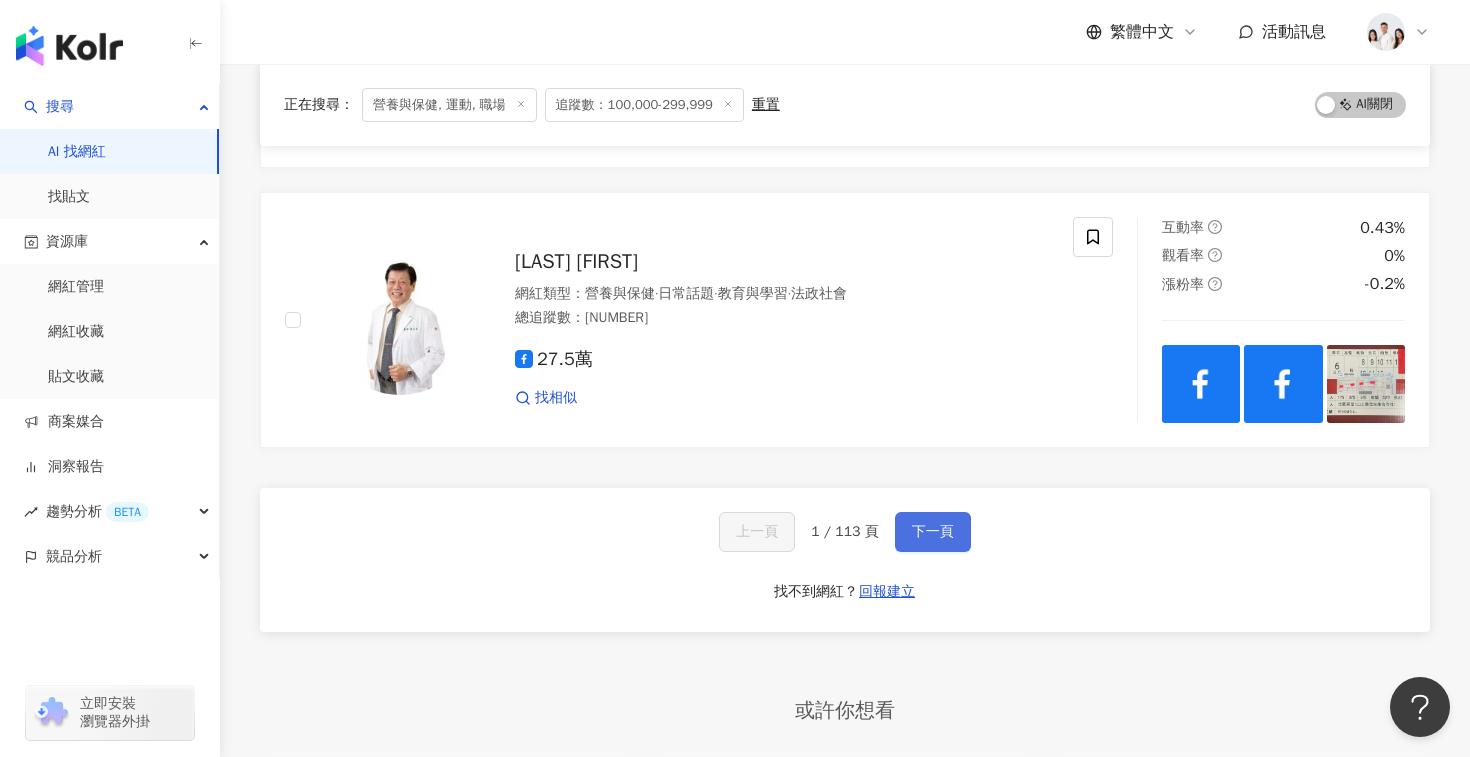 click on "下一頁" at bounding box center [933, 532] 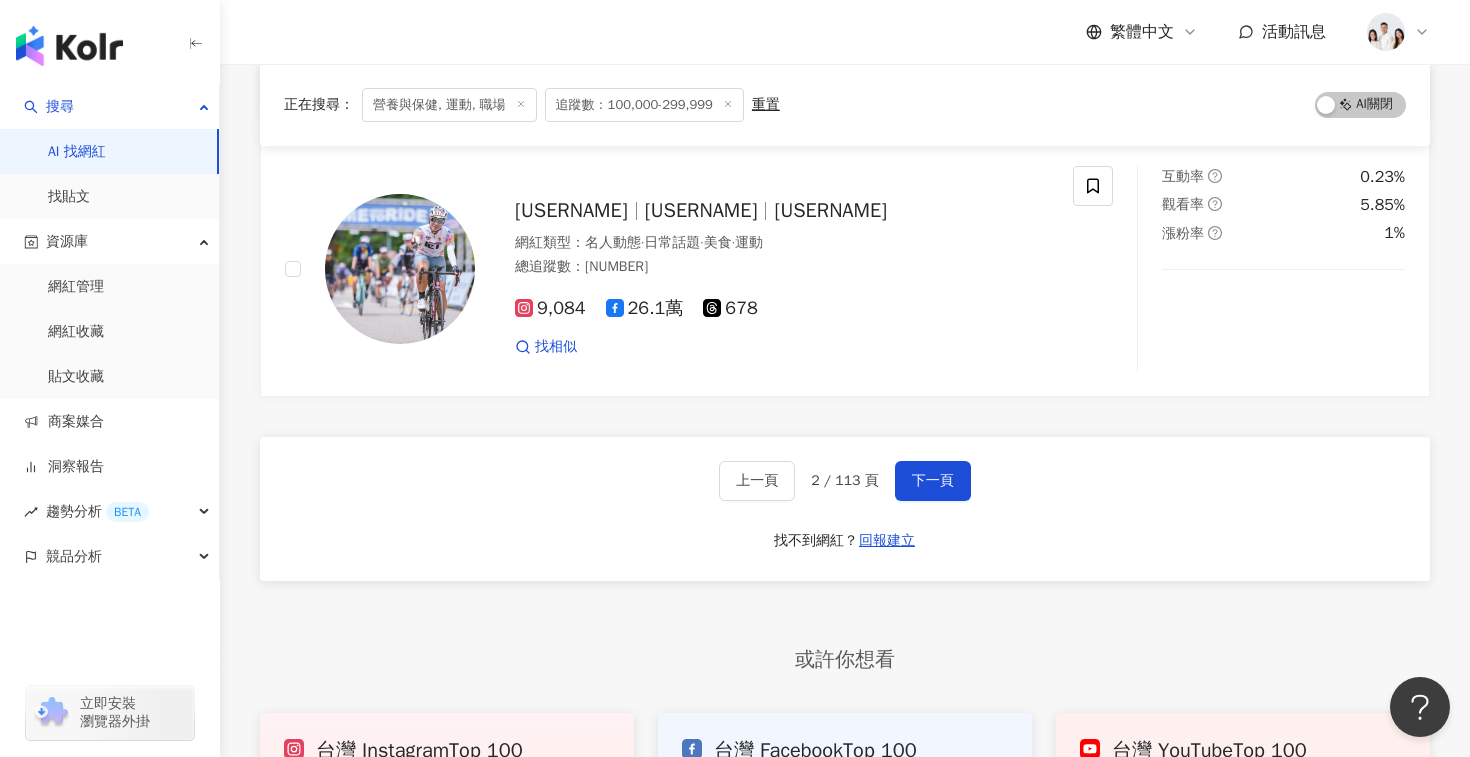 scroll, scrollTop: 3440, scrollLeft: 0, axis: vertical 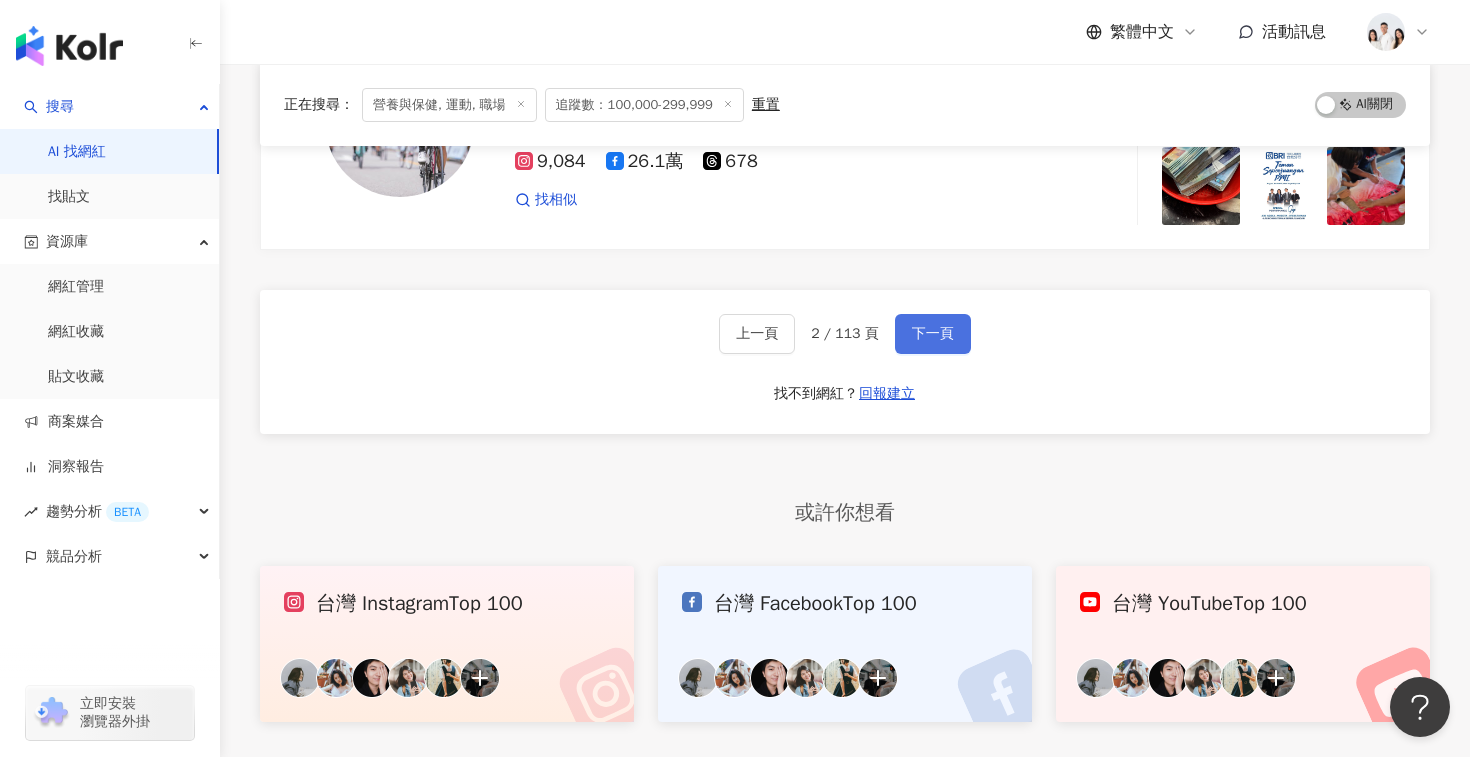 click on "下一頁" at bounding box center [933, 334] 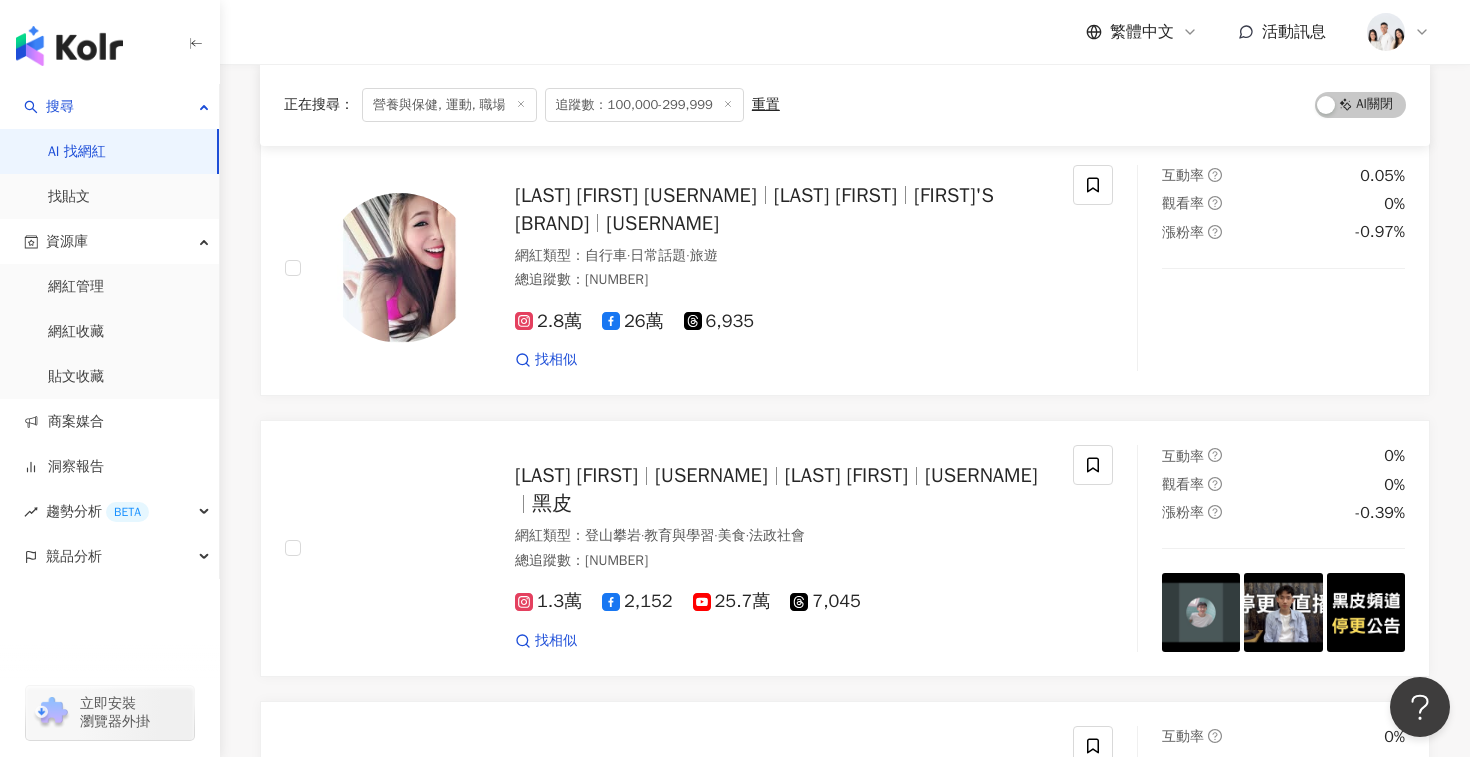 scroll, scrollTop: 0, scrollLeft: 0, axis: both 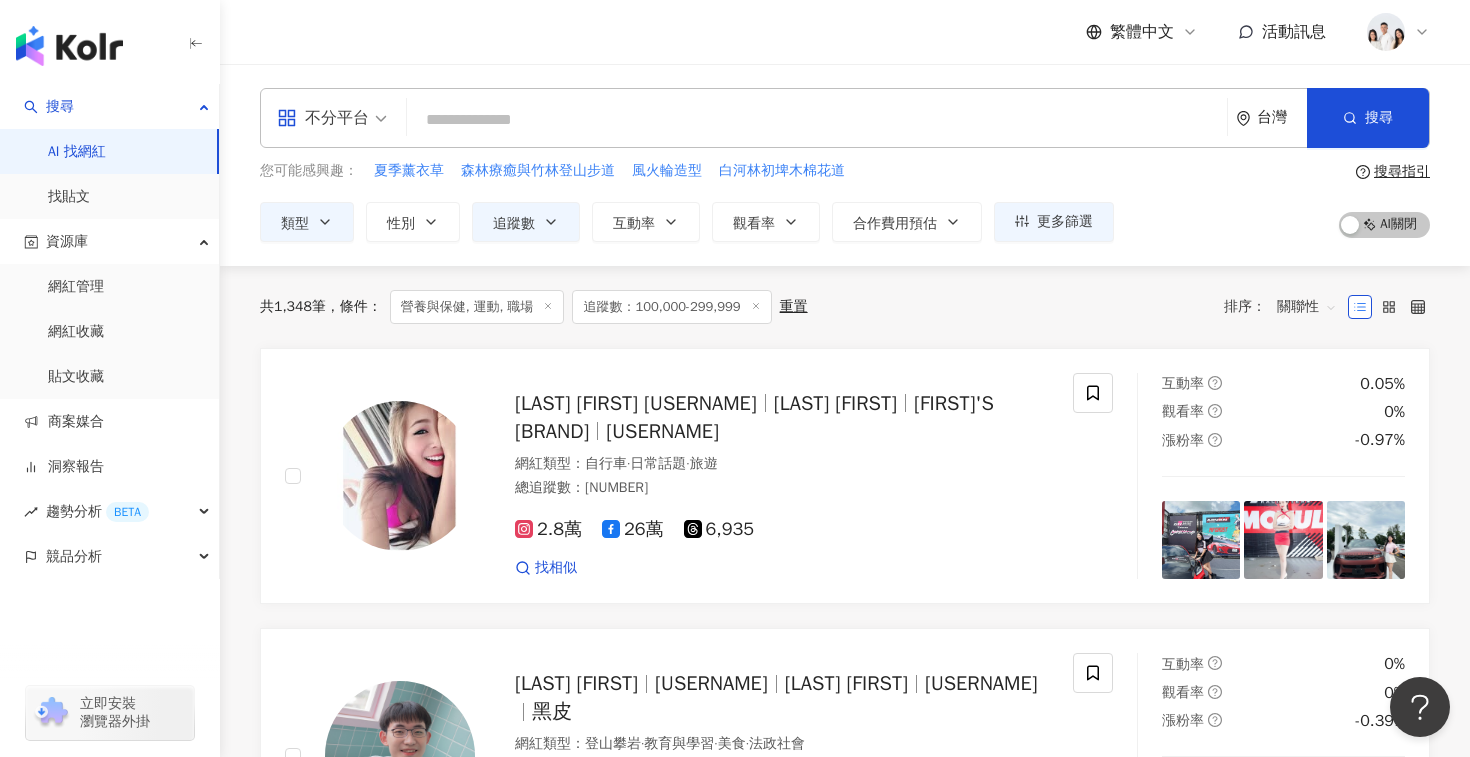 click at bounding box center [817, 120] 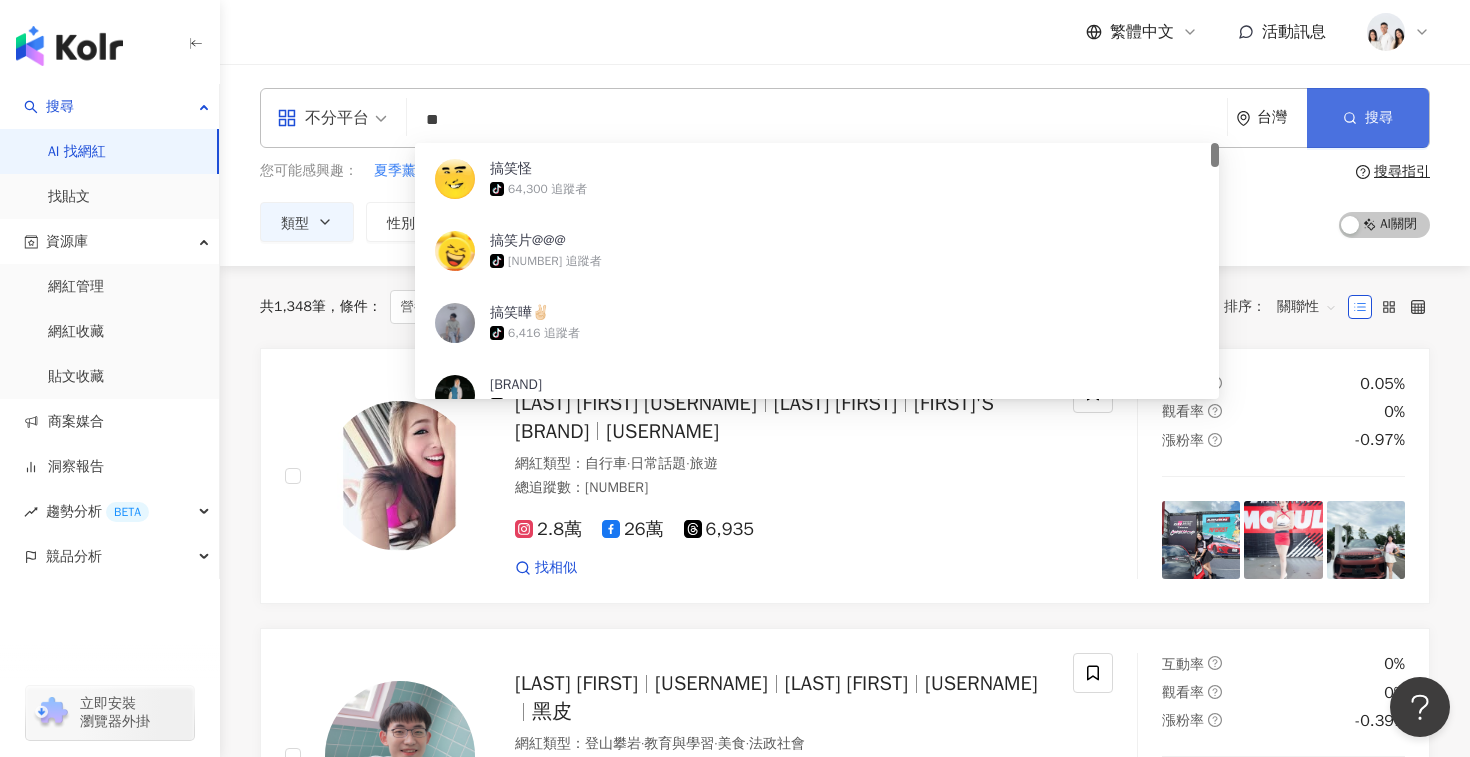 type on "**" 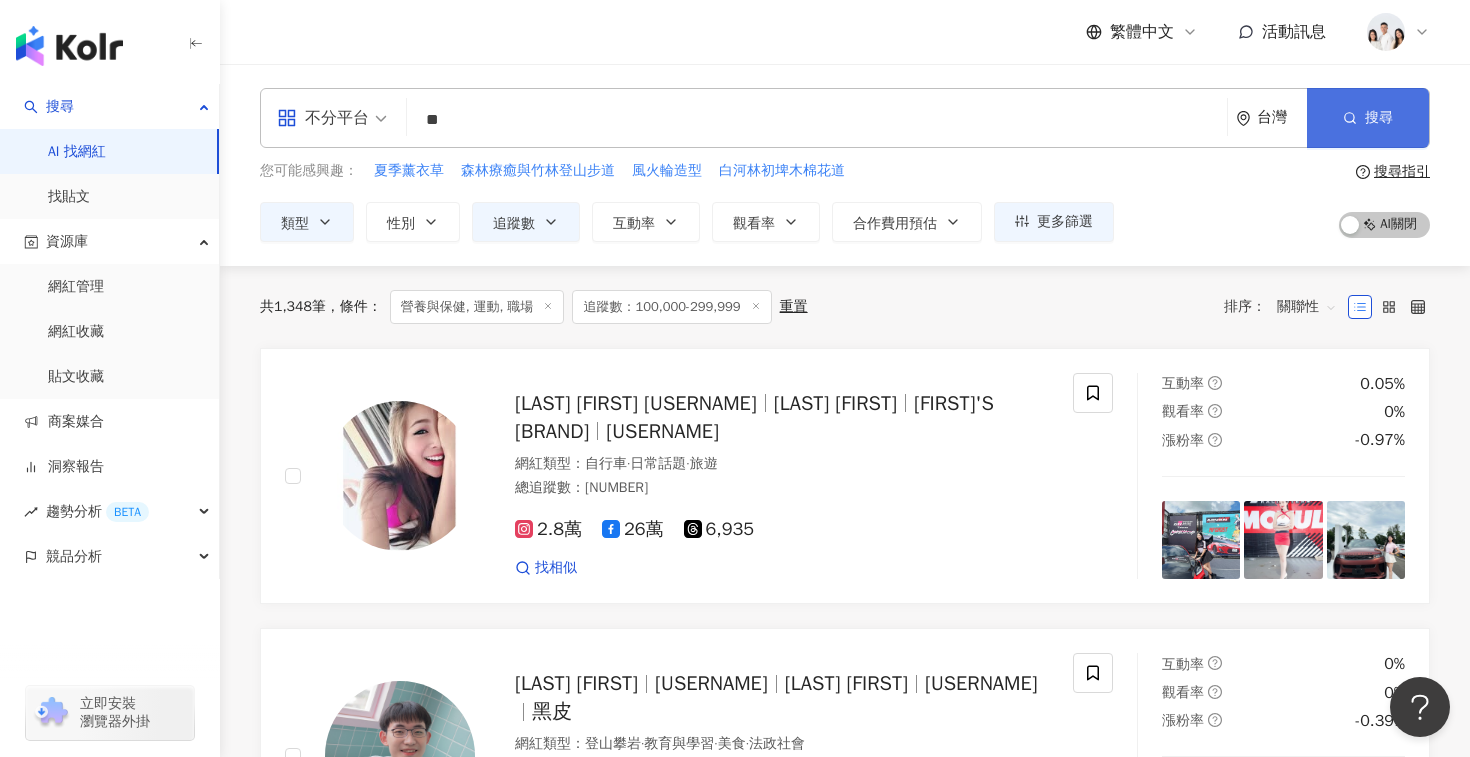 click on "搜尋" at bounding box center [1368, 118] 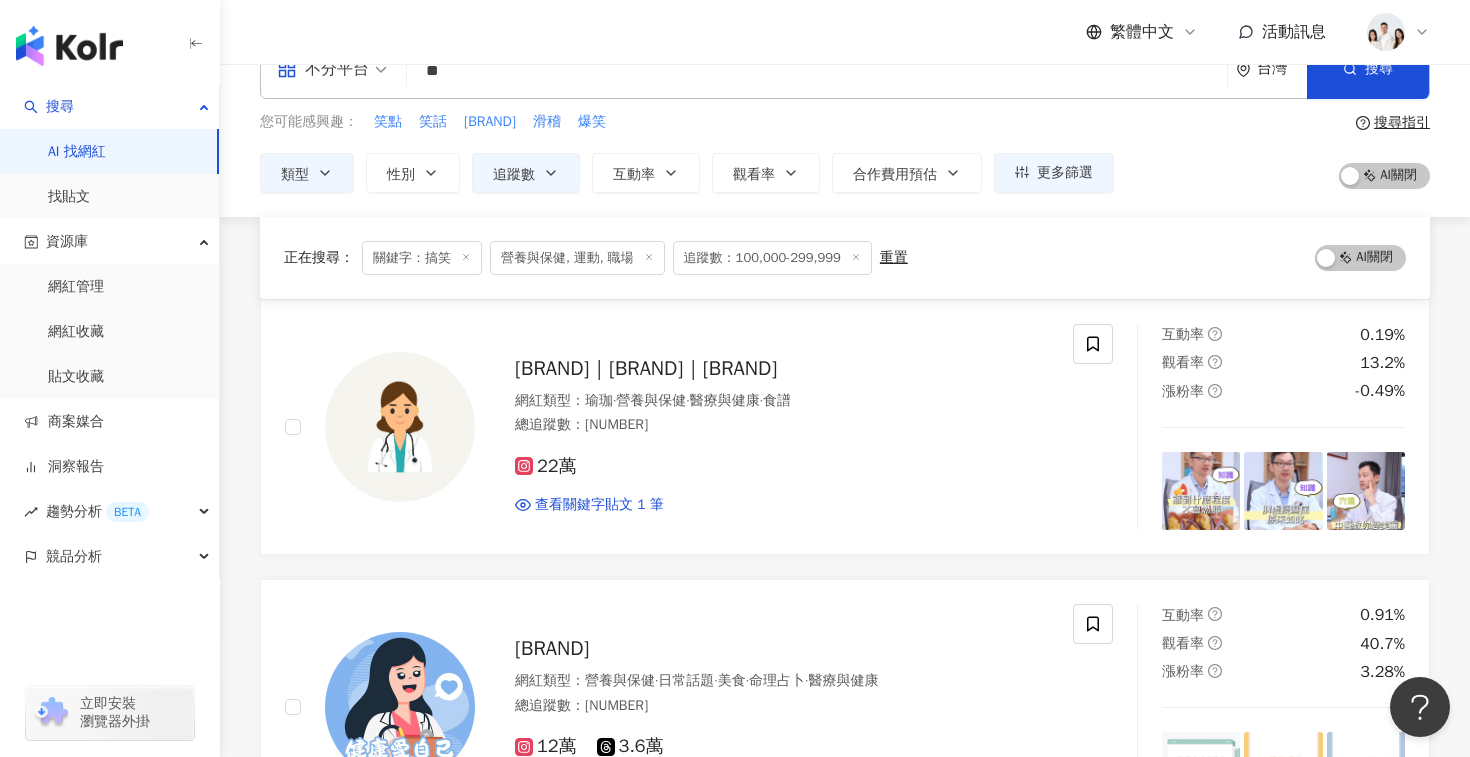 scroll, scrollTop: 0, scrollLeft: 0, axis: both 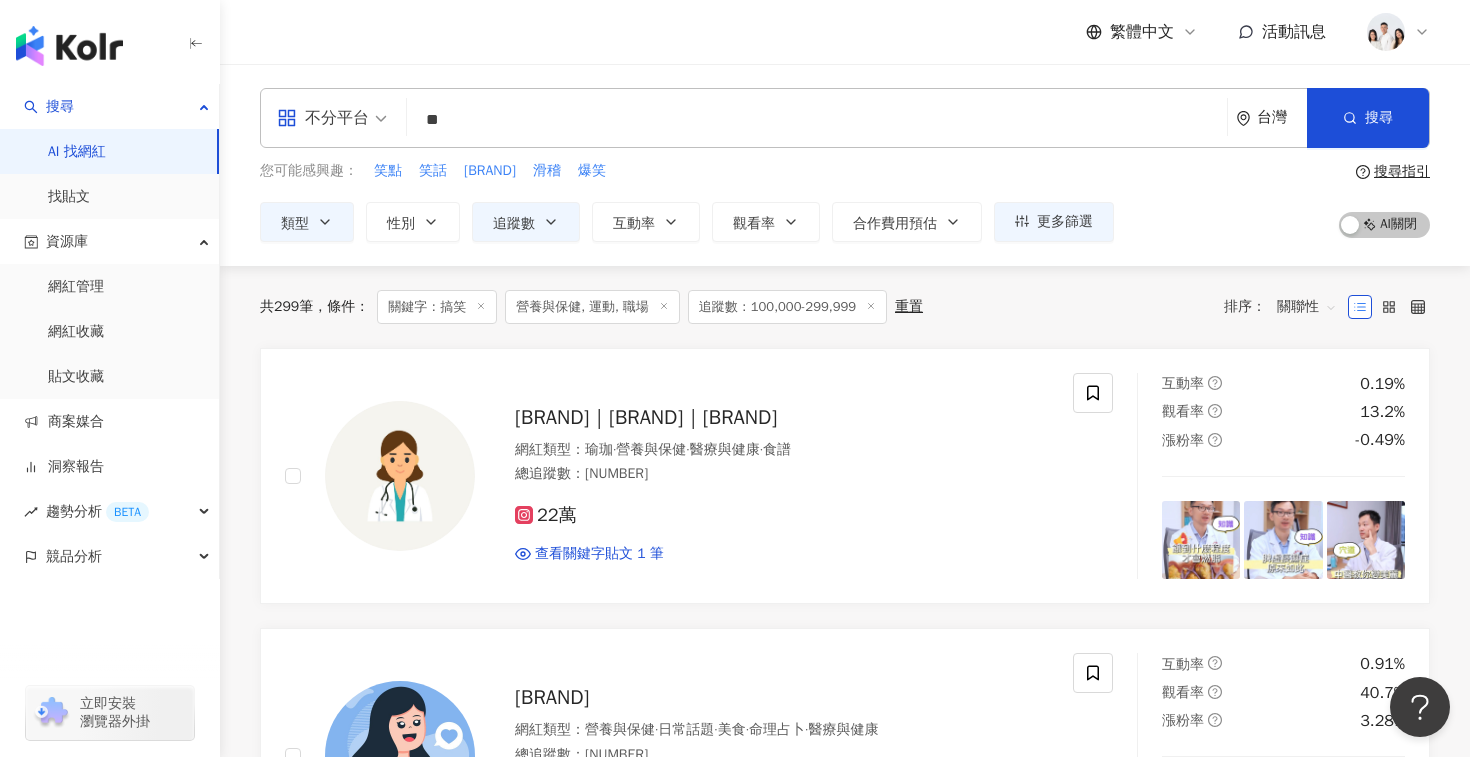click 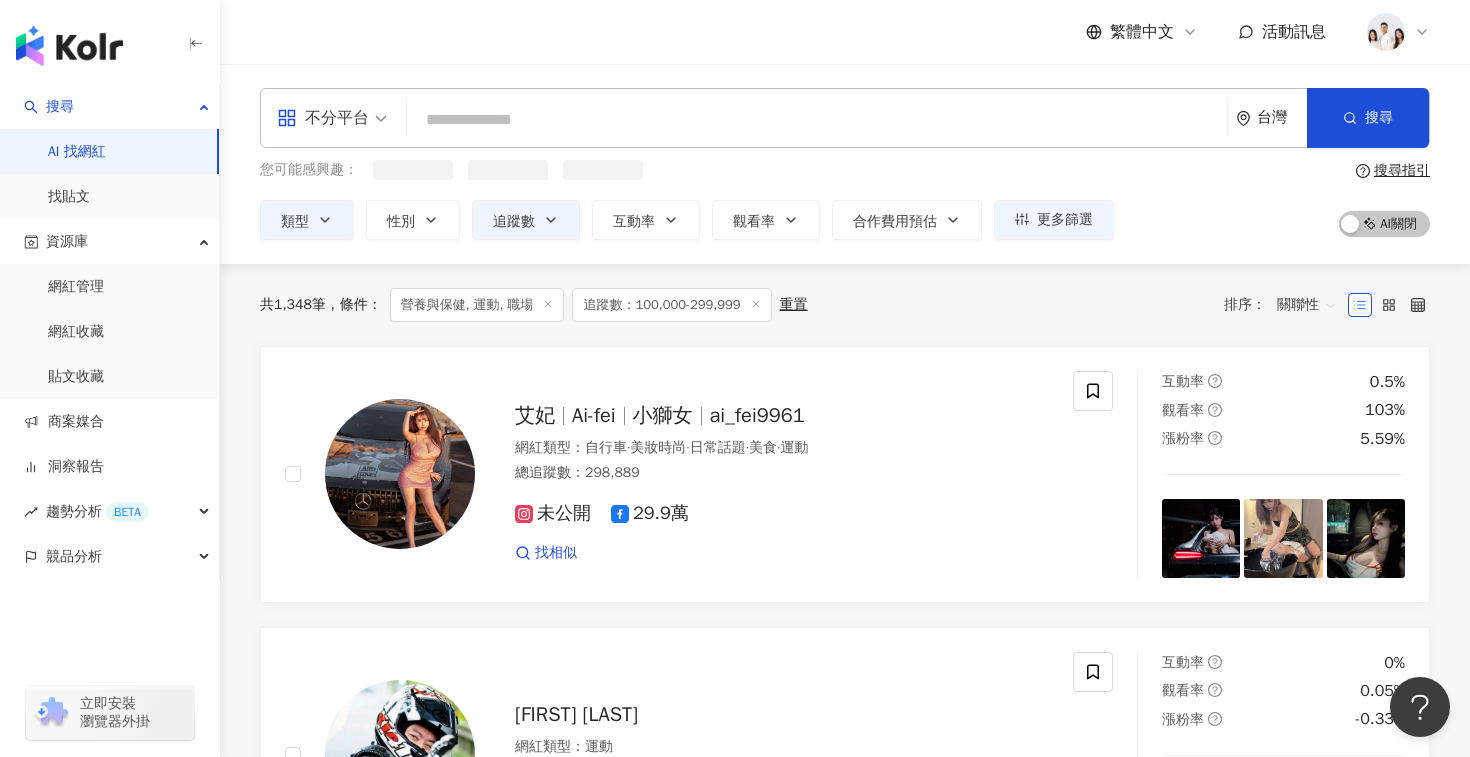click on "營養與保健, 運動, 職場" at bounding box center (477, 305) 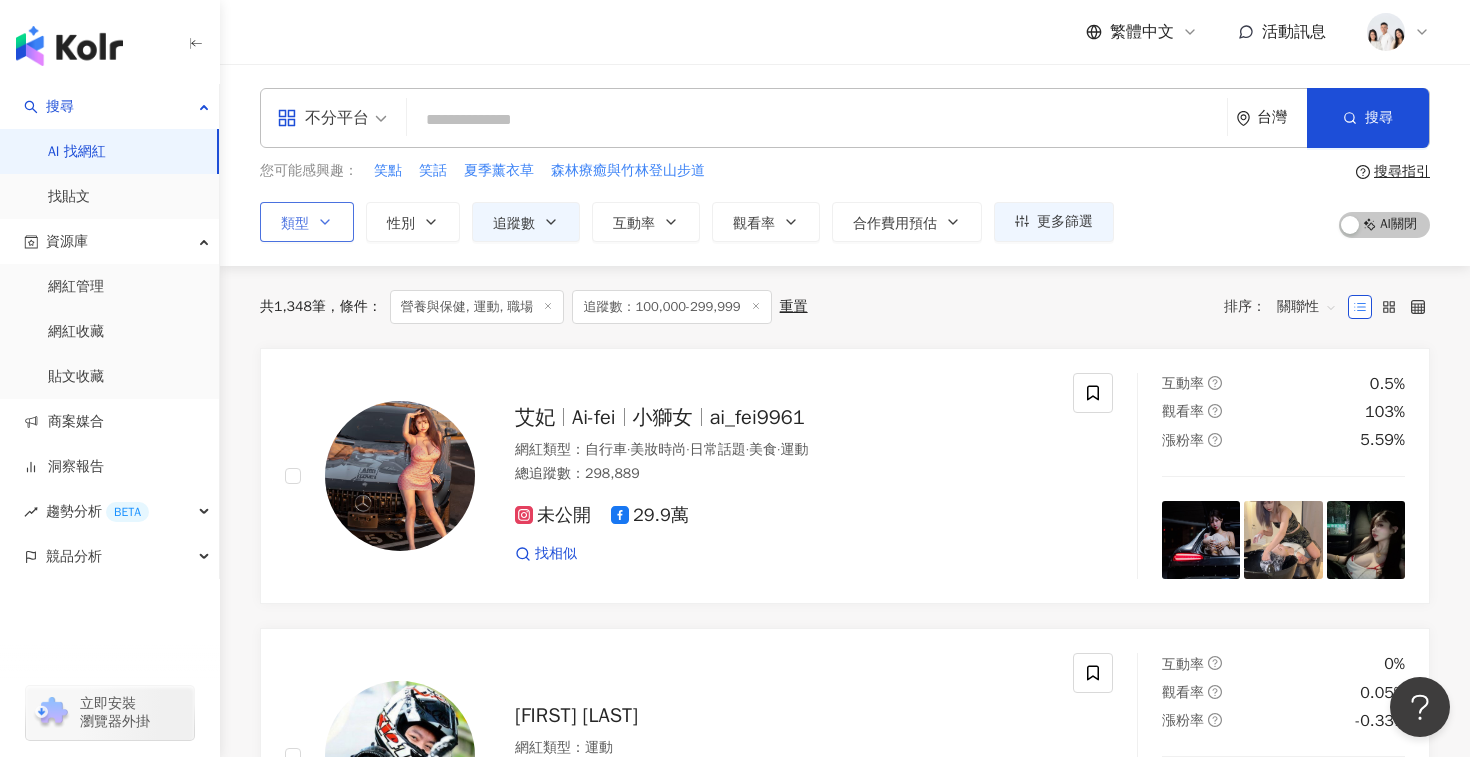 click on "類型" at bounding box center [295, 224] 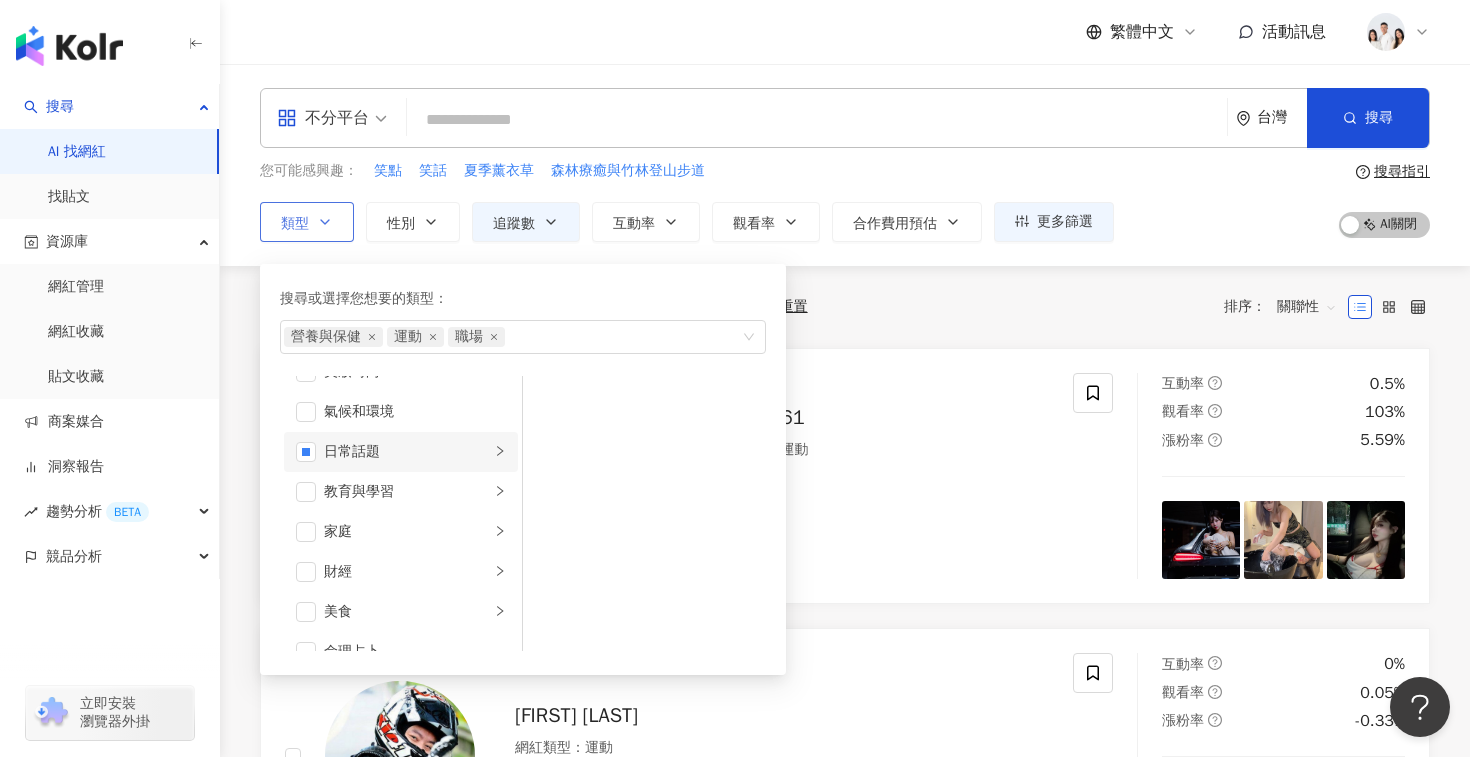 scroll, scrollTop: 67, scrollLeft: 0, axis: vertical 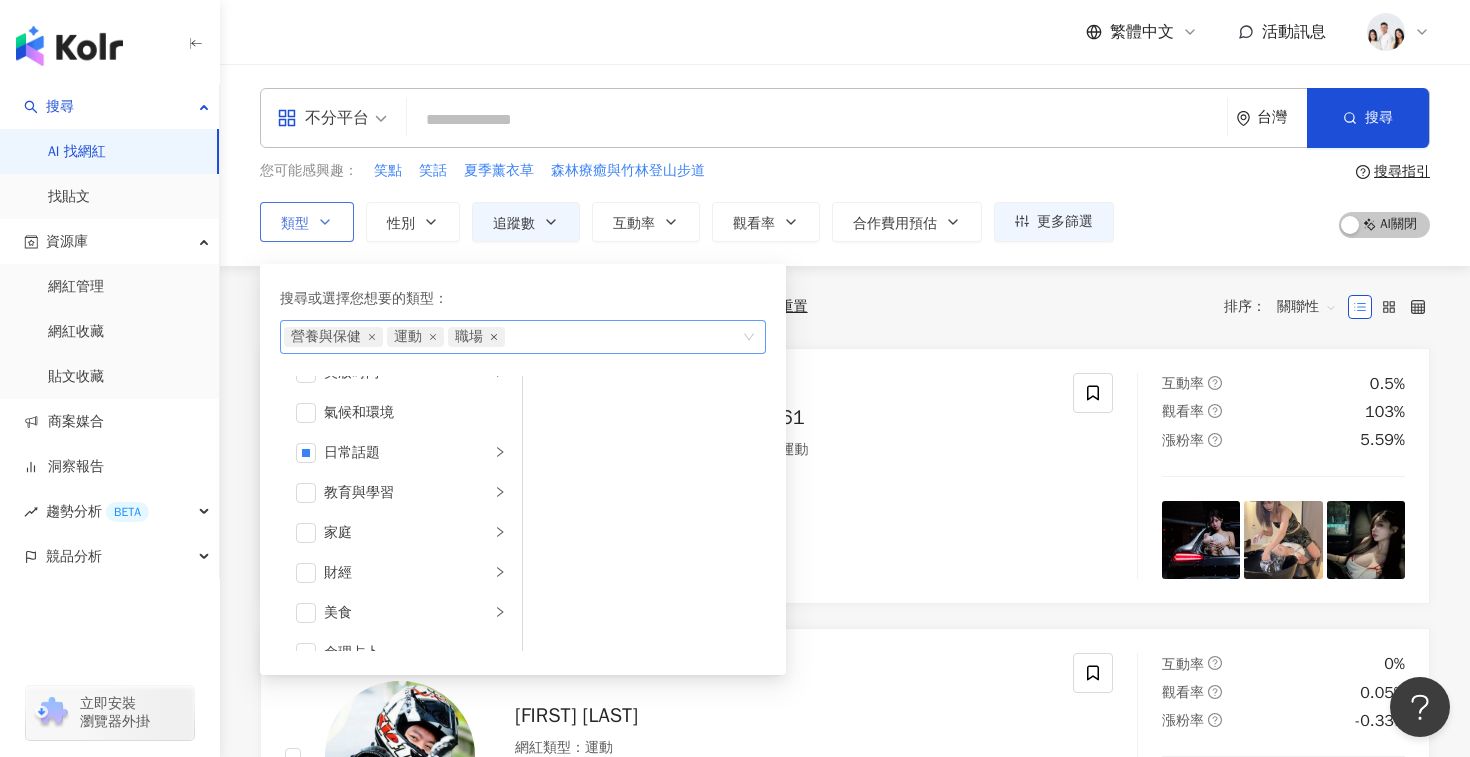 click 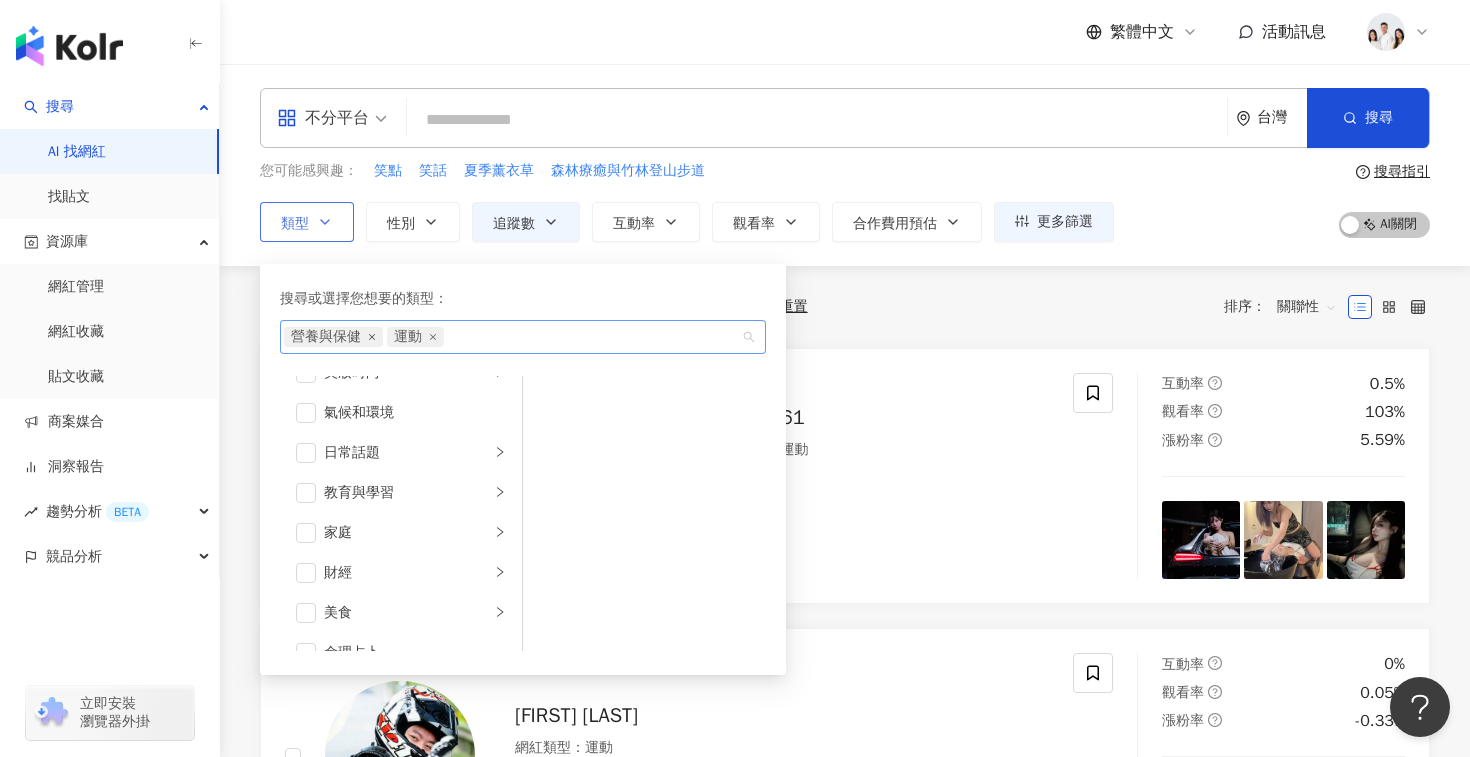 click 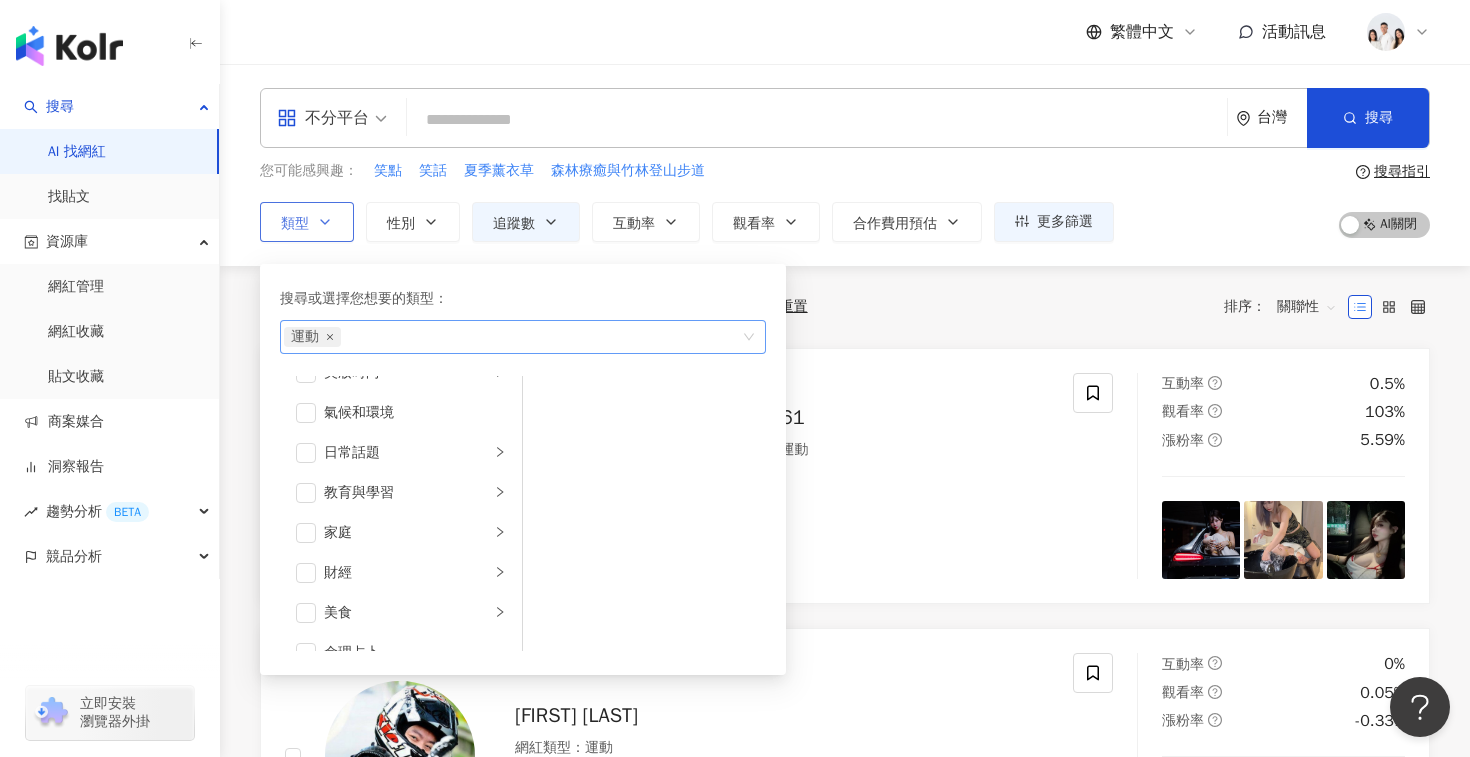 click 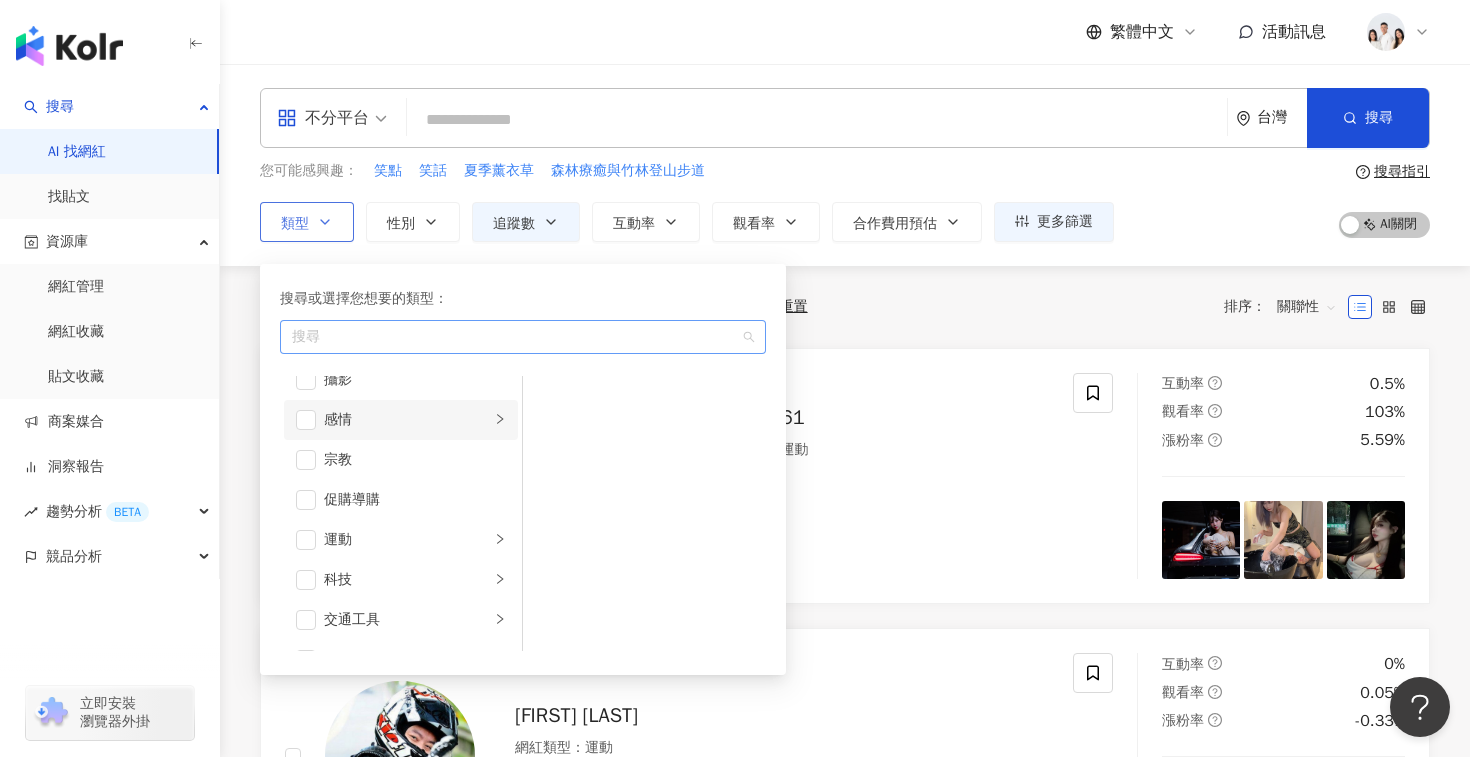 scroll, scrollTop: 655, scrollLeft: 0, axis: vertical 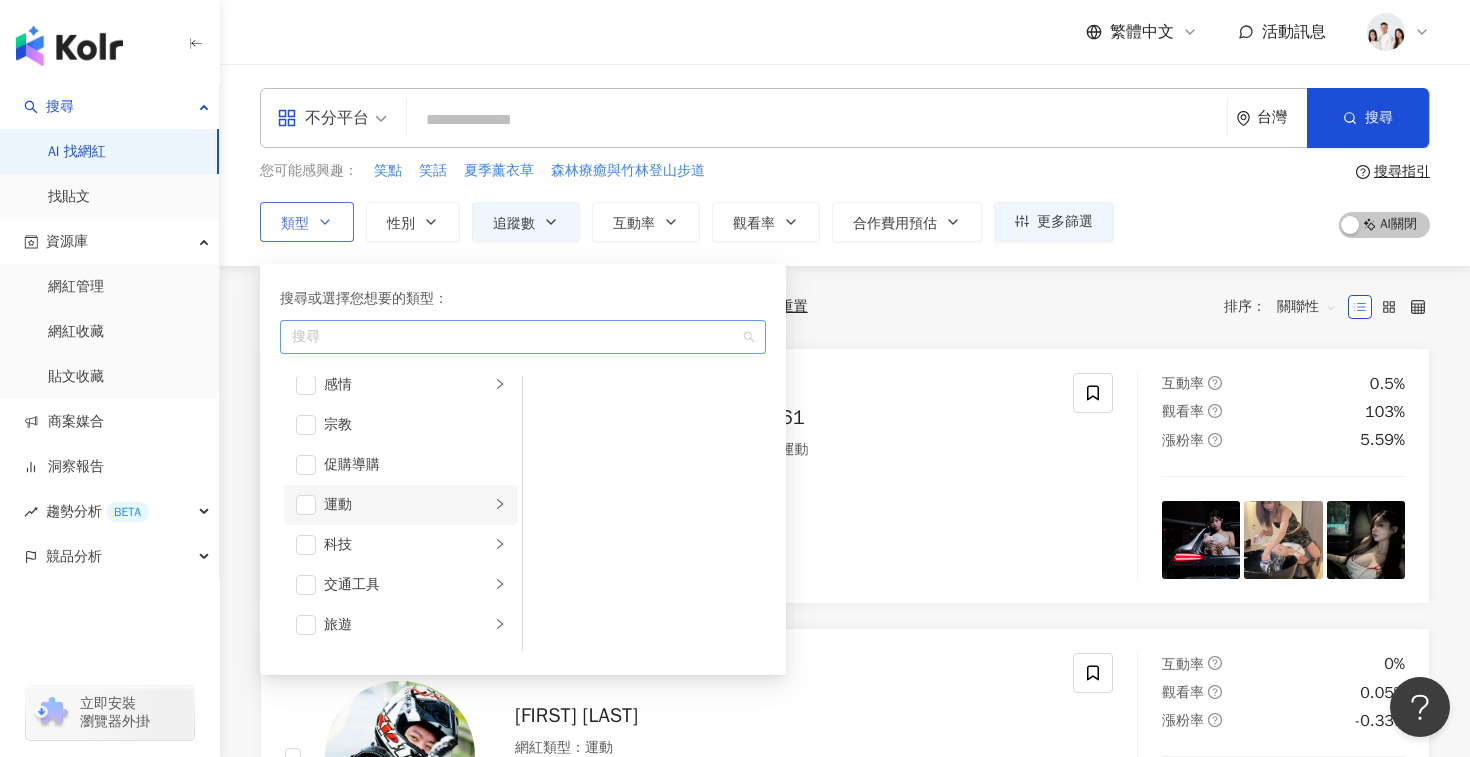 click on "運動" at bounding box center [407, 505] 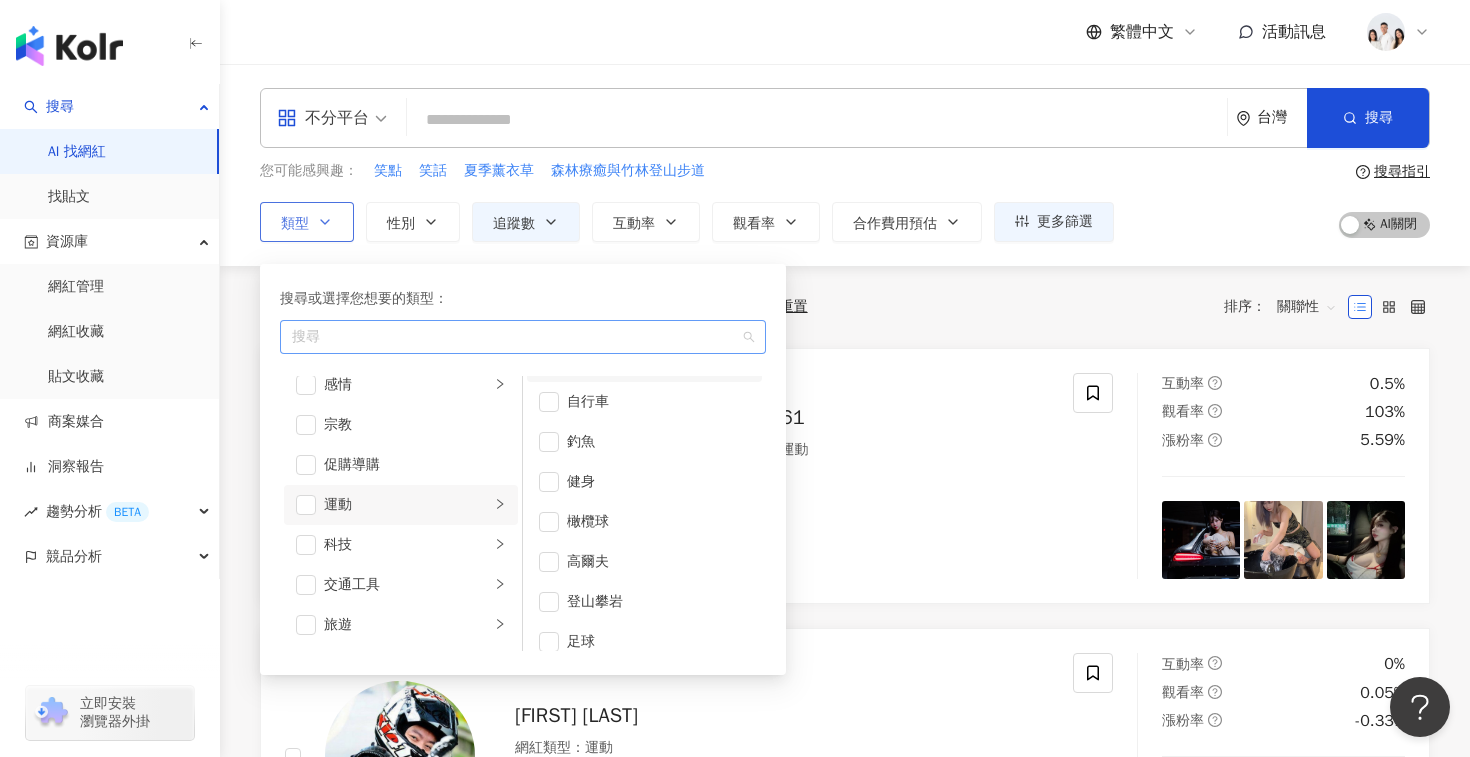 scroll, scrollTop: 126, scrollLeft: 0, axis: vertical 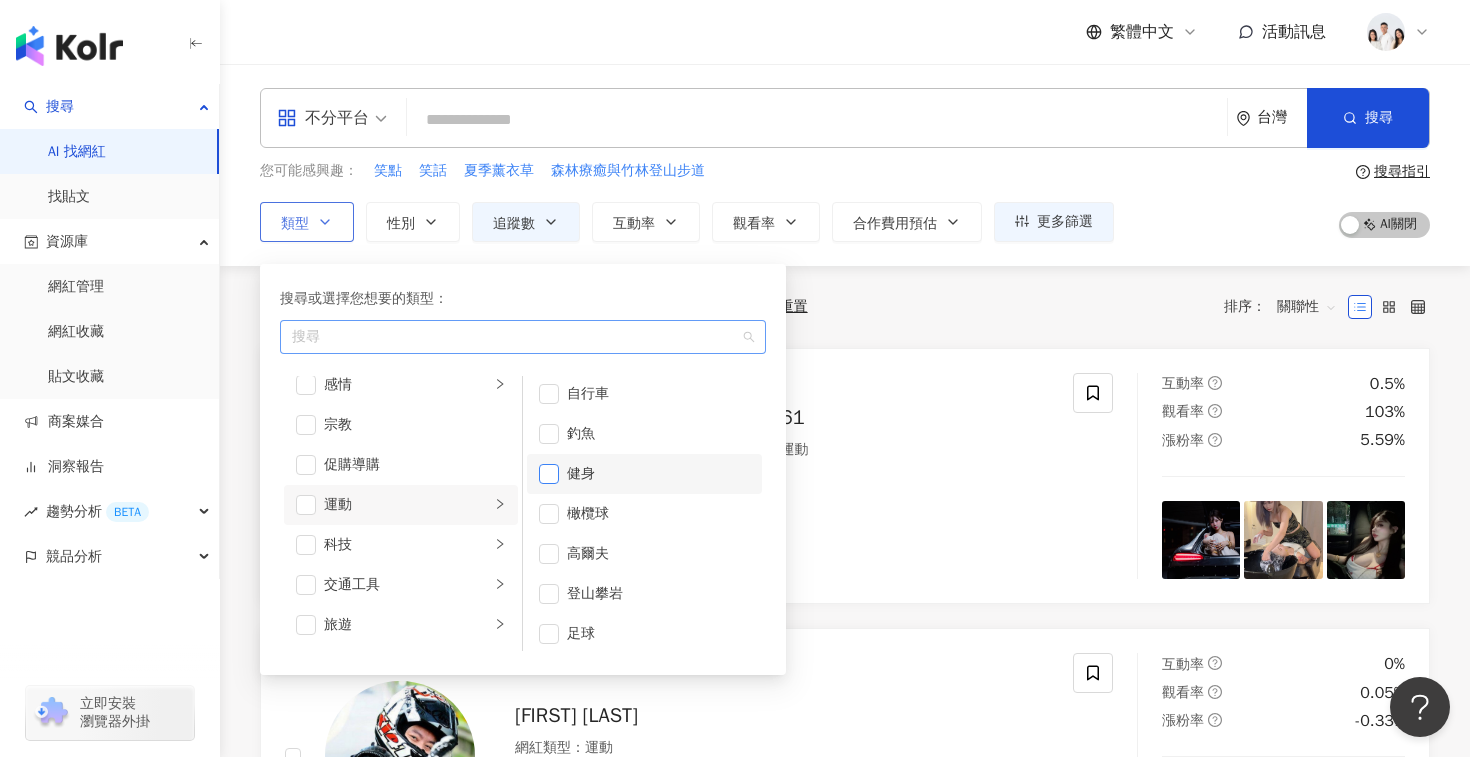 click at bounding box center (549, 474) 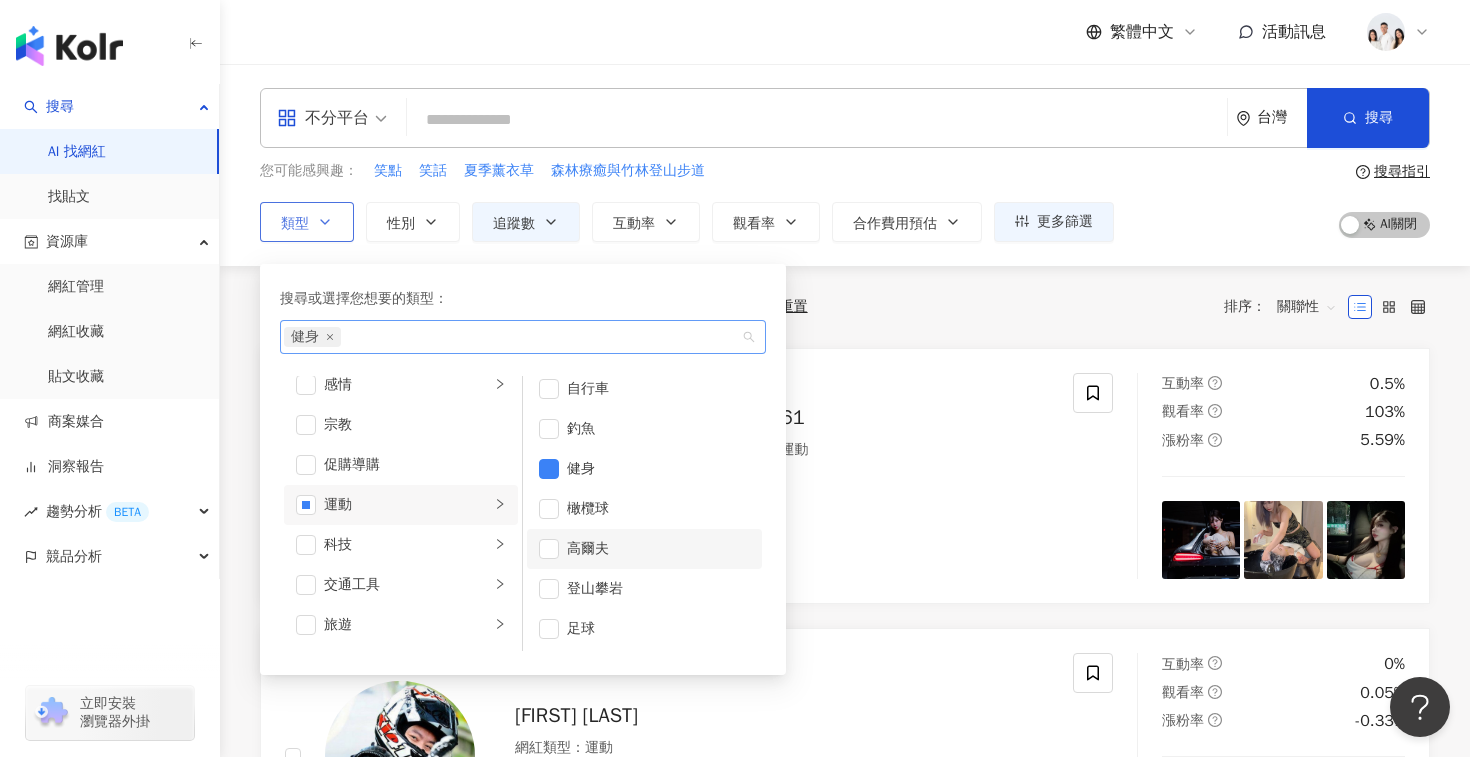 scroll, scrollTop: 253, scrollLeft: 0, axis: vertical 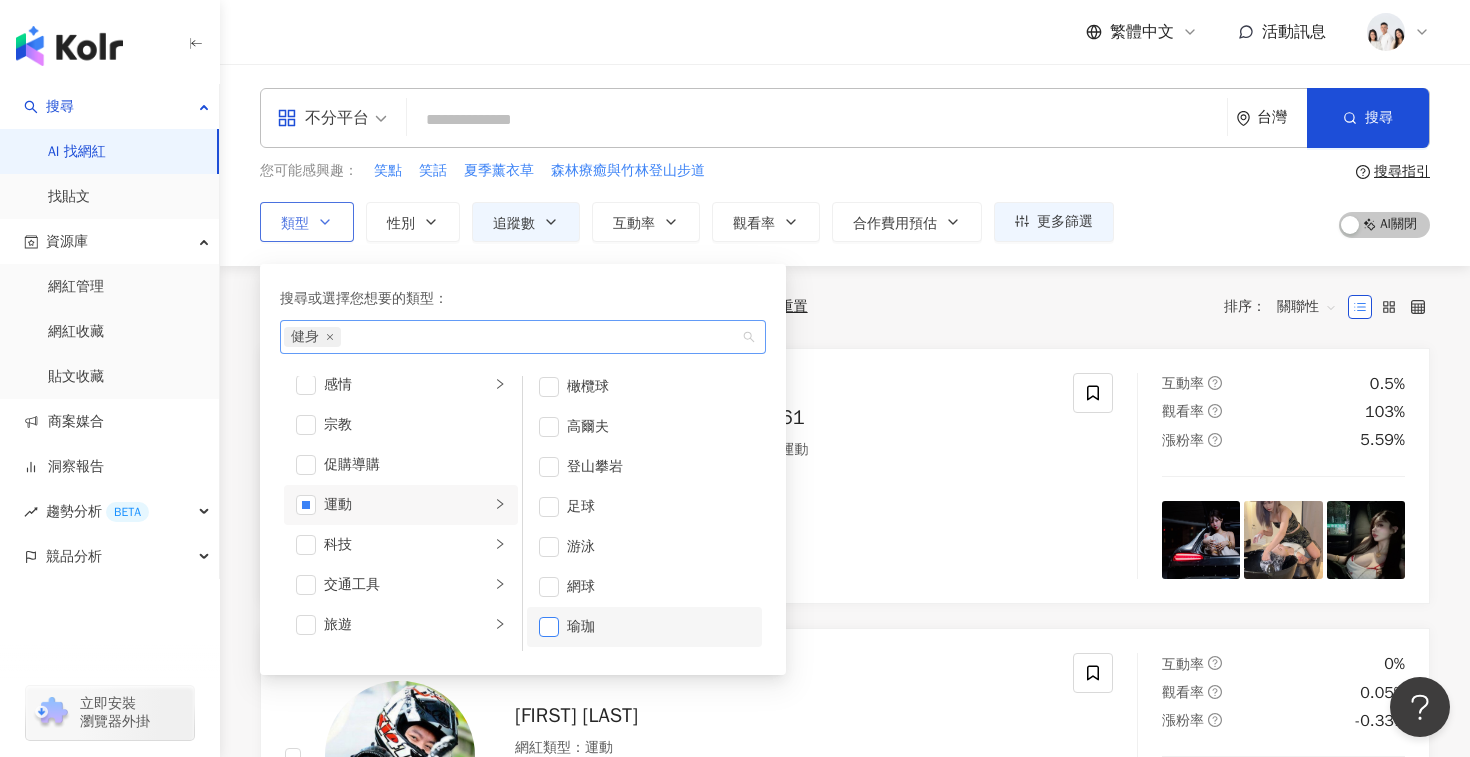 click at bounding box center [549, 627] 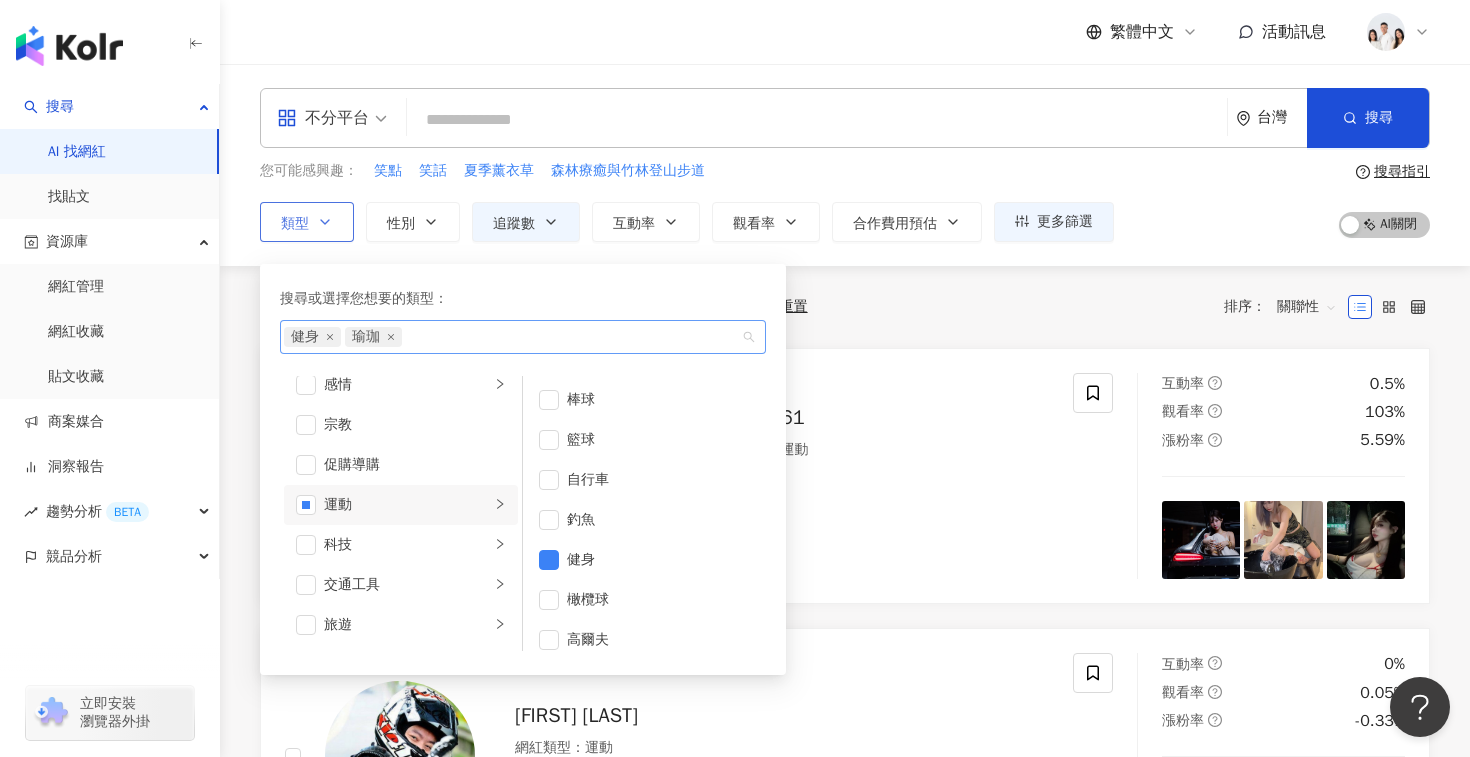 scroll, scrollTop: 0, scrollLeft: 0, axis: both 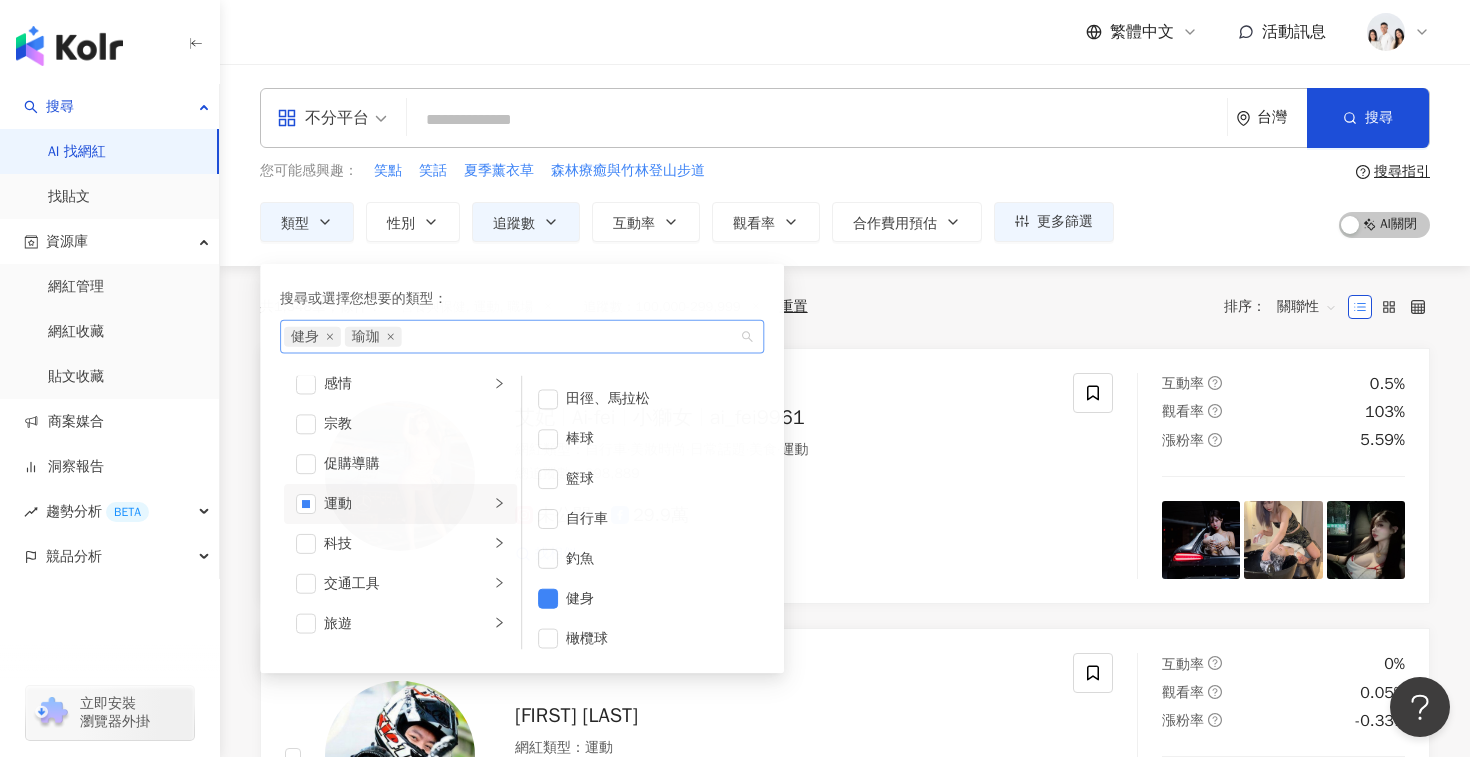 click on "共  1,348  筆 條件 ： 營養與保健, 運動, 職場 追蹤數：100,000-299,999 重置 排序： 關聯性" at bounding box center [845, 307] 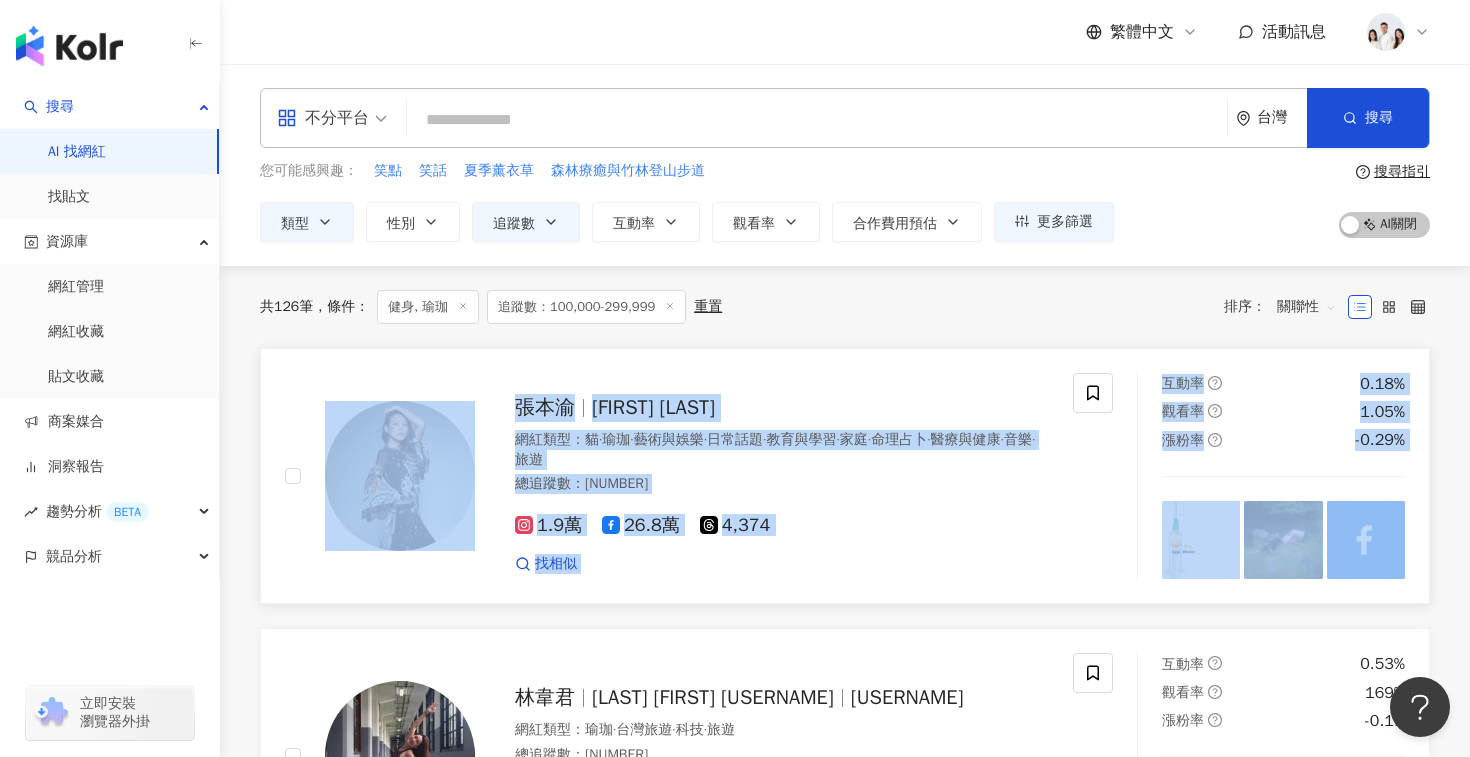 click on "[LAST] [FIRST] [USERNAME] 網紅類型 ： 貓  ·  瑜珈  ·  藝術與娛樂  ·  日常話題  ·  教育與學習  ·  家庭  ·  命理占卜  ·  醫療與健康  ·  音樂  ·  旅遊 總追蹤數 ： [NUMBER] 1.9萬 26.8萬 4,374 找相似" at bounding box center (762, 476) 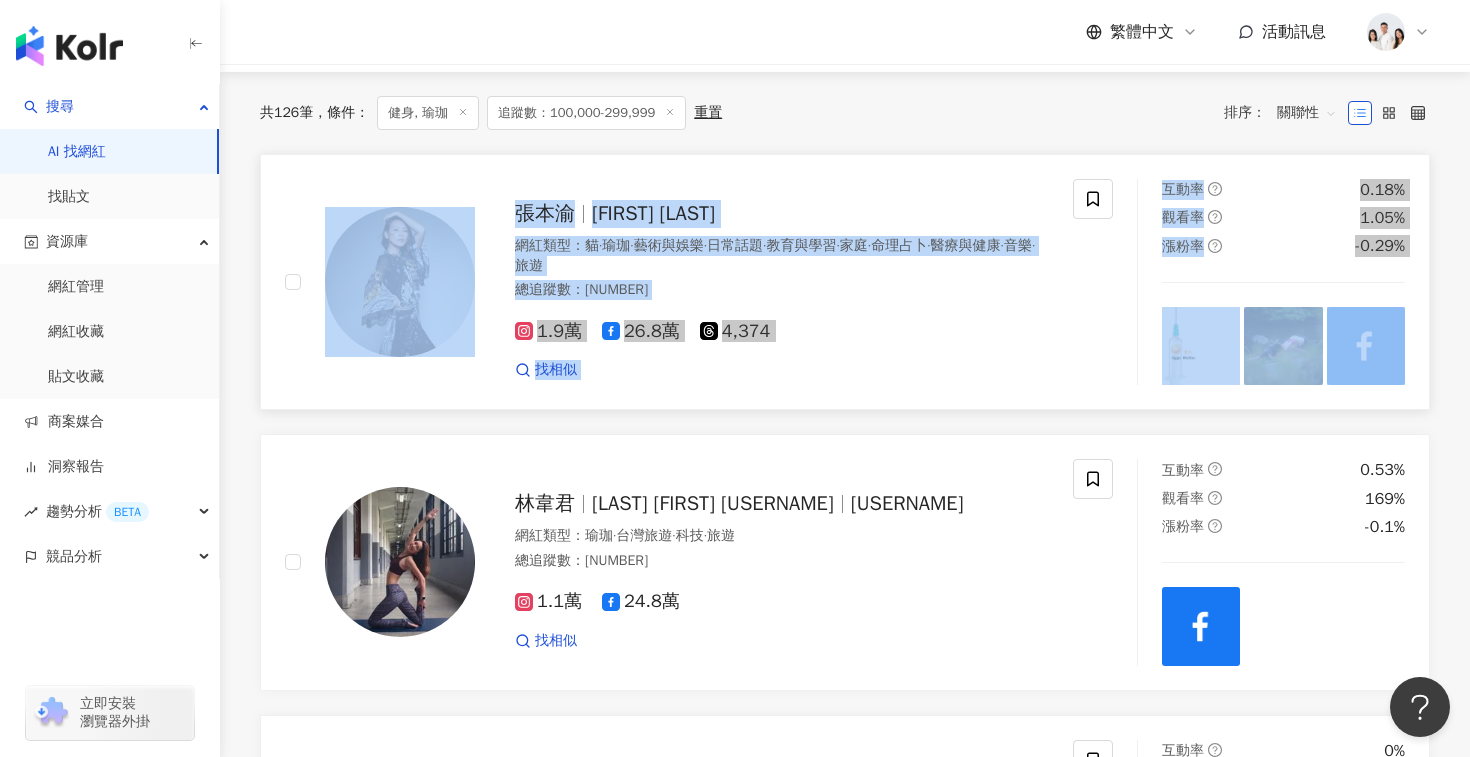 scroll, scrollTop: 191, scrollLeft: 0, axis: vertical 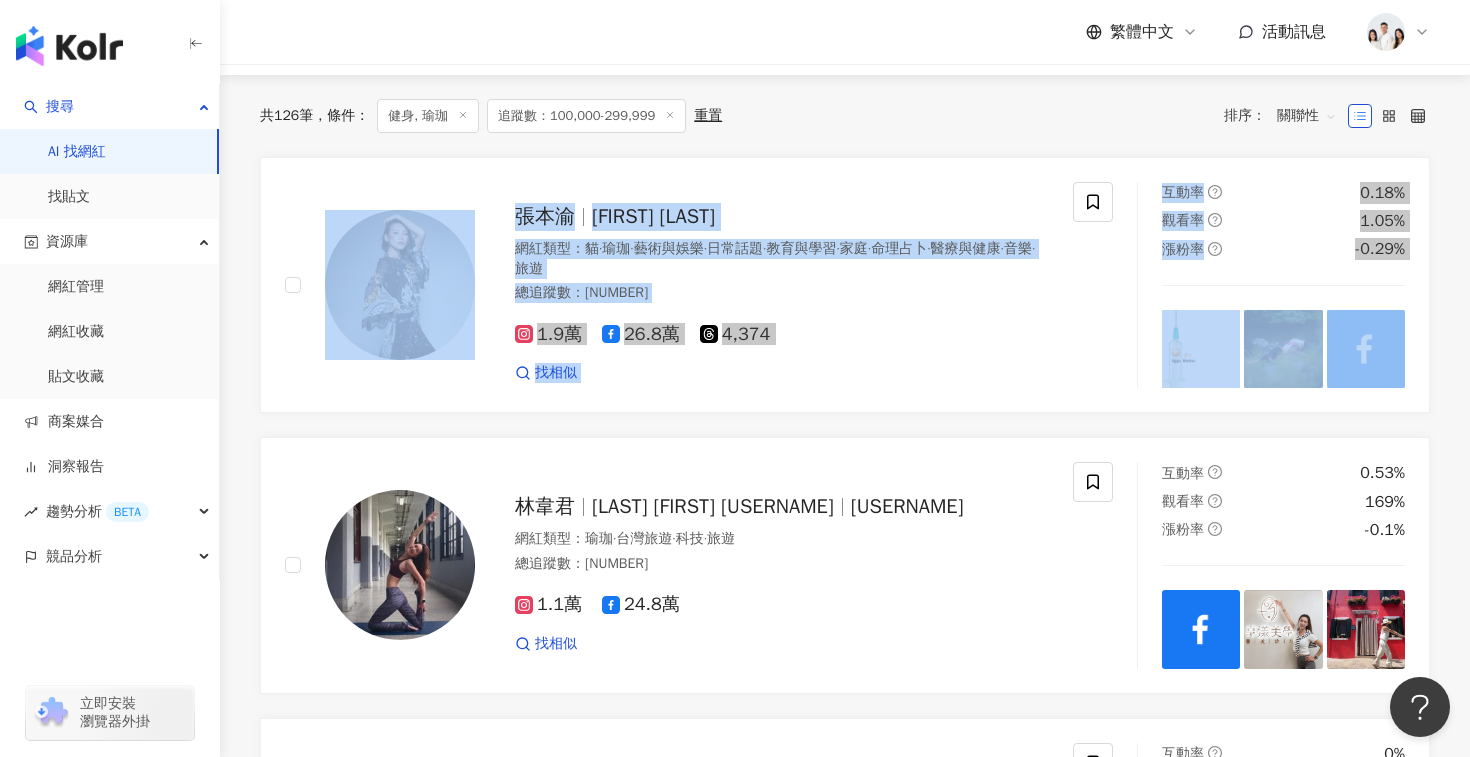click on "[LAST] [FIRST] [USERNAME] 網紅類型 ： 貓  ·  瑜珈  ·  藝術與娛樂  ·  日常話題  ·  教育與學習  ·  家庭  ·  命理占卜  ·  醫療與健康  ·  音樂  ·  旅遊 總追蹤數 ： [NUMBER] 1.9萬 26.8萬 4,374 找相似 互動率 0.18% 觀看率 1.05% 漲粉率 -0.29% [LAST] [FIRST] [USERNAME] 網紅類型 ： 瑜珈  ·  台灣旅遊  ·  科技  ·  旅遊 總追蹤數 ： [NUMBER] 1.1萬 24.8萬 找相似 互動率 0.53% 觀看率 169% 漲粉率 -0.1% [LAST] [FIRST] [USERNAME] [USERNAME] [USERNAME] 網紅類型 ： 健身  ·  日常話題  ·  運動 總追蹤數 ： [NUMBER] 2.5萬 23.6萬 5,502 找相似 互動率 0% 觀看率 0% 漲粉率 -1.17% [USERNAME] [USERNAME] [LAST] [FIRST] [NICKNAME] 網紅類型 ： 健身  ·  營養與保健  ·  藝術與娛樂  ·  日常話題  ·  美食  ·  攝影 總追蹤數 ： [NUMBER] 23.6萬 未公開 4.9萬 找相似 互動率 1.8% 觀看率 35.3% 漲粉率 8.28% [FIRST] [LAST] Teacher 網紅類型 ： 健身 ：" at bounding box center (845, 1828) 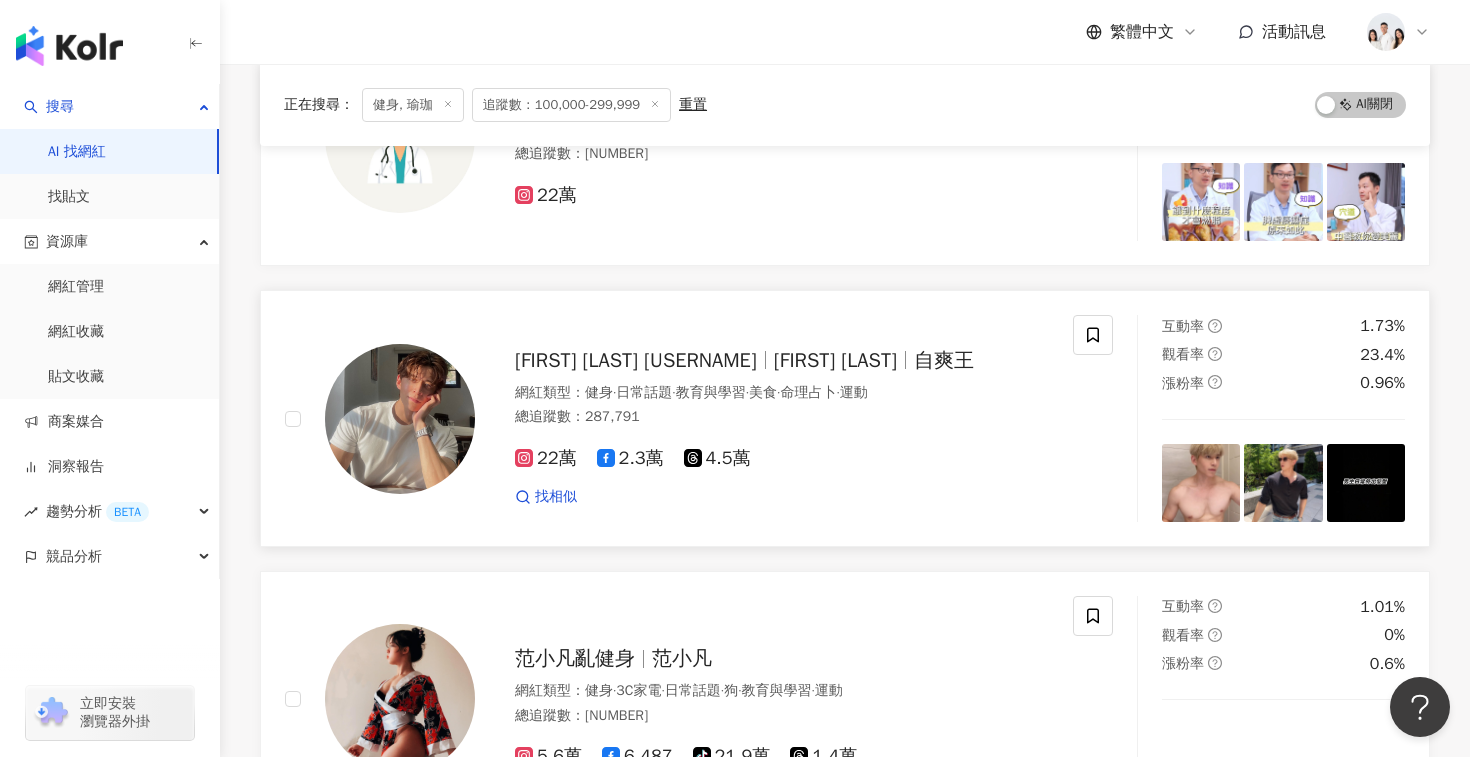 scroll, scrollTop: 2292, scrollLeft: 0, axis: vertical 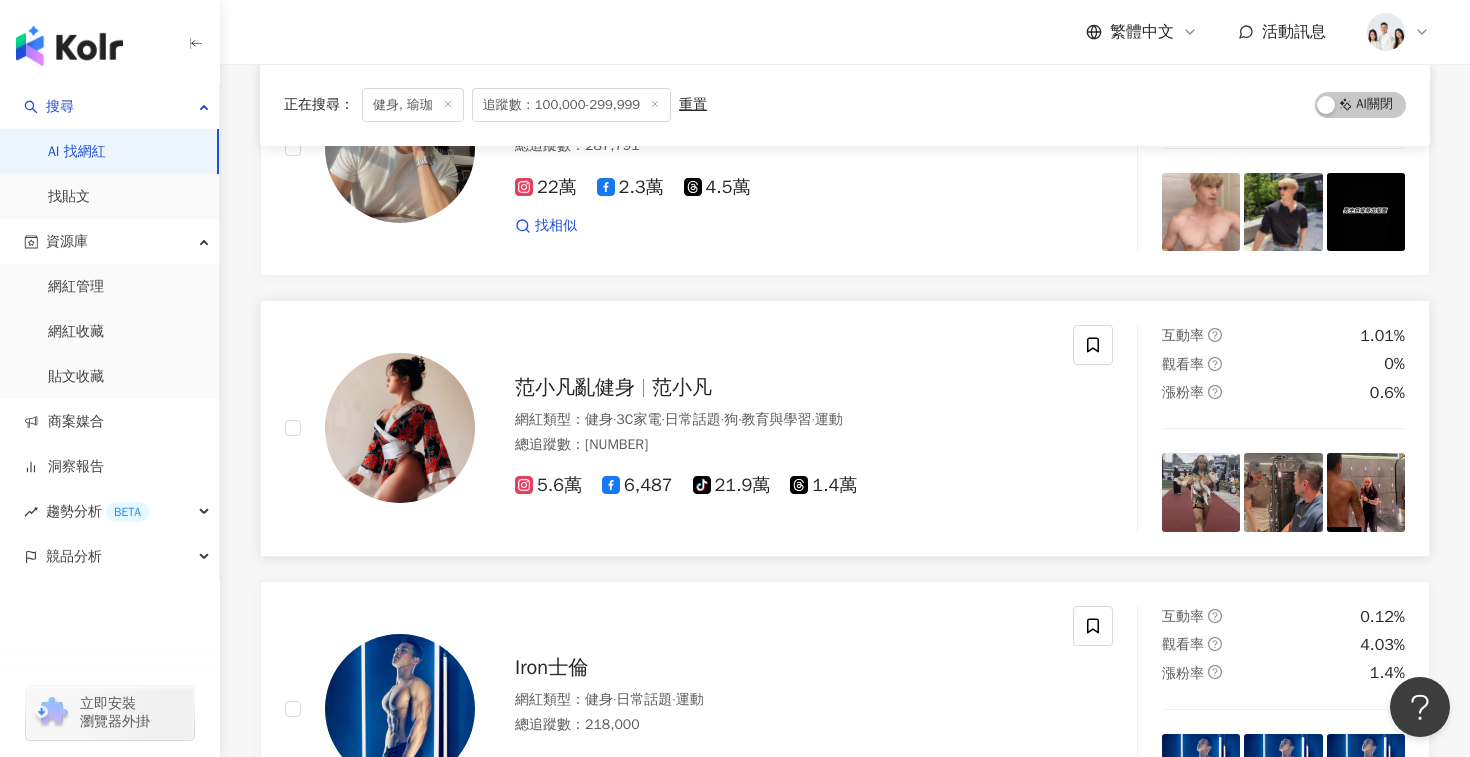 click on "5.6萬" at bounding box center [548, 485] 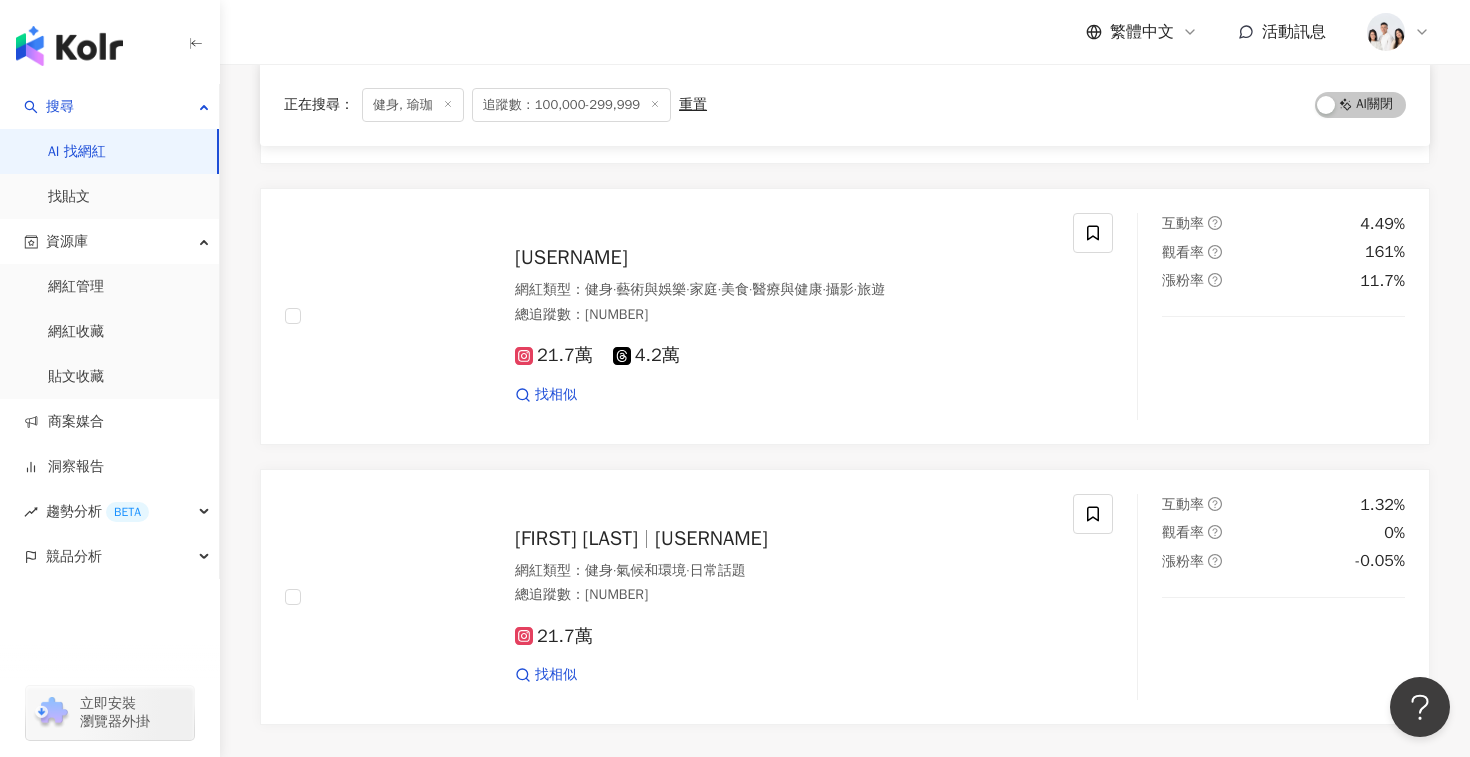 scroll, scrollTop: 3212, scrollLeft: 0, axis: vertical 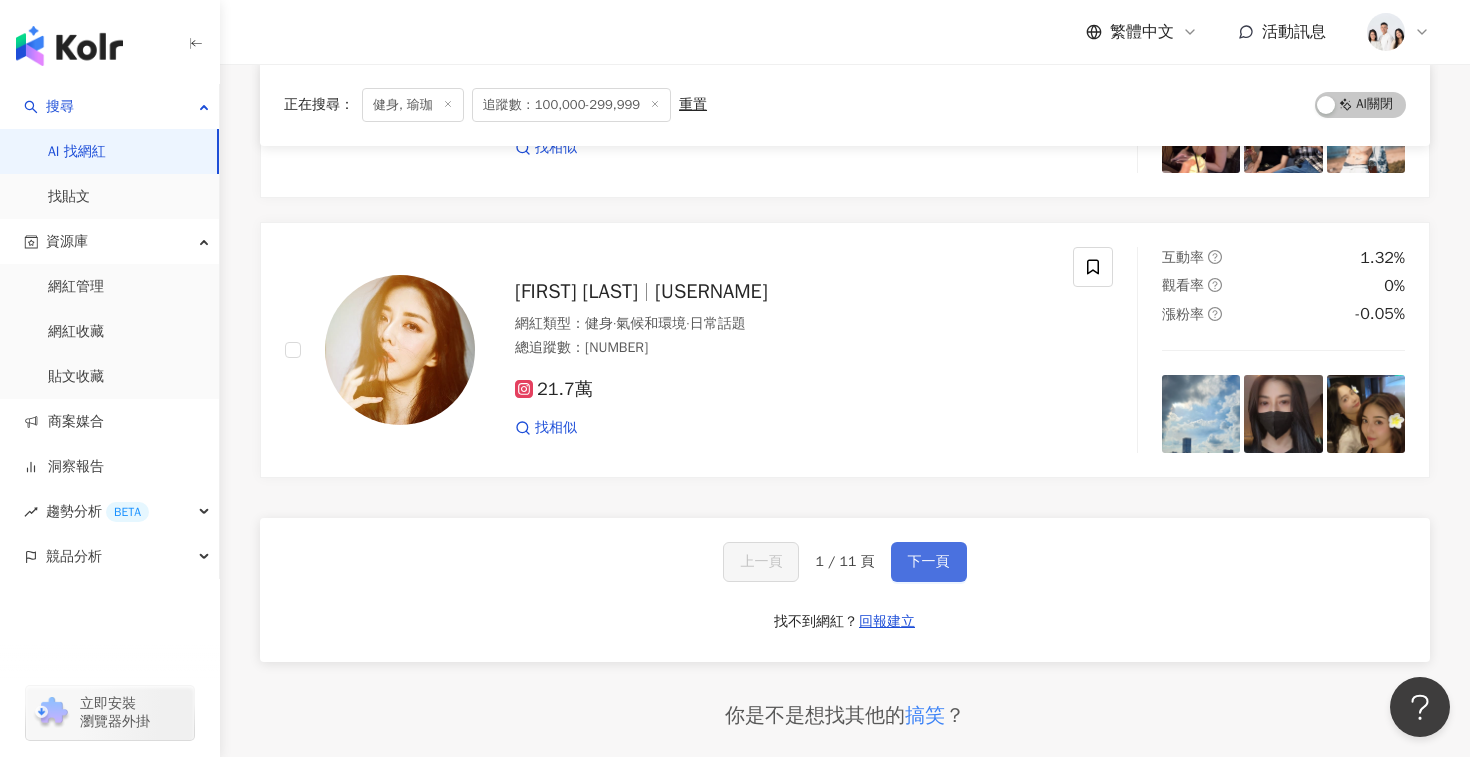 click on "下一頁" at bounding box center [929, 562] 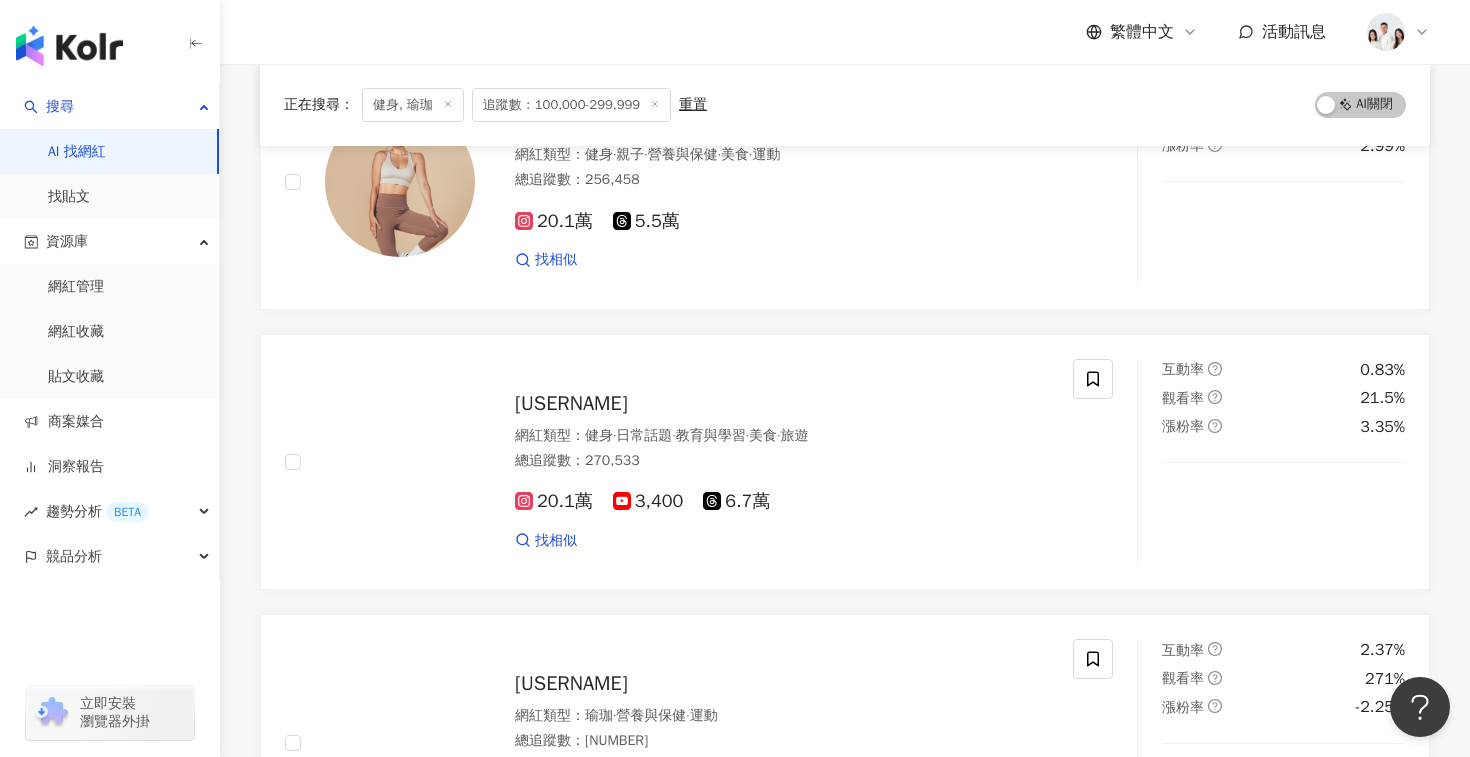 scroll, scrollTop: 1015, scrollLeft: 0, axis: vertical 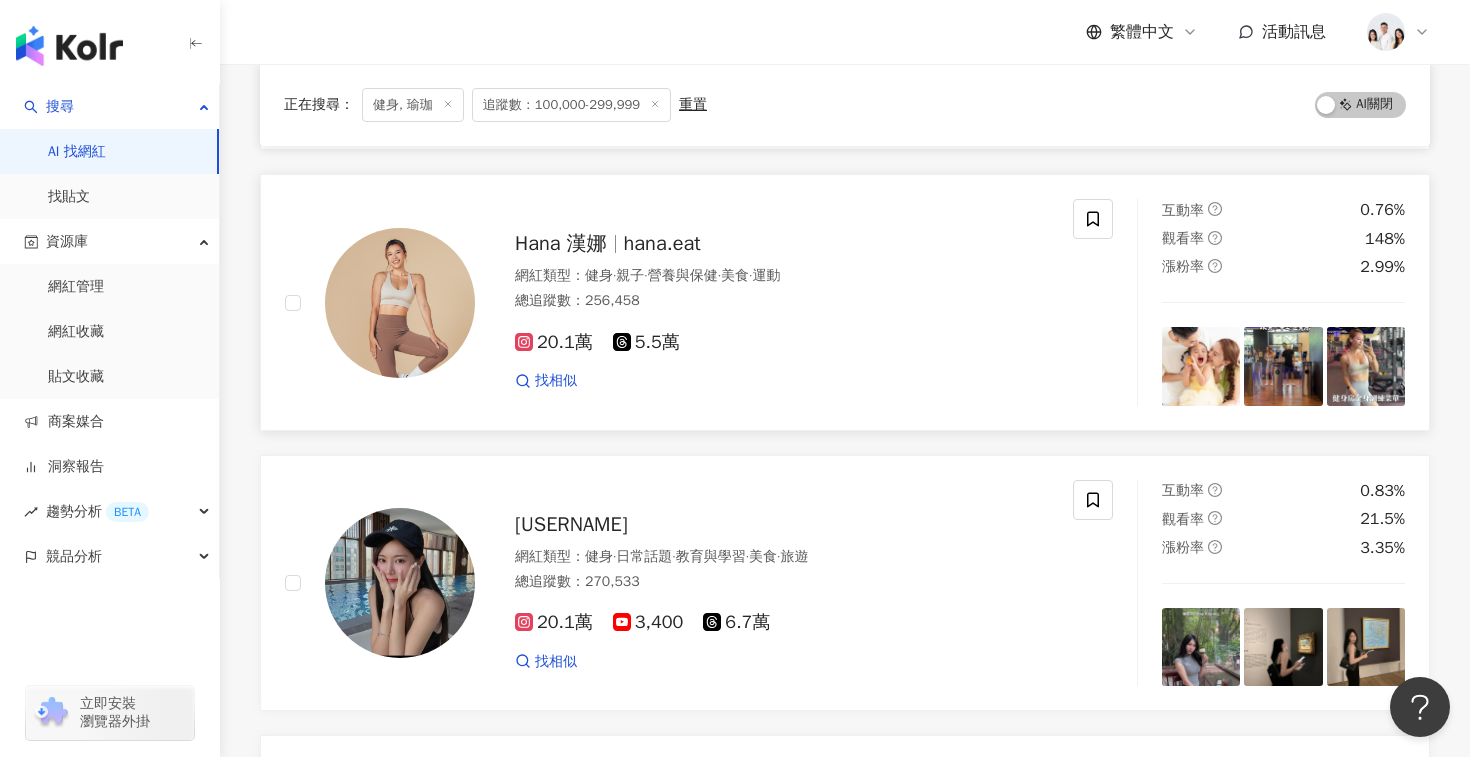 click on "Hana 漢娜" at bounding box center (561, 243) 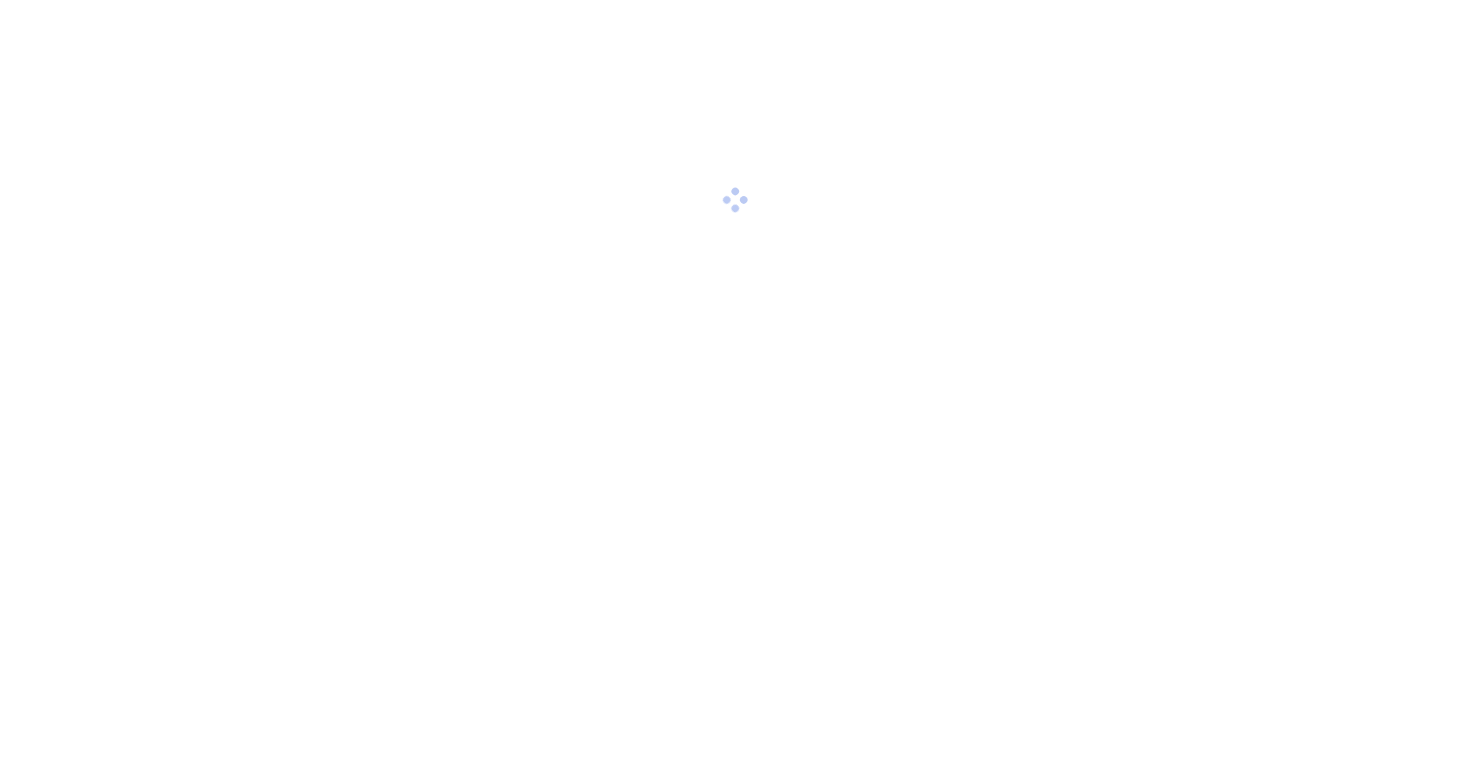 scroll, scrollTop: 0, scrollLeft: 0, axis: both 